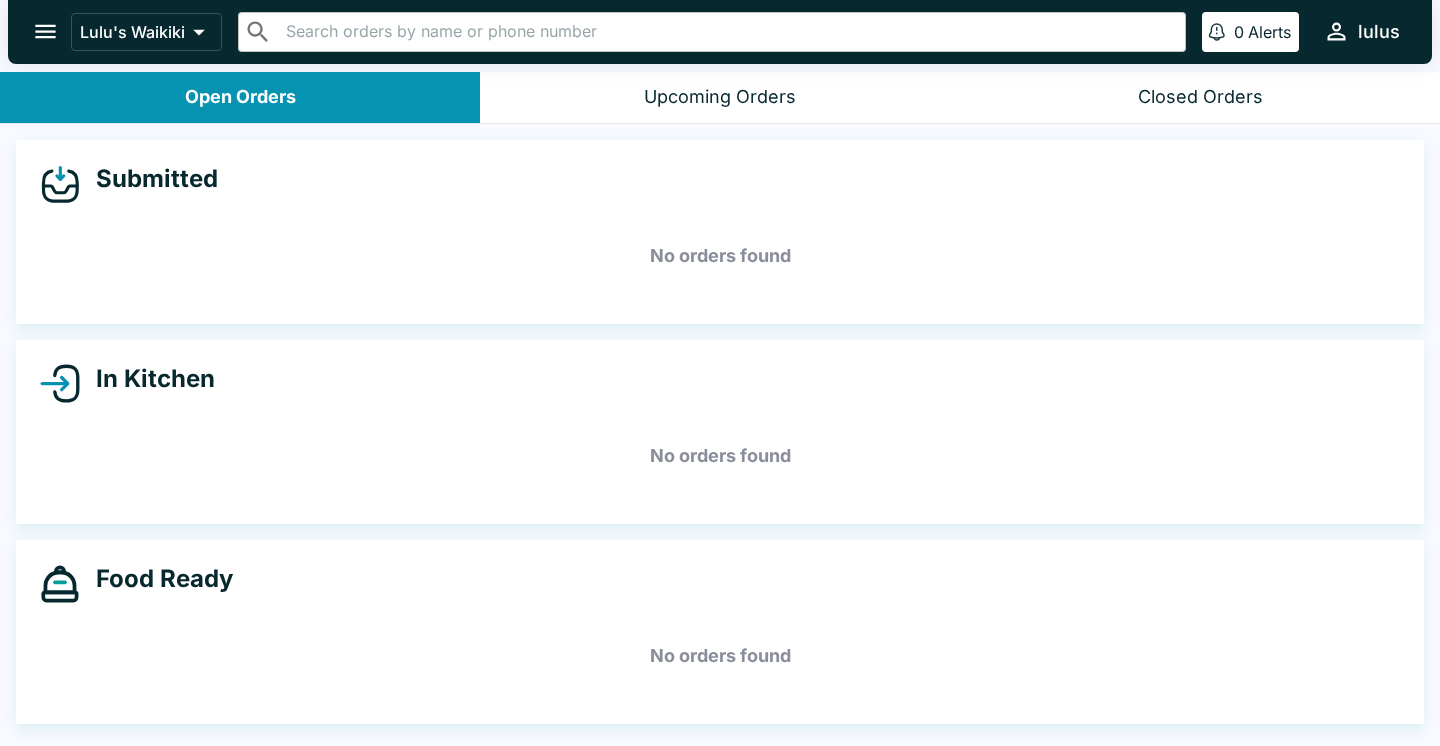 scroll, scrollTop: 0, scrollLeft: 0, axis: both 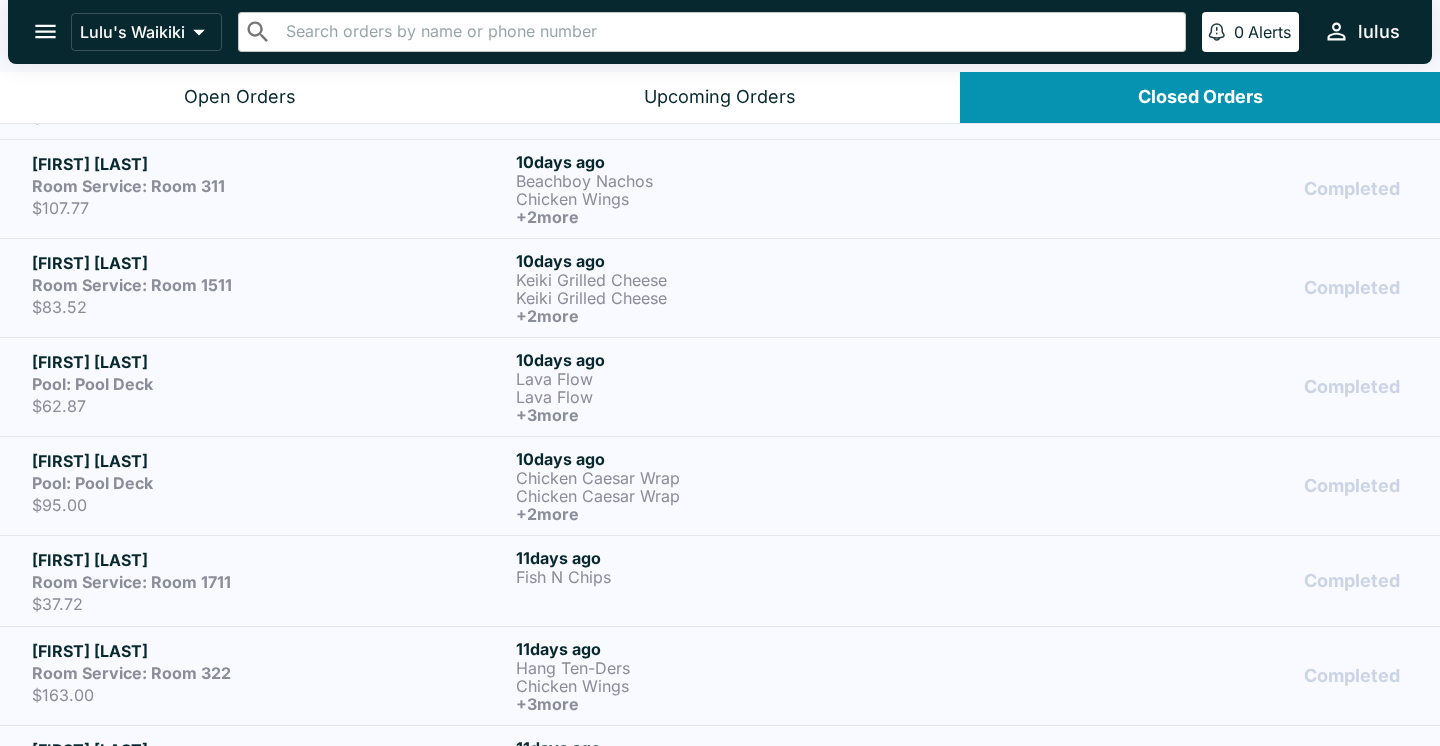 click on "Fish N Chips" at bounding box center [754, 577] 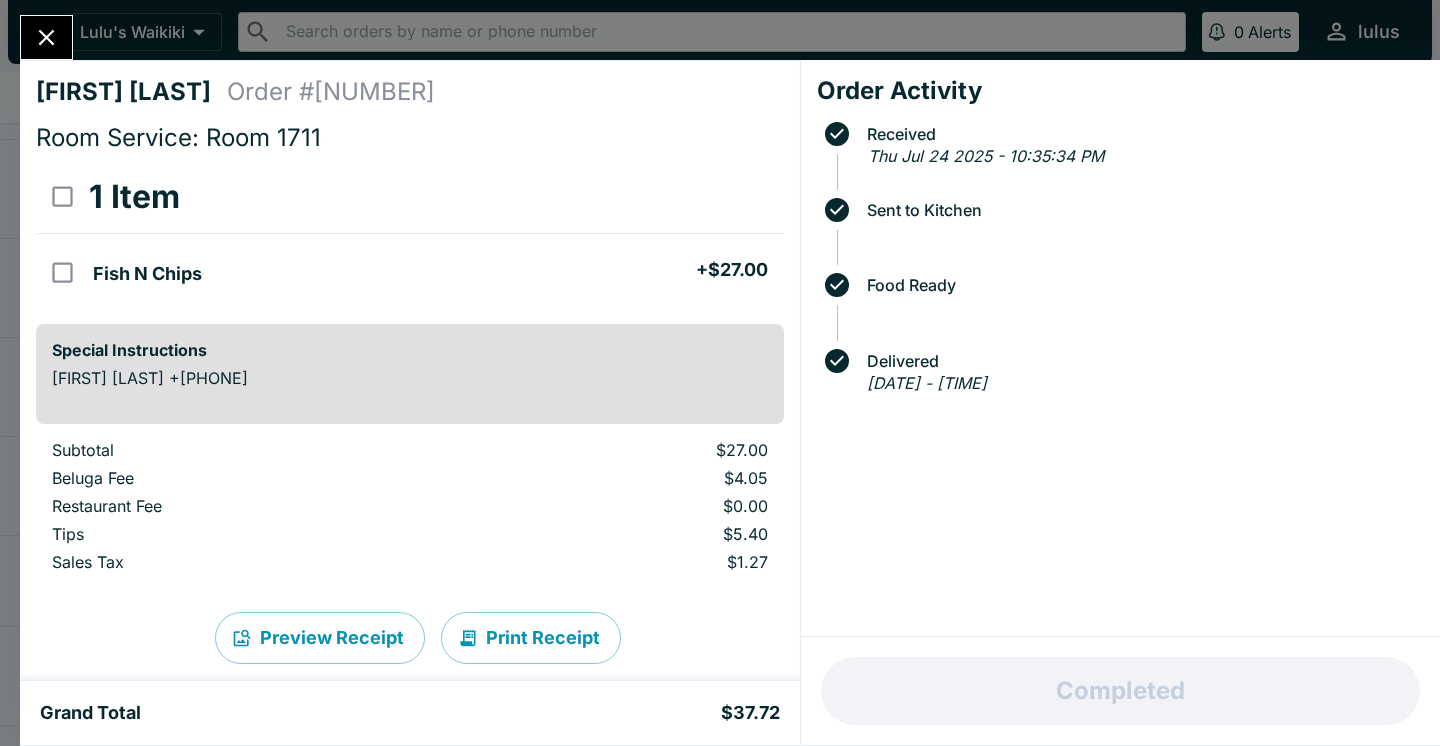 click 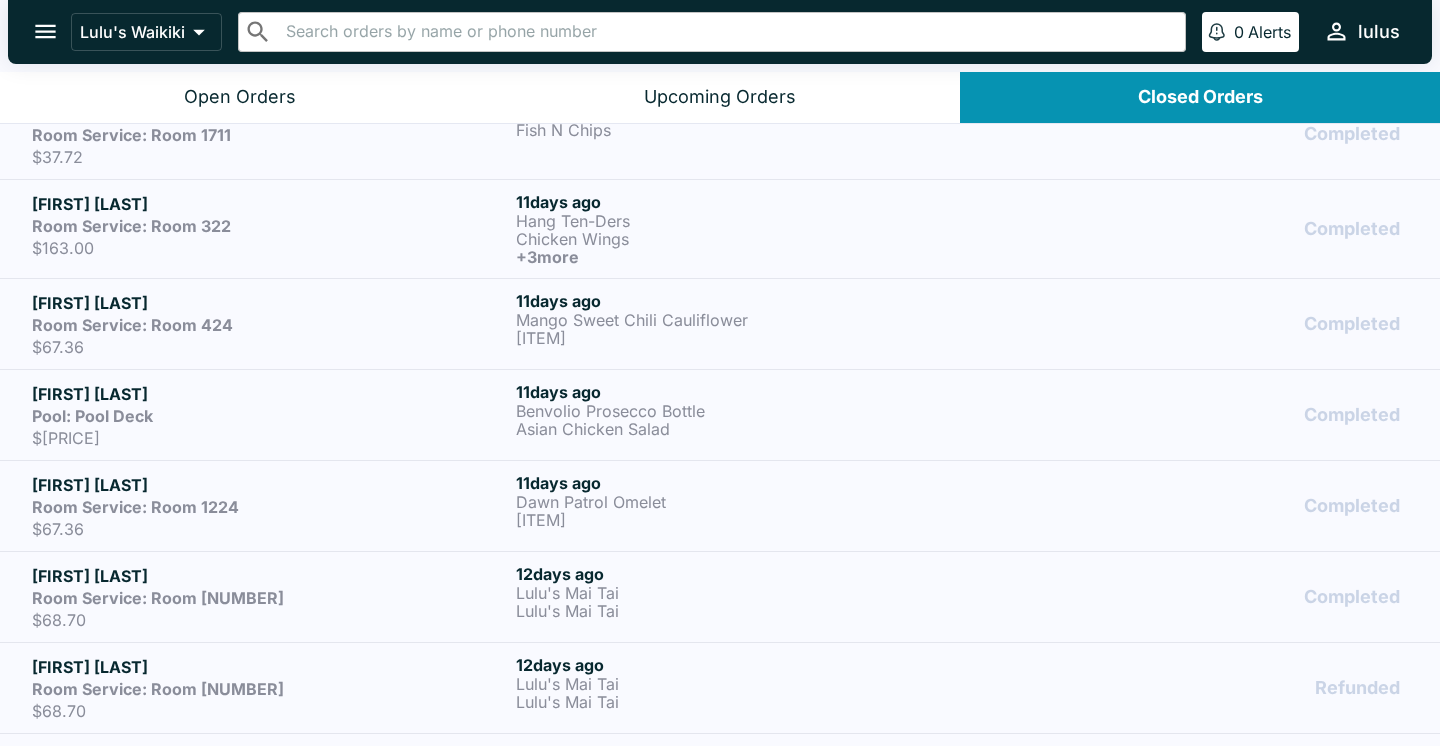 scroll, scrollTop: 4423, scrollLeft: 0, axis: vertical 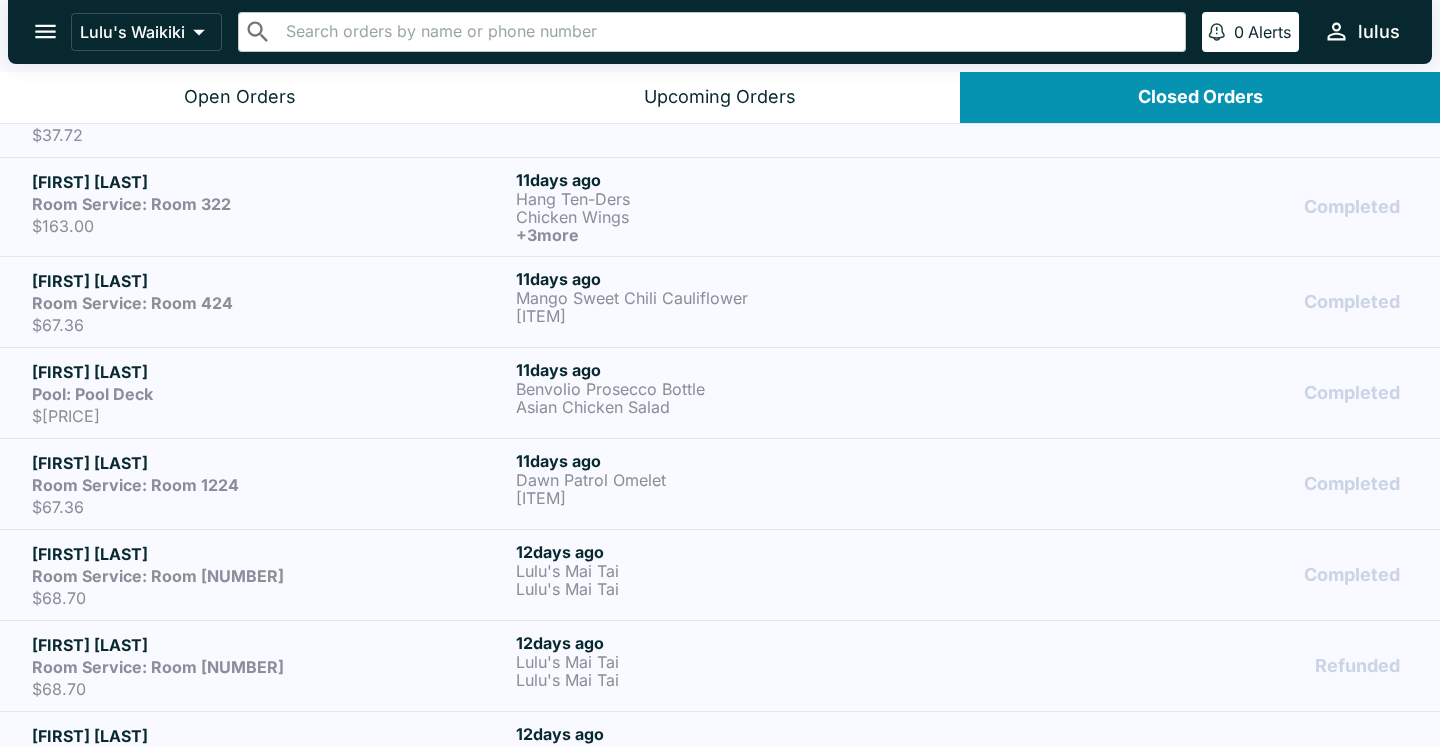 click on "$68.70" at bounding box center [270, 598] 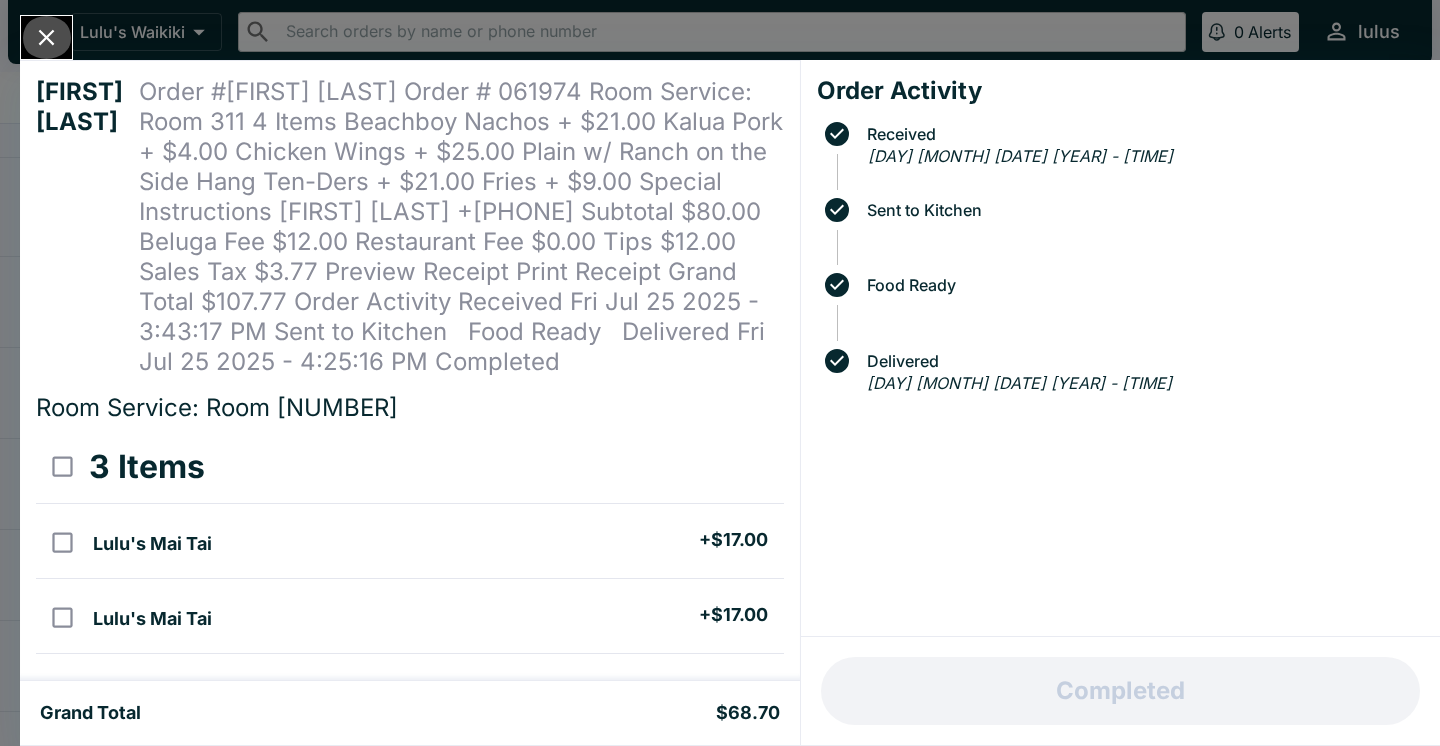 click 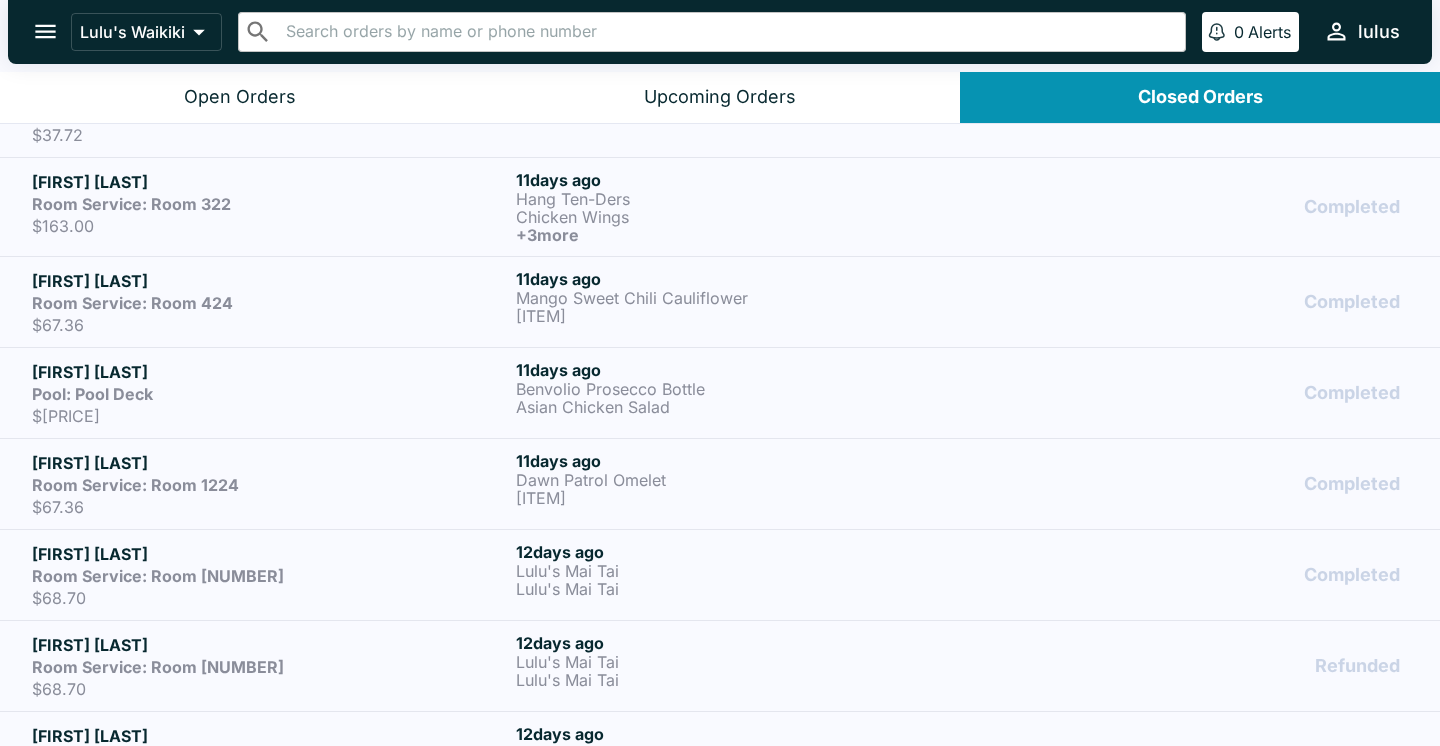 click on "[FIRST] [LAST]" at bounding box center (270, 463) 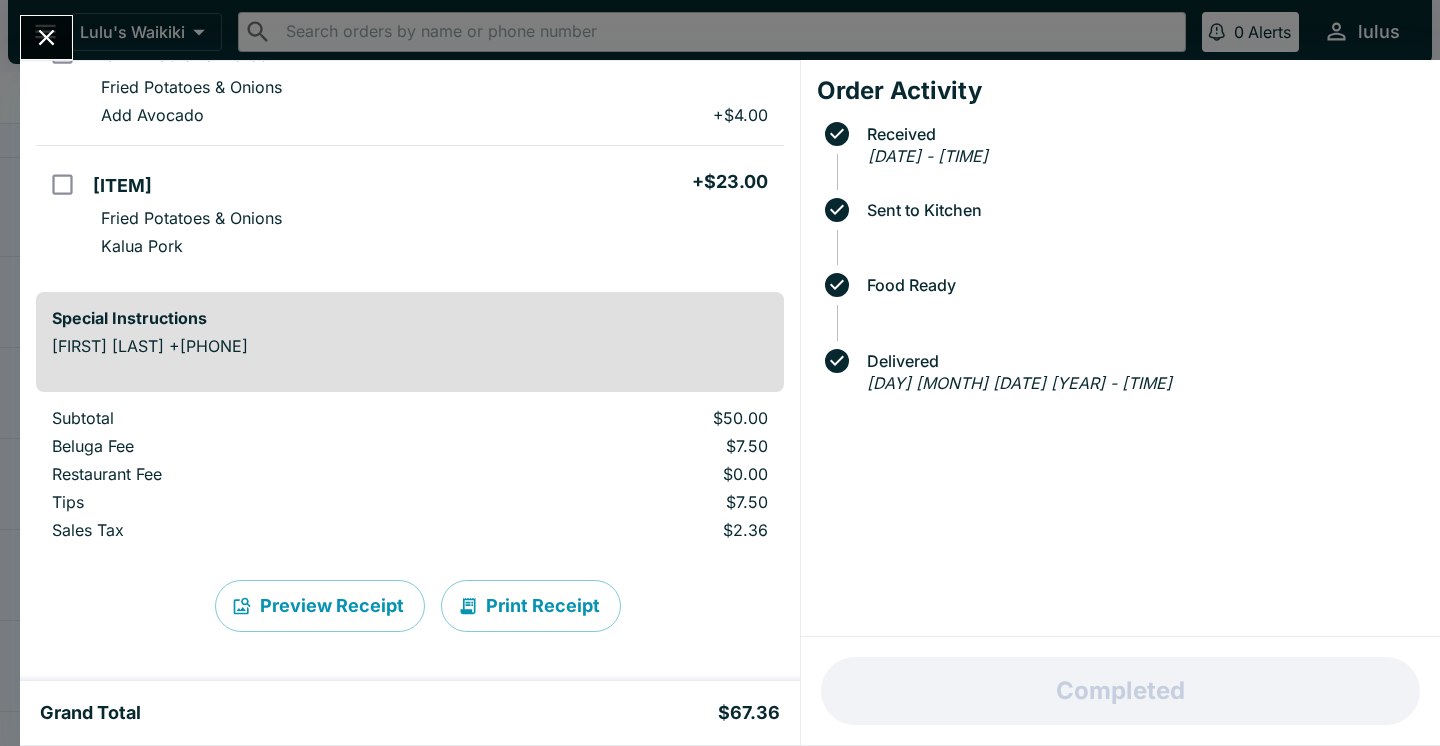 scroll, scrollTop: 219, scrollLeft: 0, axis: vertical 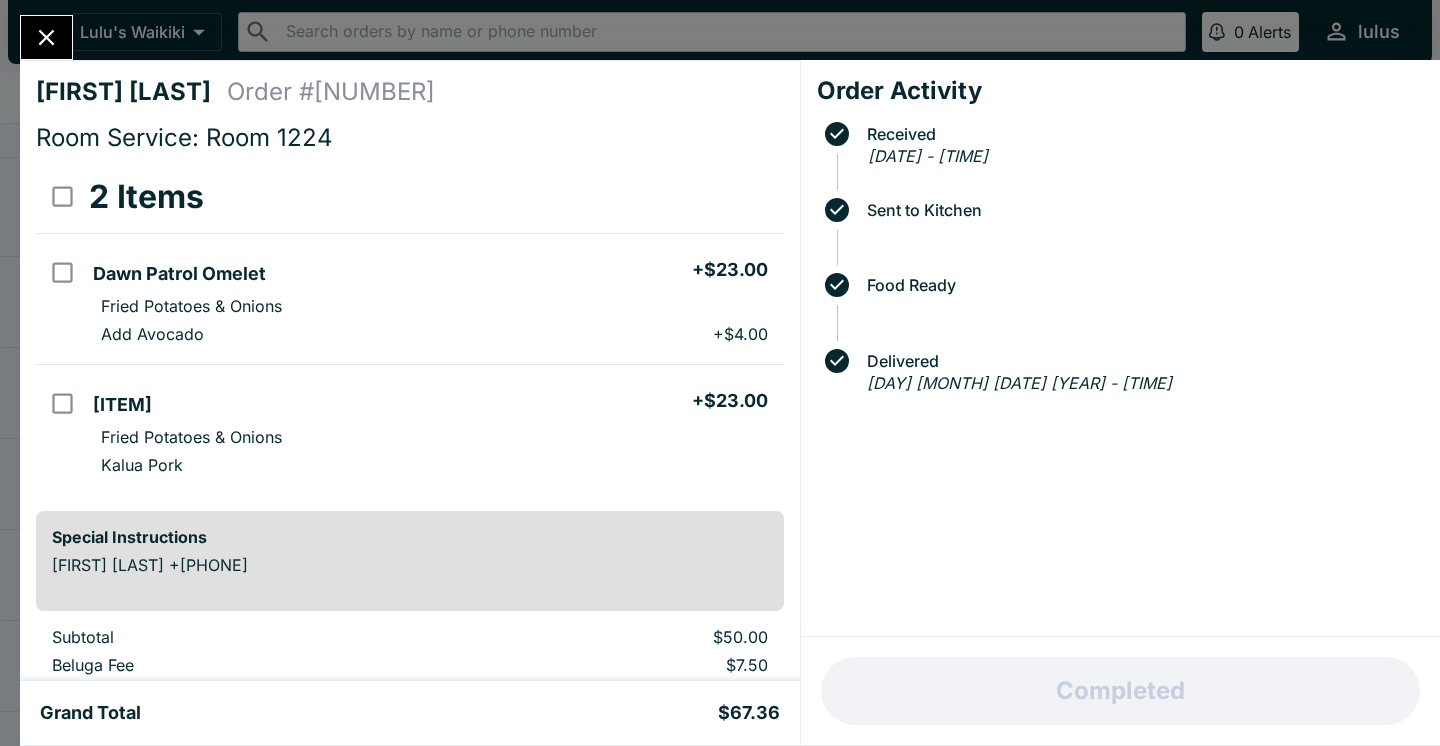 click 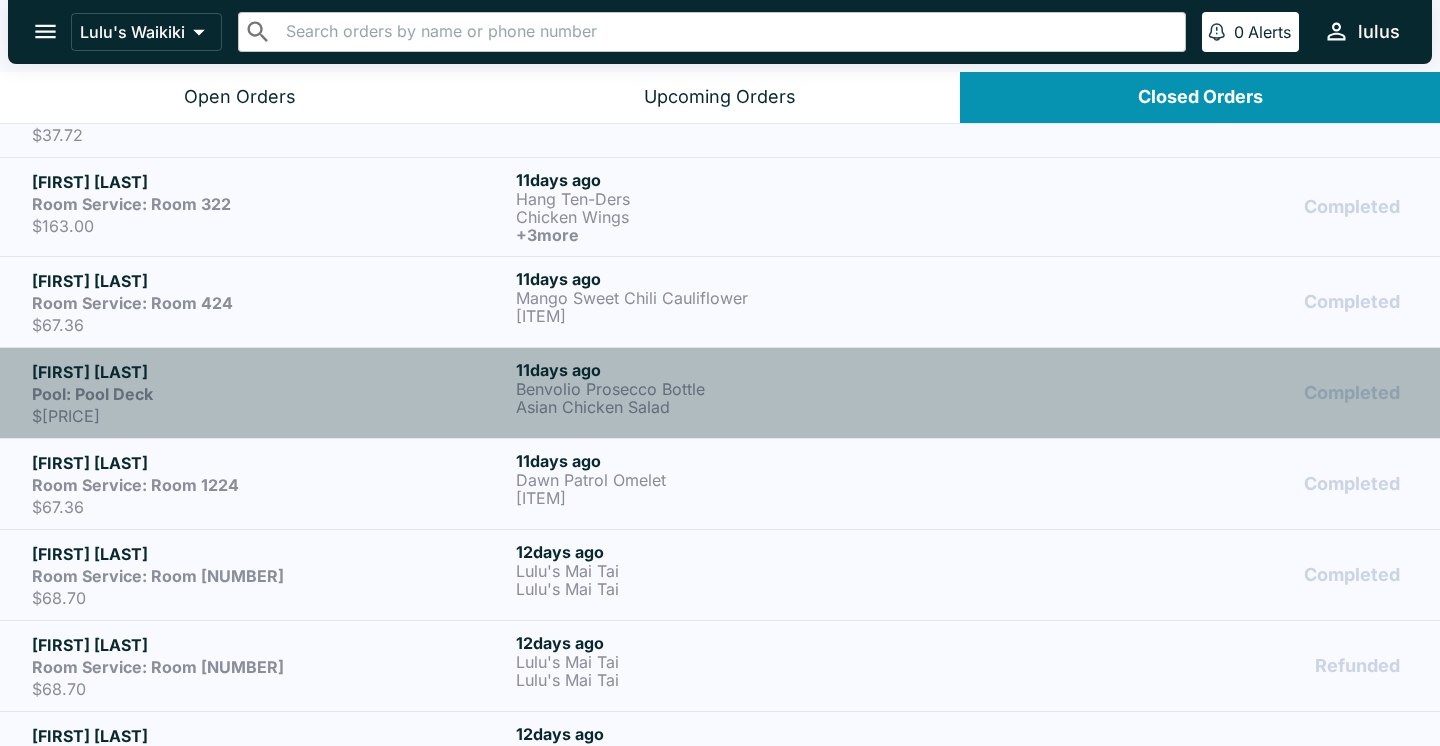 click on "Pool: Pool Deck" at bounding box center [270, 394] 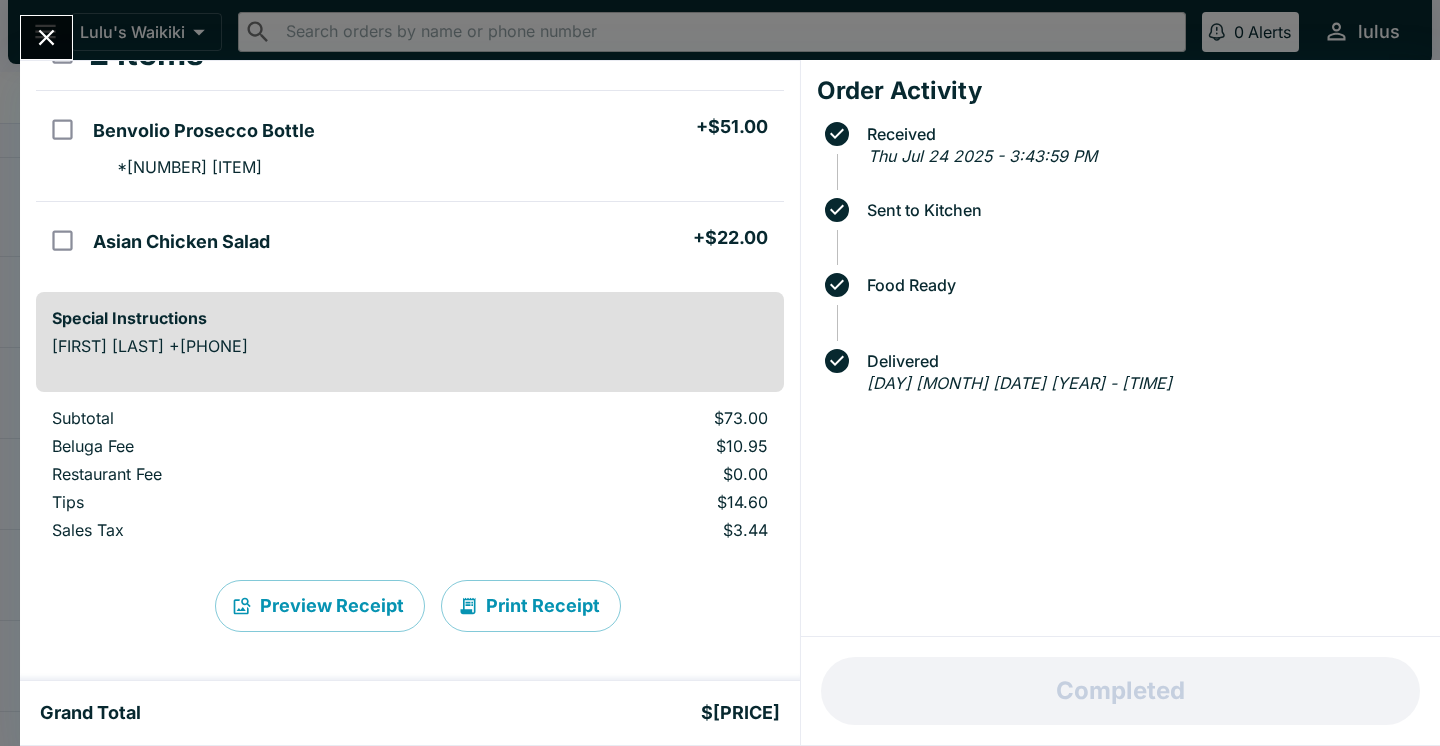 scroll, scrollTop: 143, scrollLeft: 0, axis: vertical 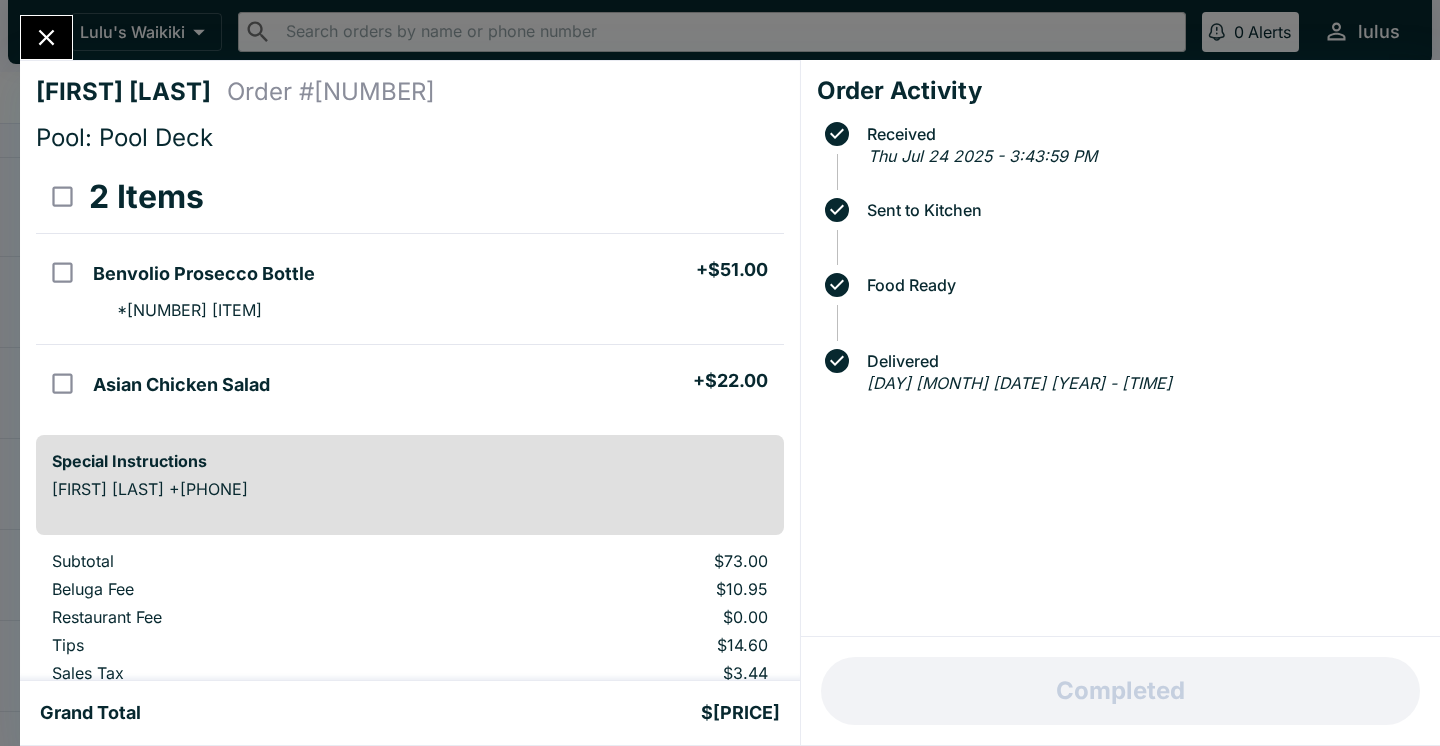 click 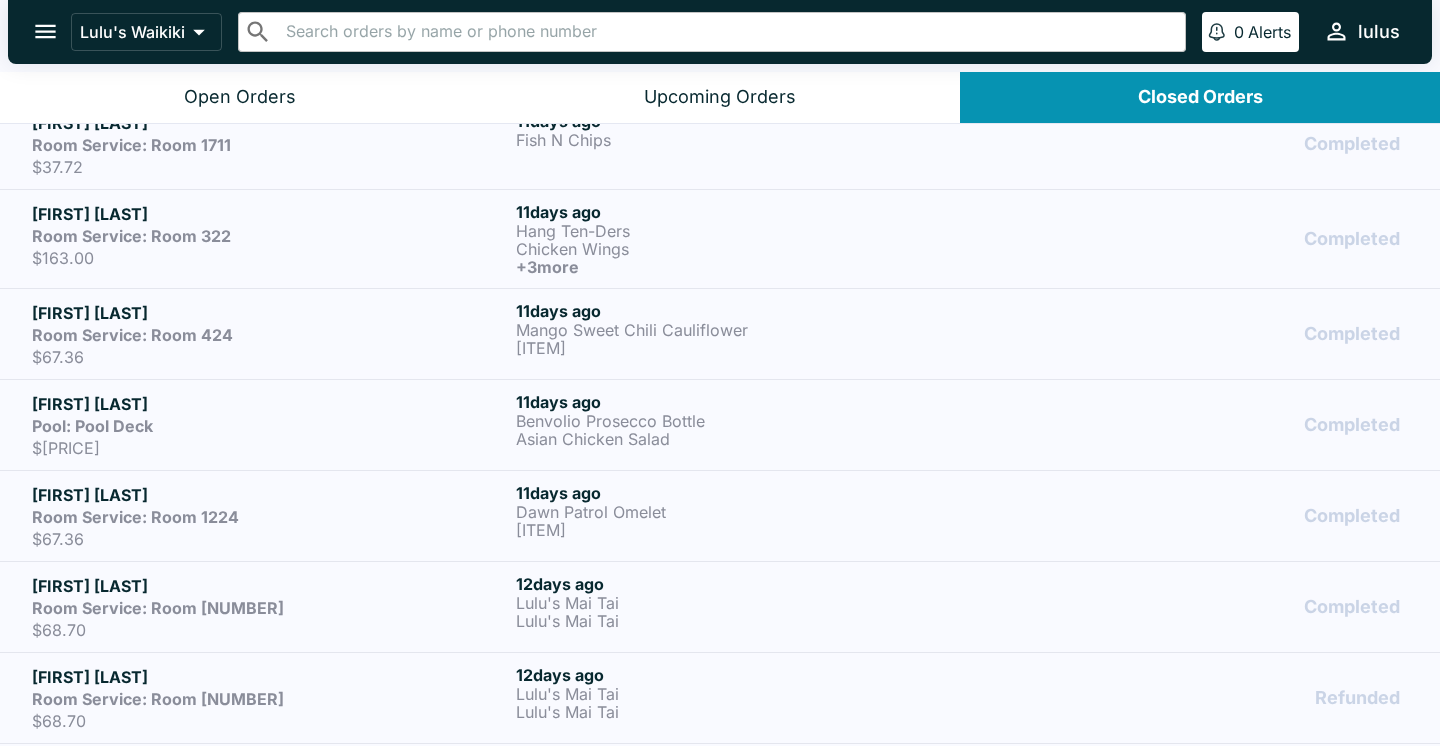 scroll, scrollTop: 4379, scrollLeft: 0, axis: vertical 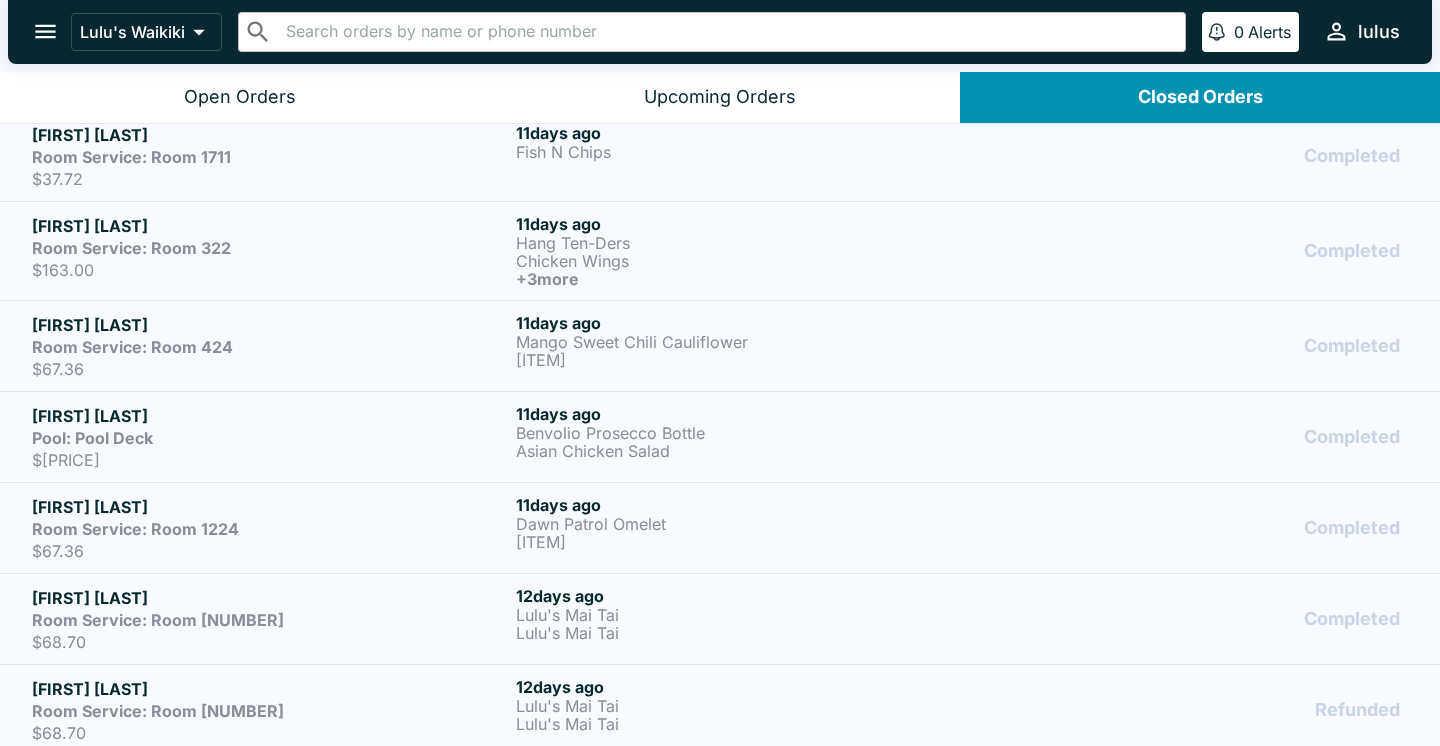 click on "Room Service: Room 424" at bounding box center [270, 347] 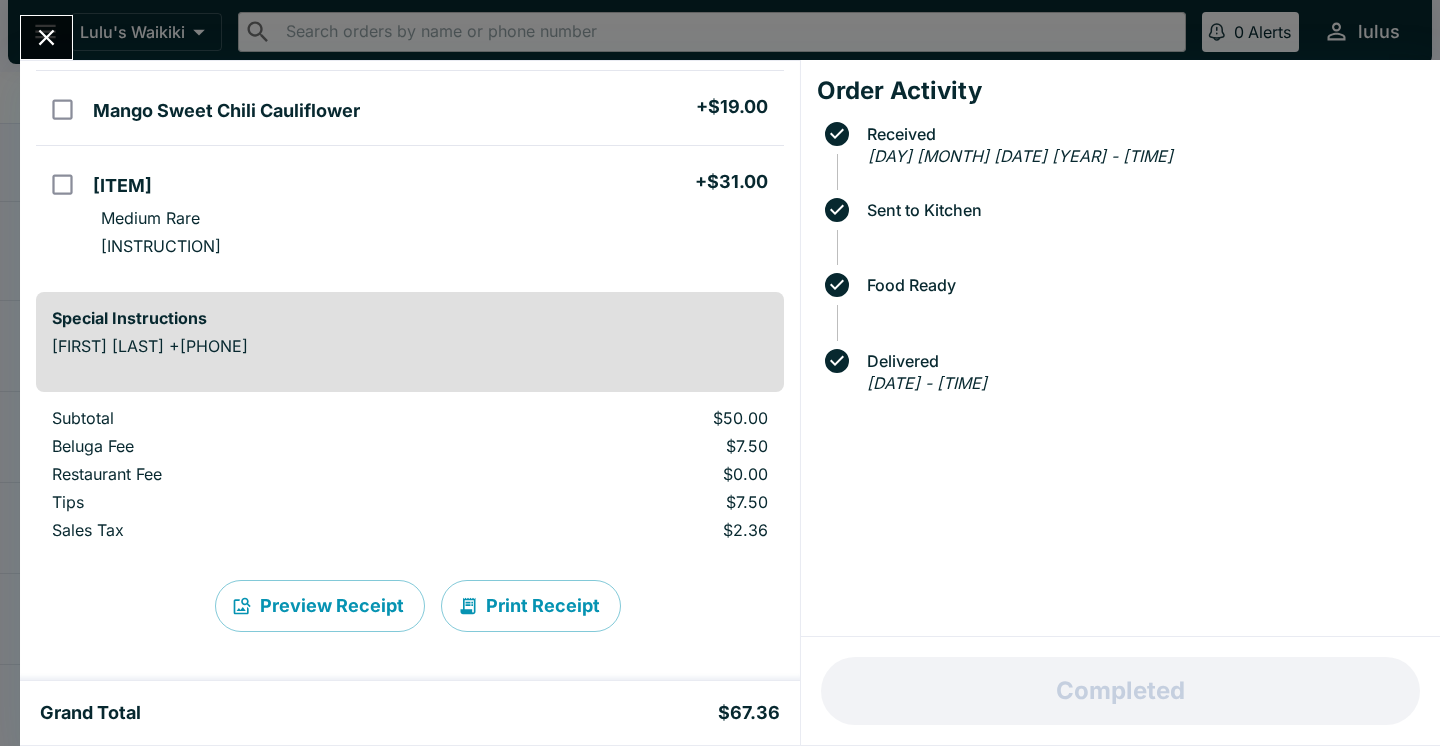 scroll, scrollTop: 163, scrollLeft: 0, axis: vertical 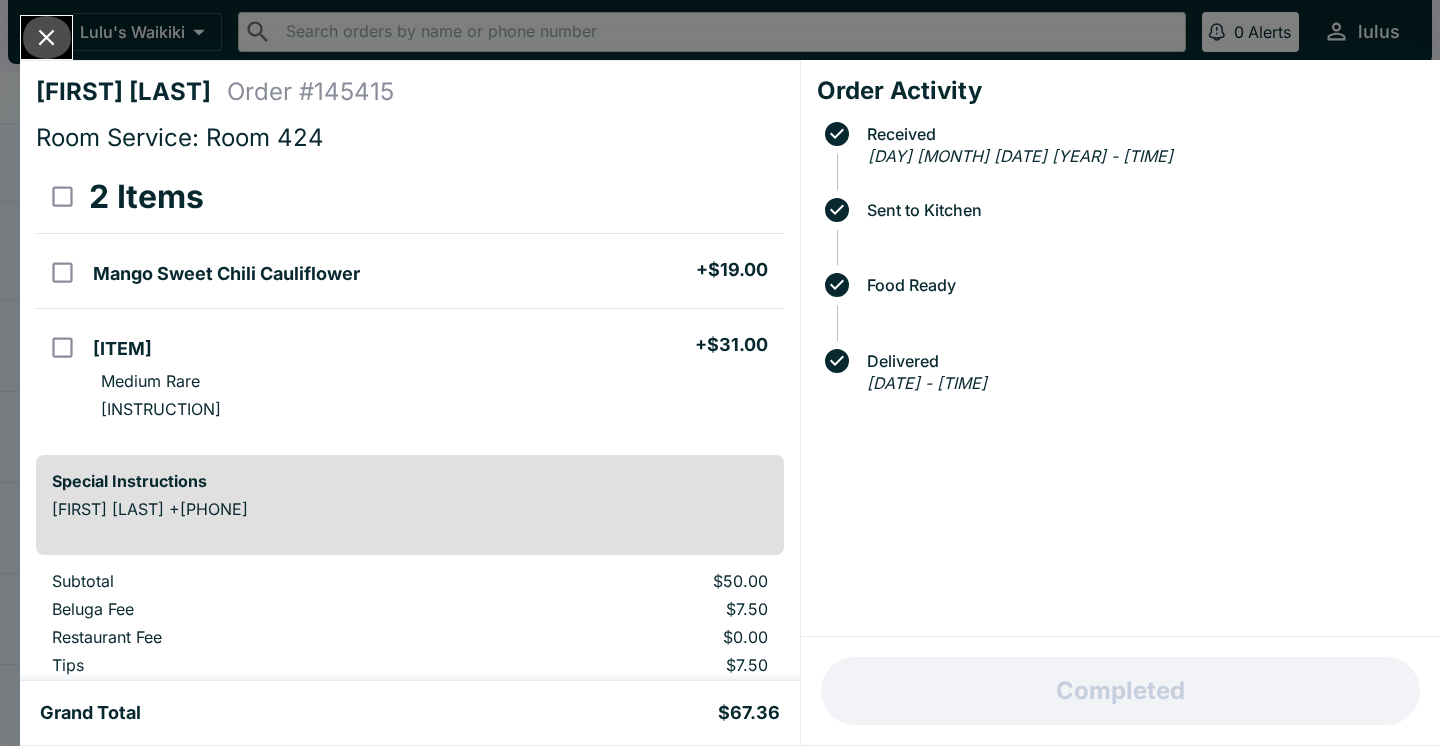click 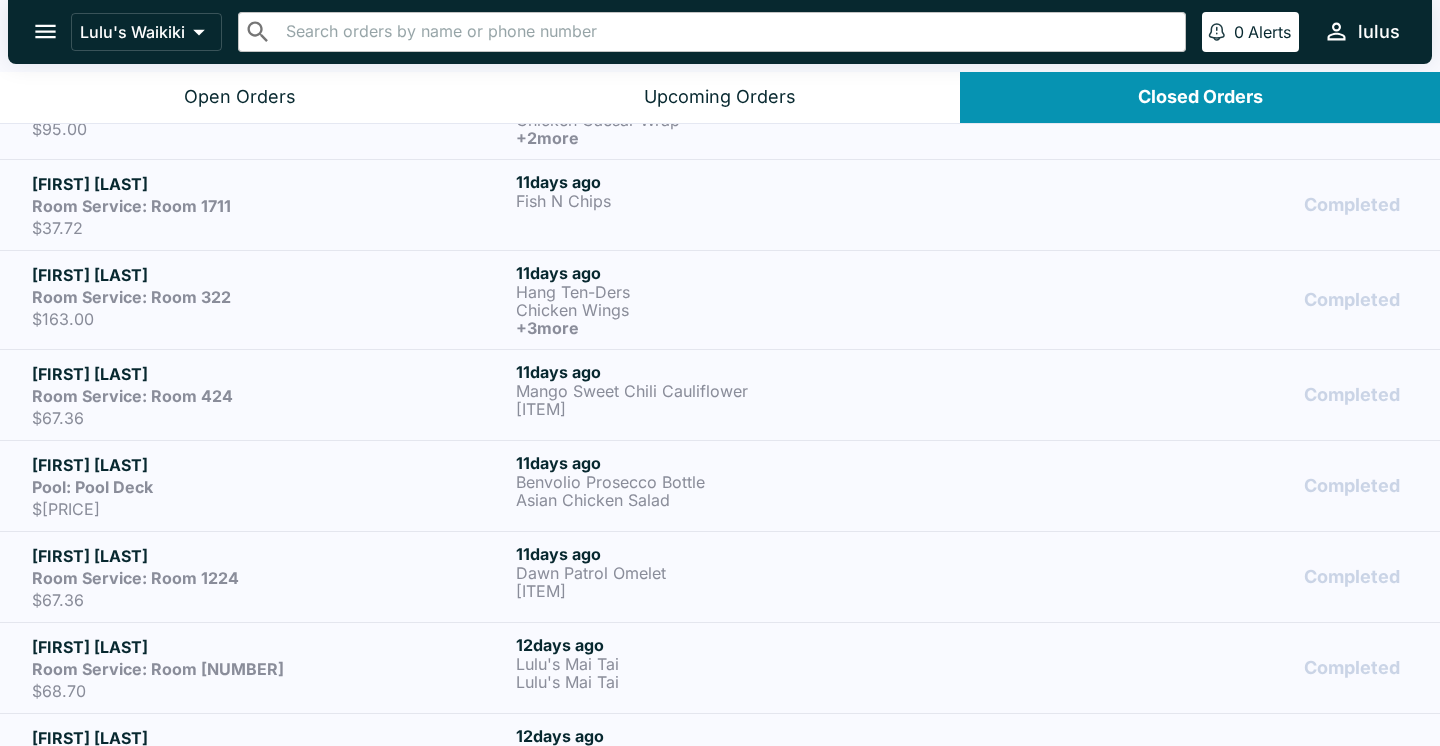 scroll, scrollTop: 4319, scrollLeft: 0, axis: vertical 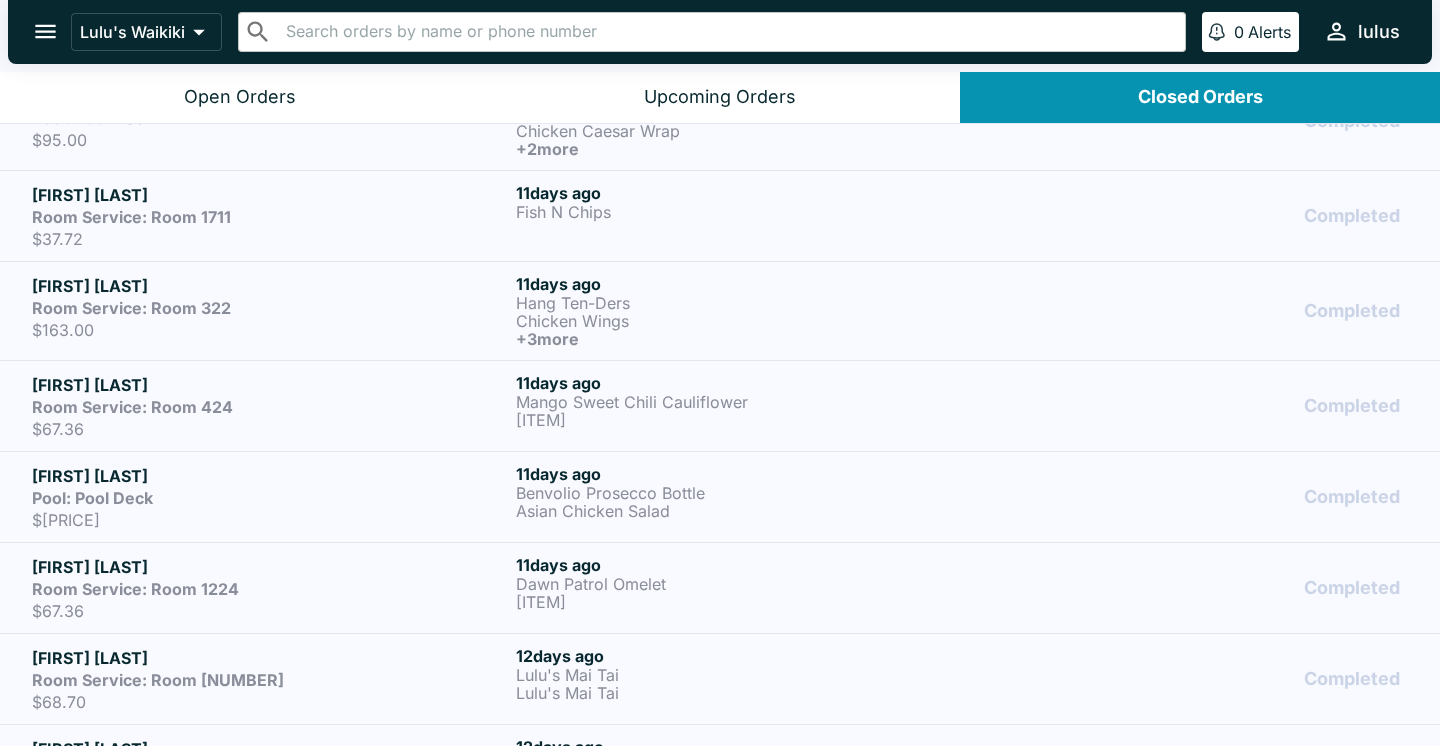 click on "Room Service: Room 322" at bounding box center [270, 308] 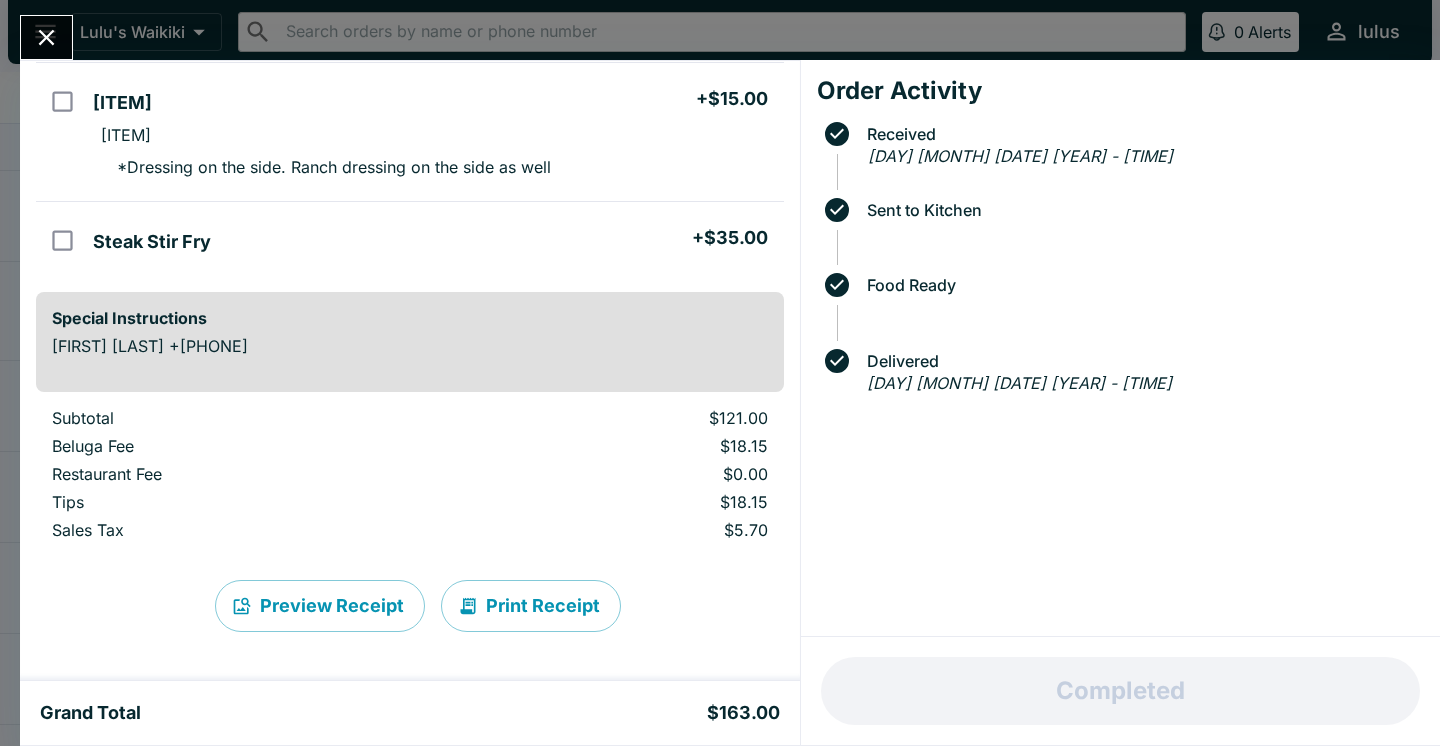 scroll, scrollTop: 452, scrollLeft: 0, axis: vertical 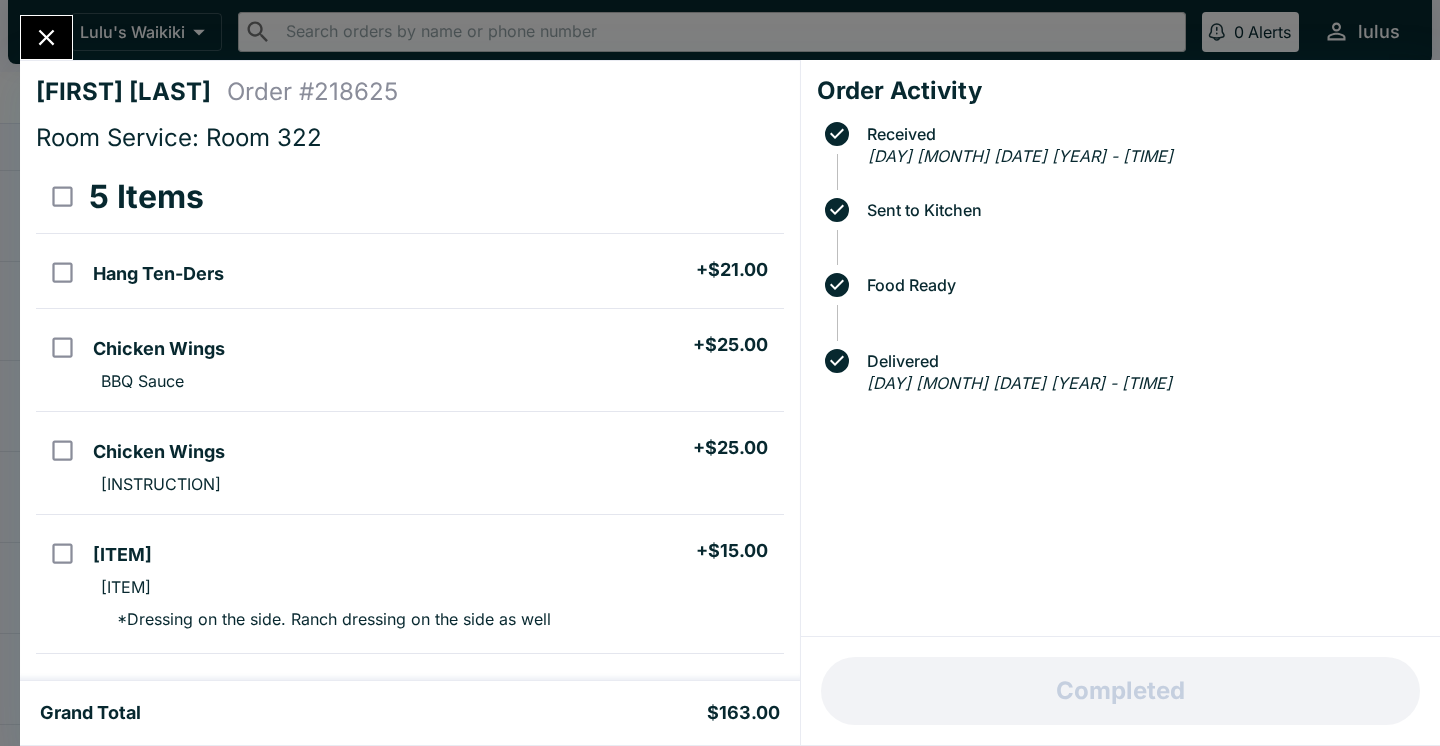 click 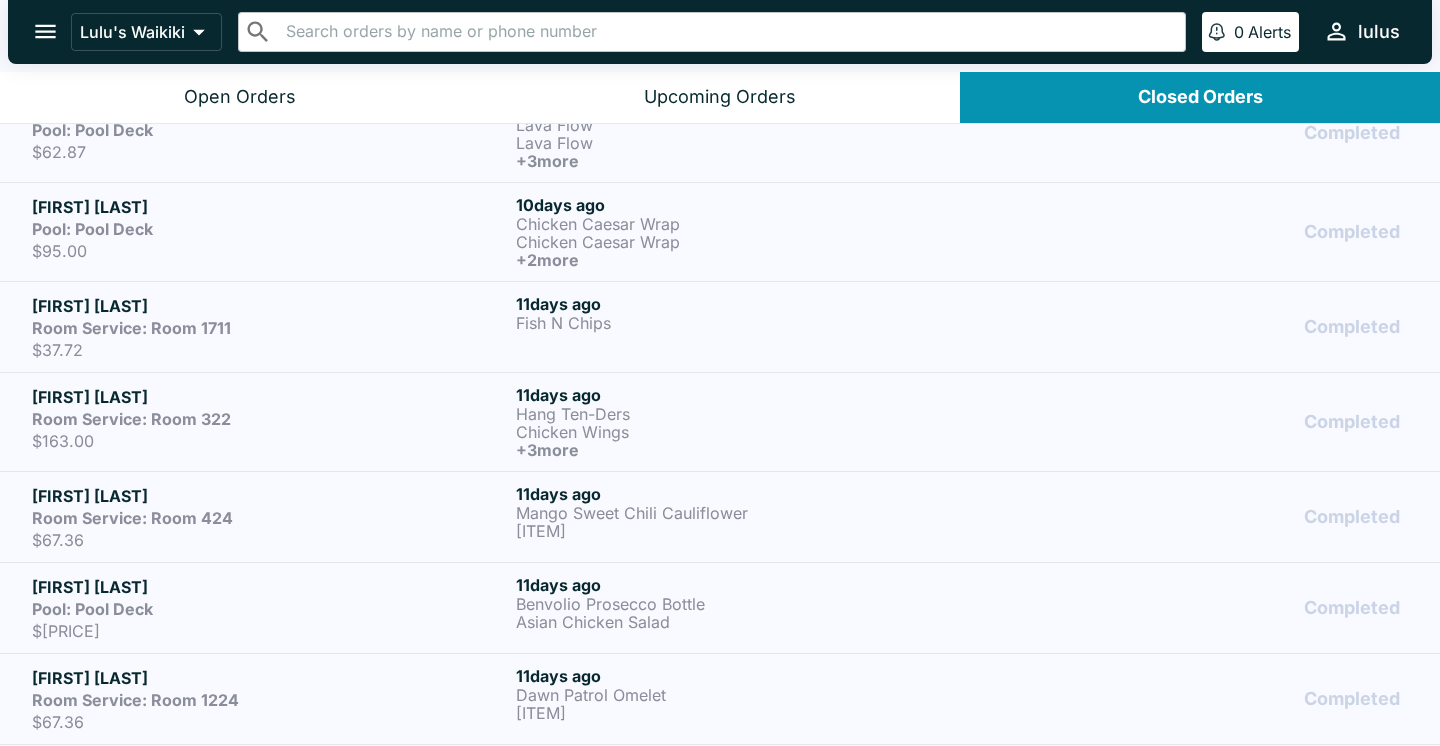 scroll, scrollTop: 4179, scrollLeft: 0, axis: vertical 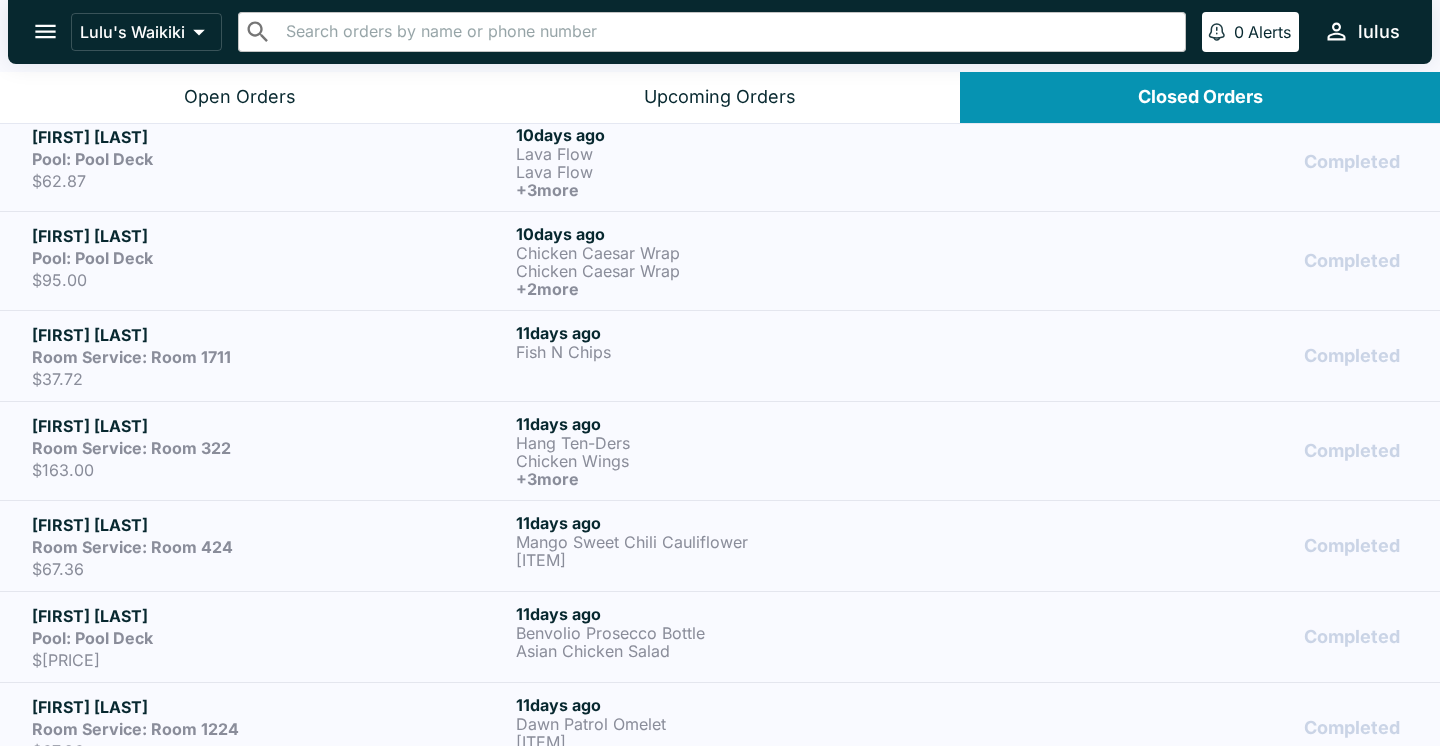 click on "$37.72" at bounding box center [270, 379] 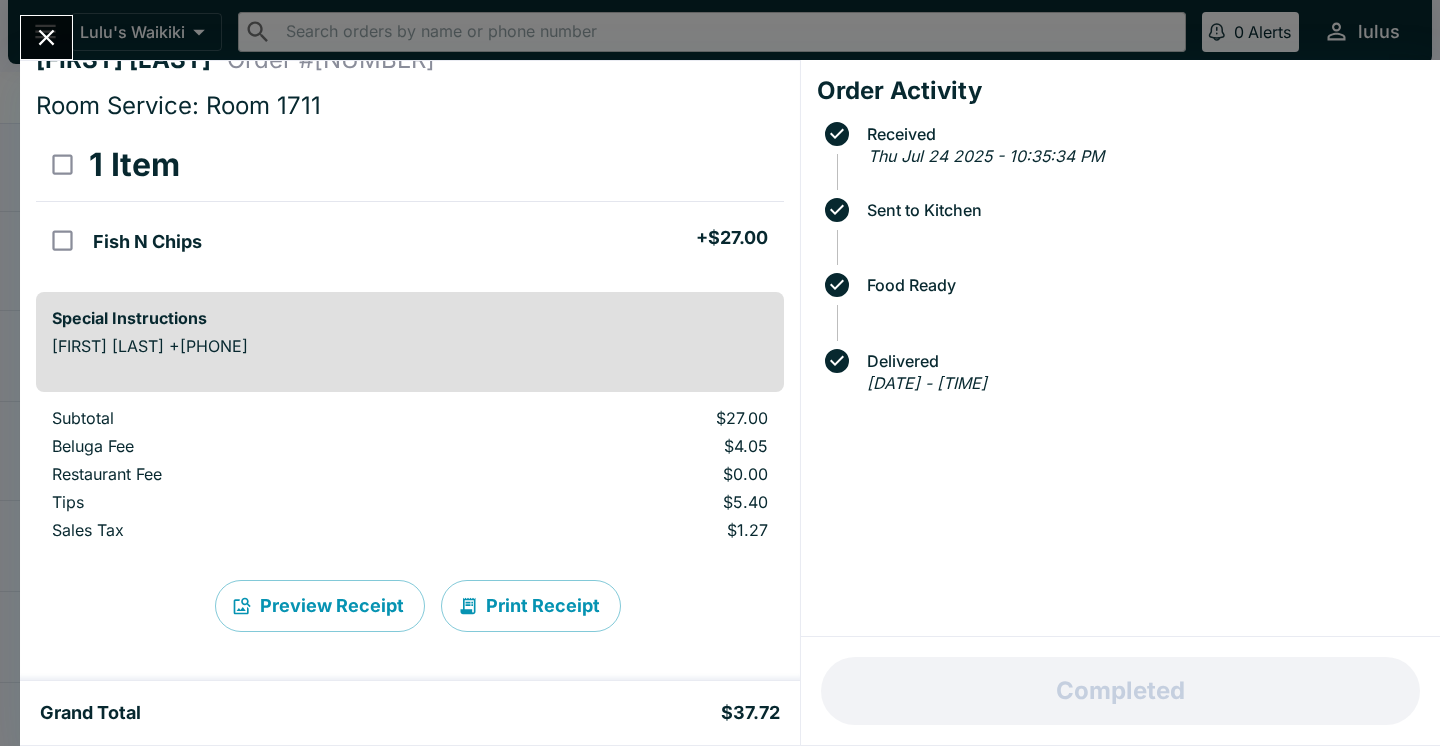 scroll, scrollTop: 32, scrollLeft: 0, axis: vertical 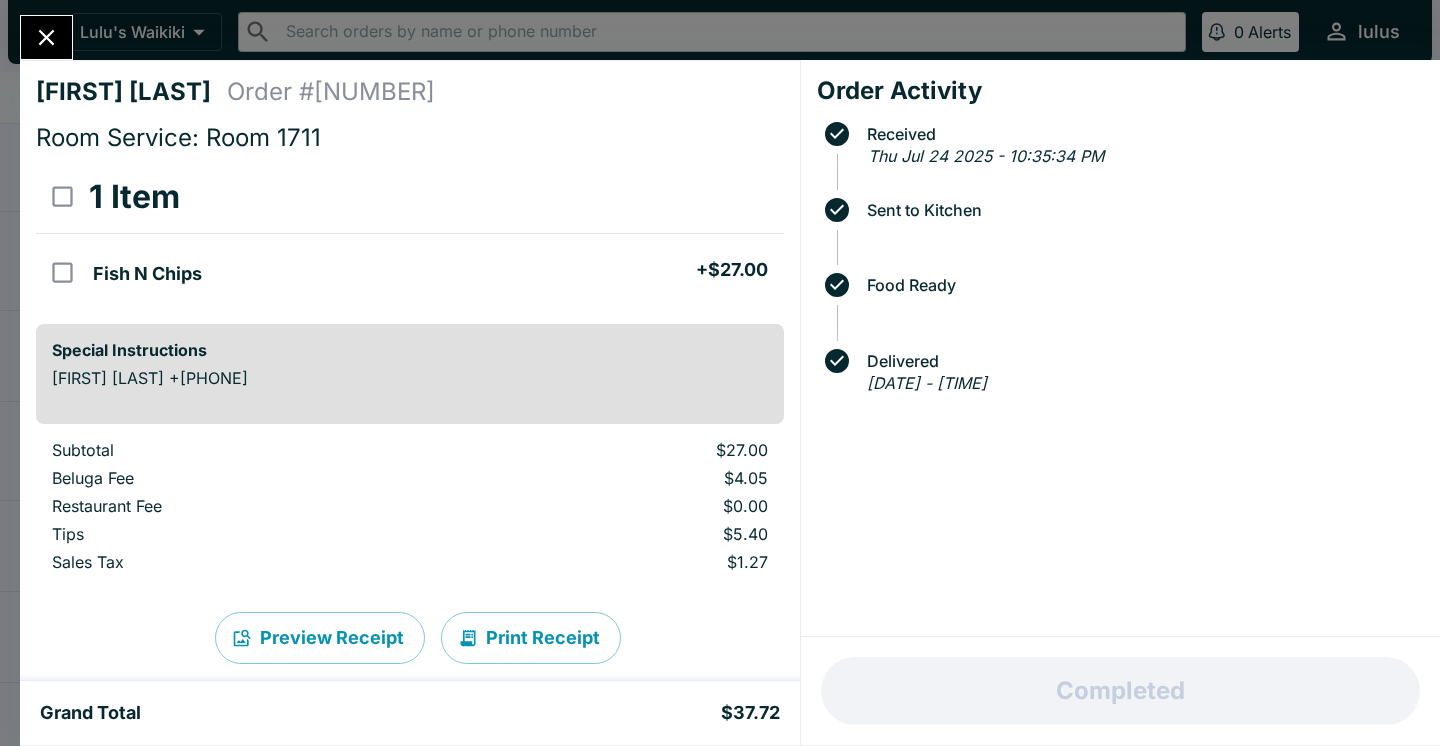 click 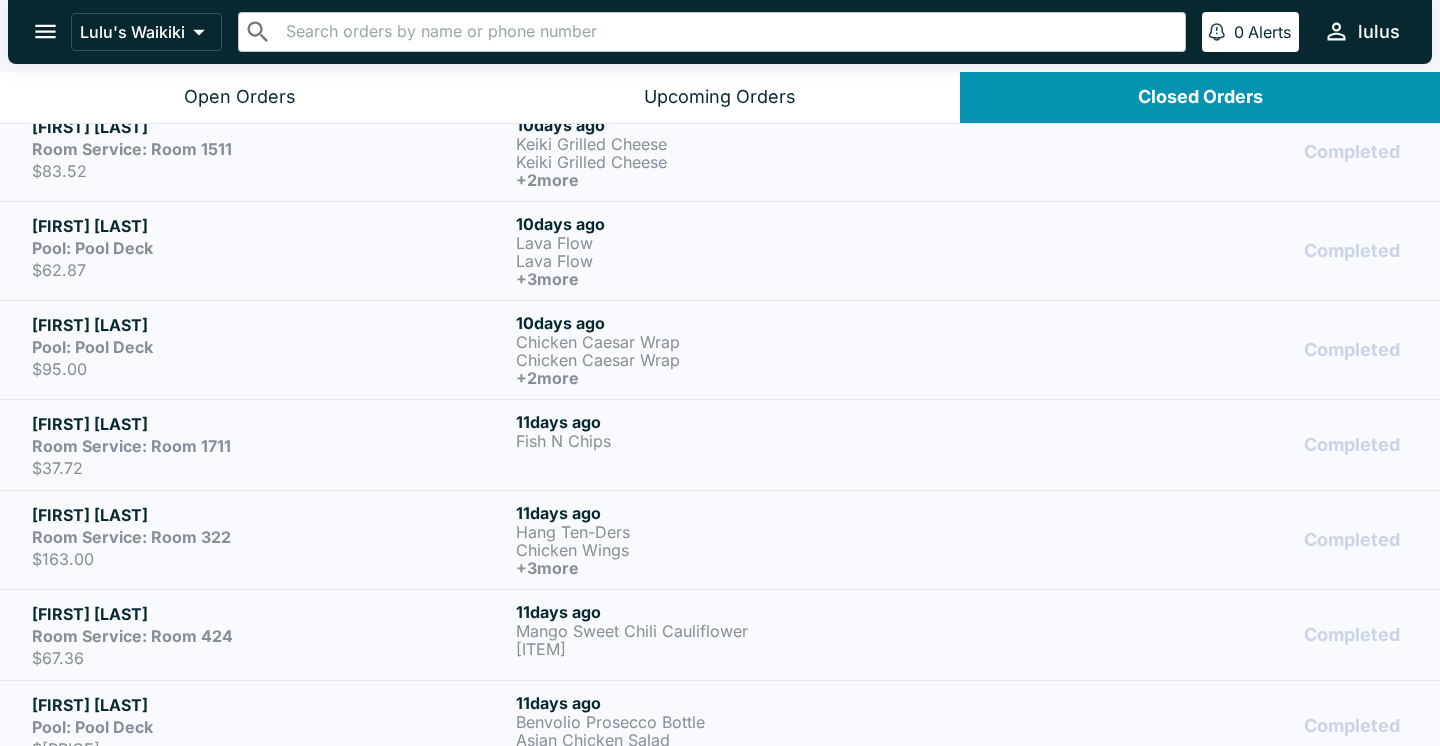 scroll, scrollTop: 4086, scrollLeft: 0, axis: vertical 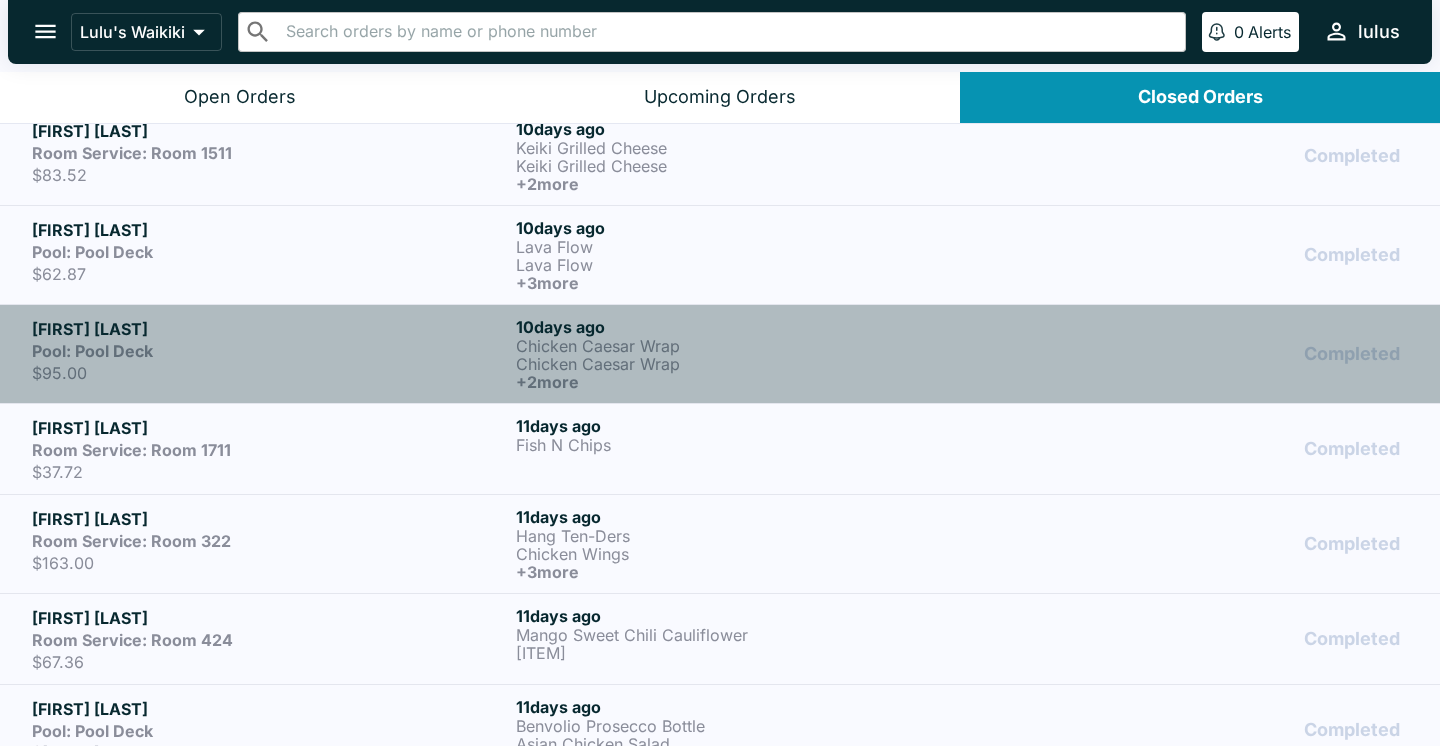 click on "Pool: Pool Deck" at bounding box center (270, 351) 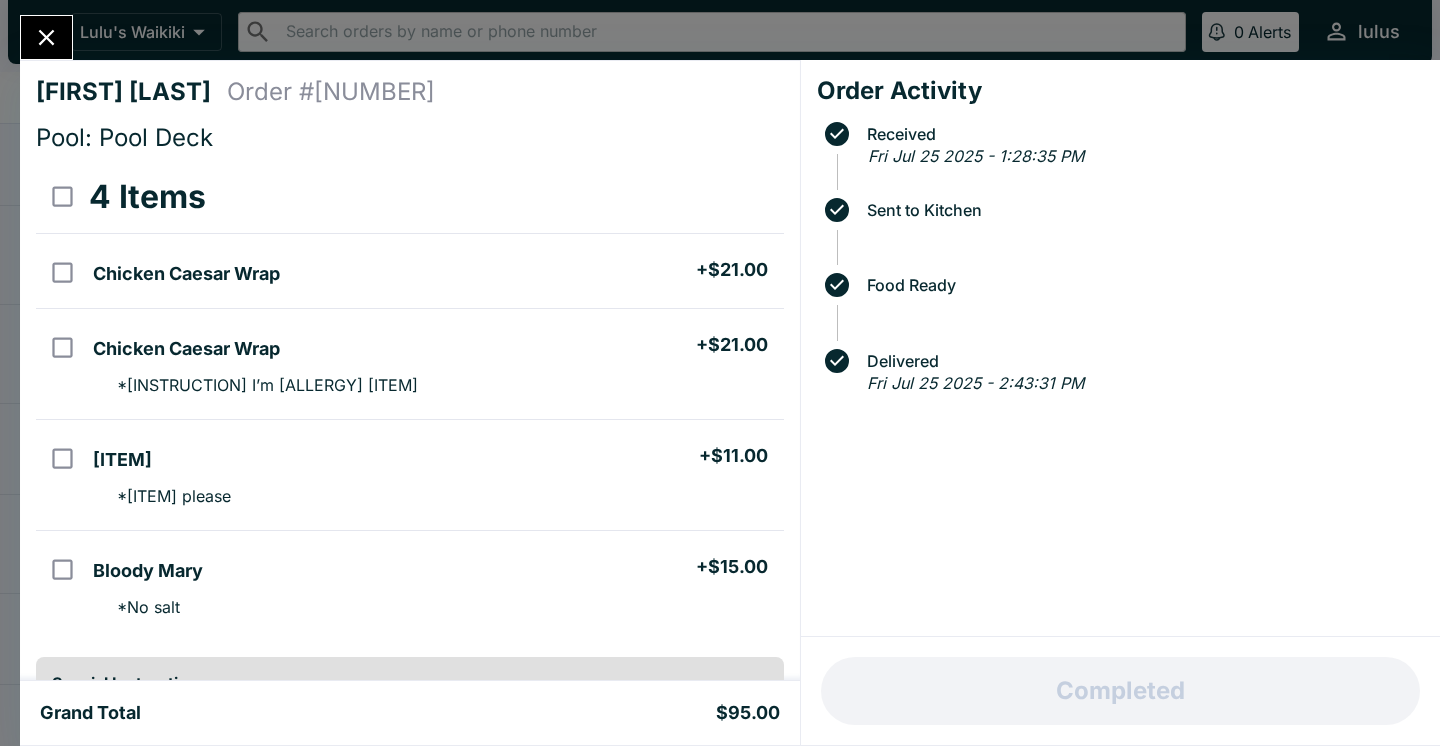 click 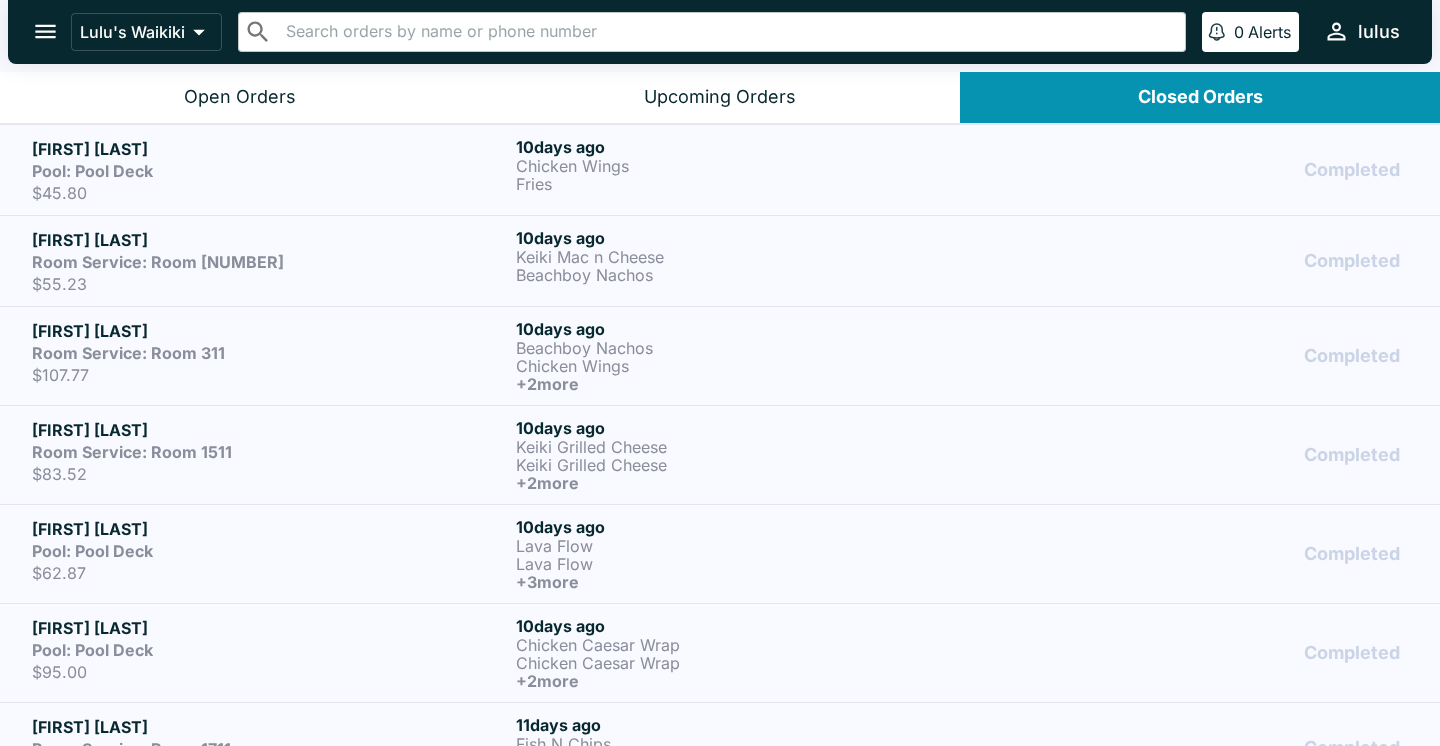 scroll, scrollTop: 3762, scrollLeft: 0, axis: vertical 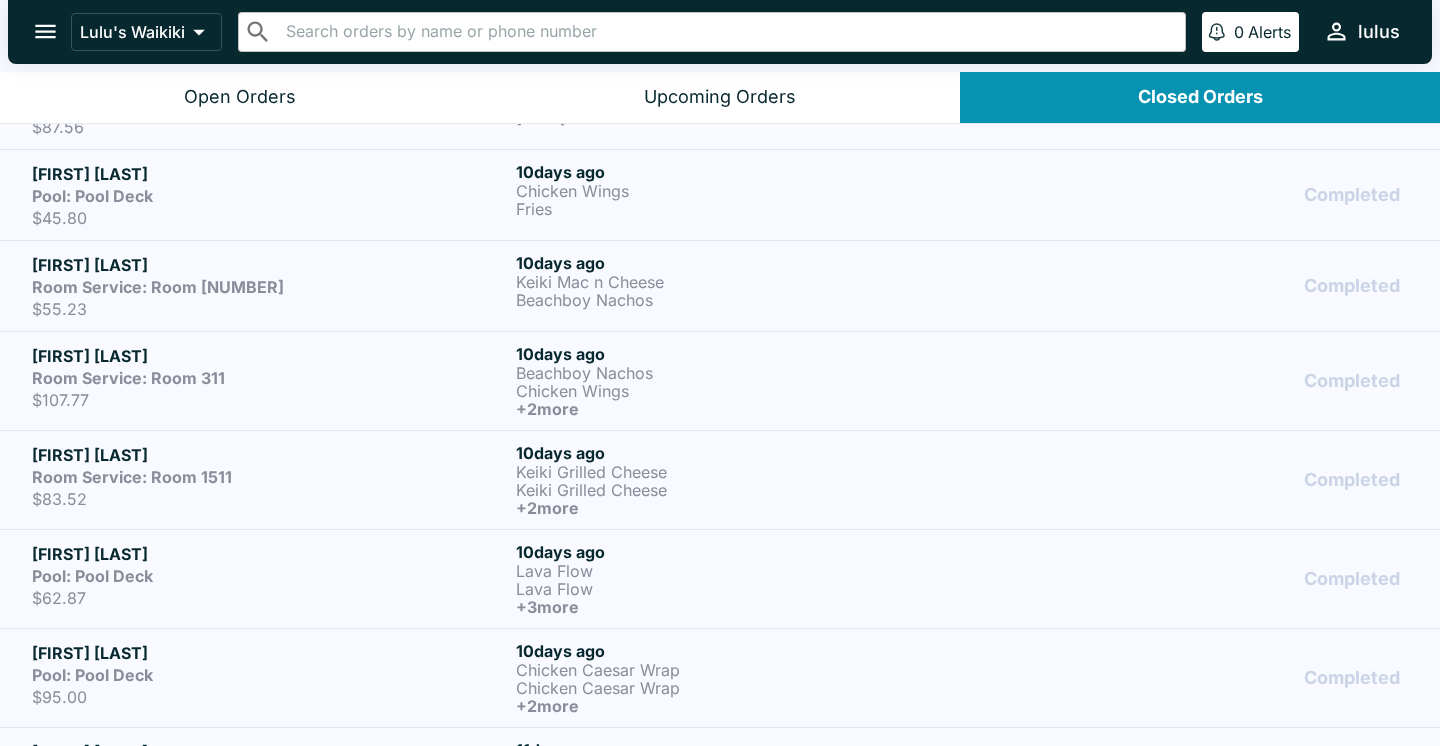 click on "Pool: Pool Deck" at bounding box center (270, 675) 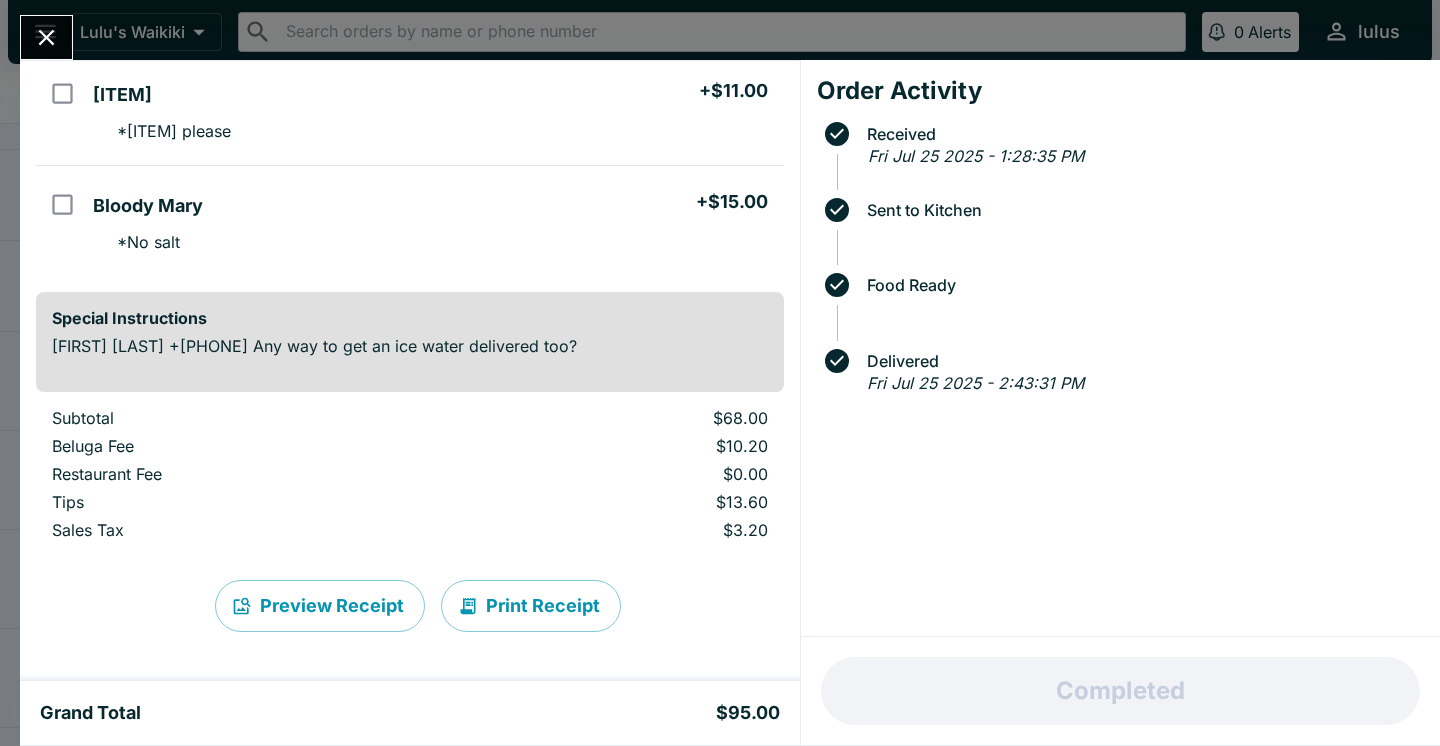 scroll, scrollTop: 365, scrollLeft: 0, axis: vertical 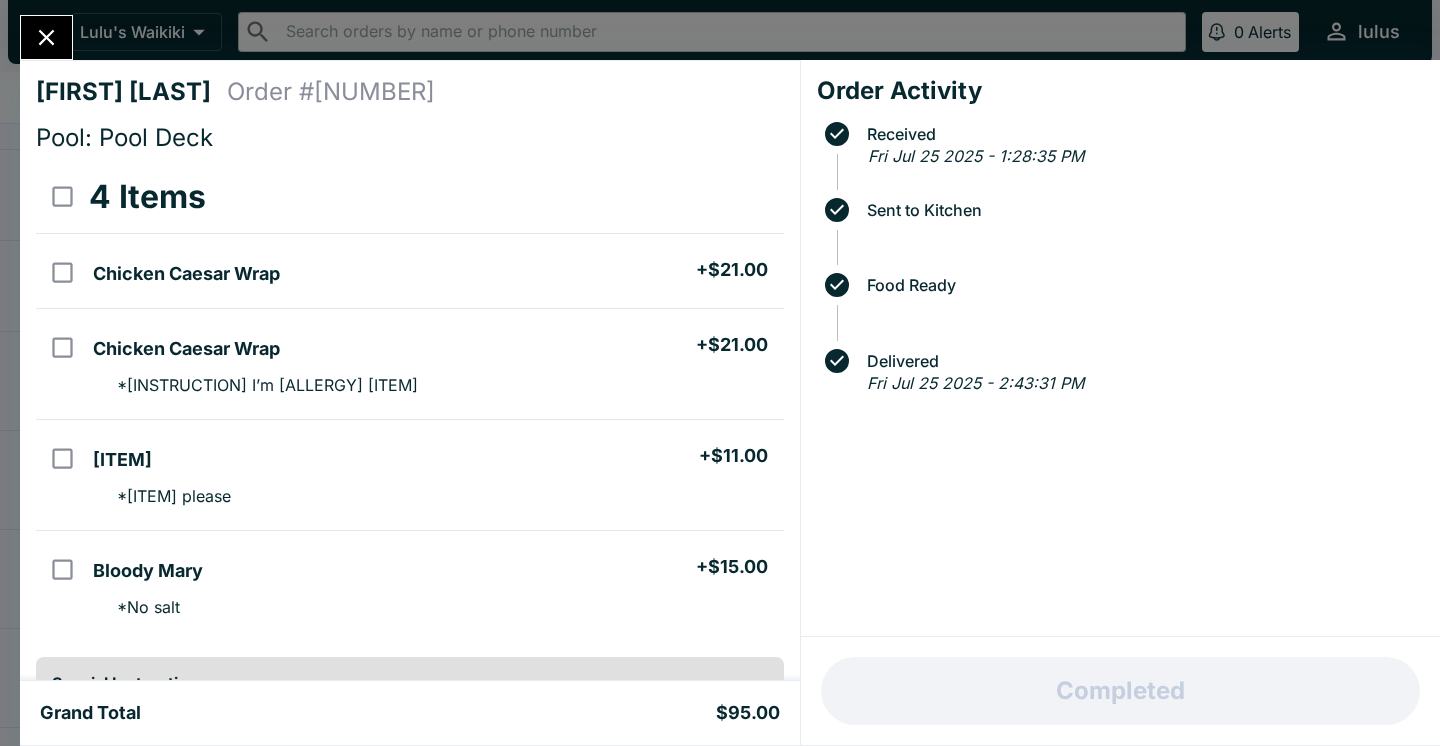 click 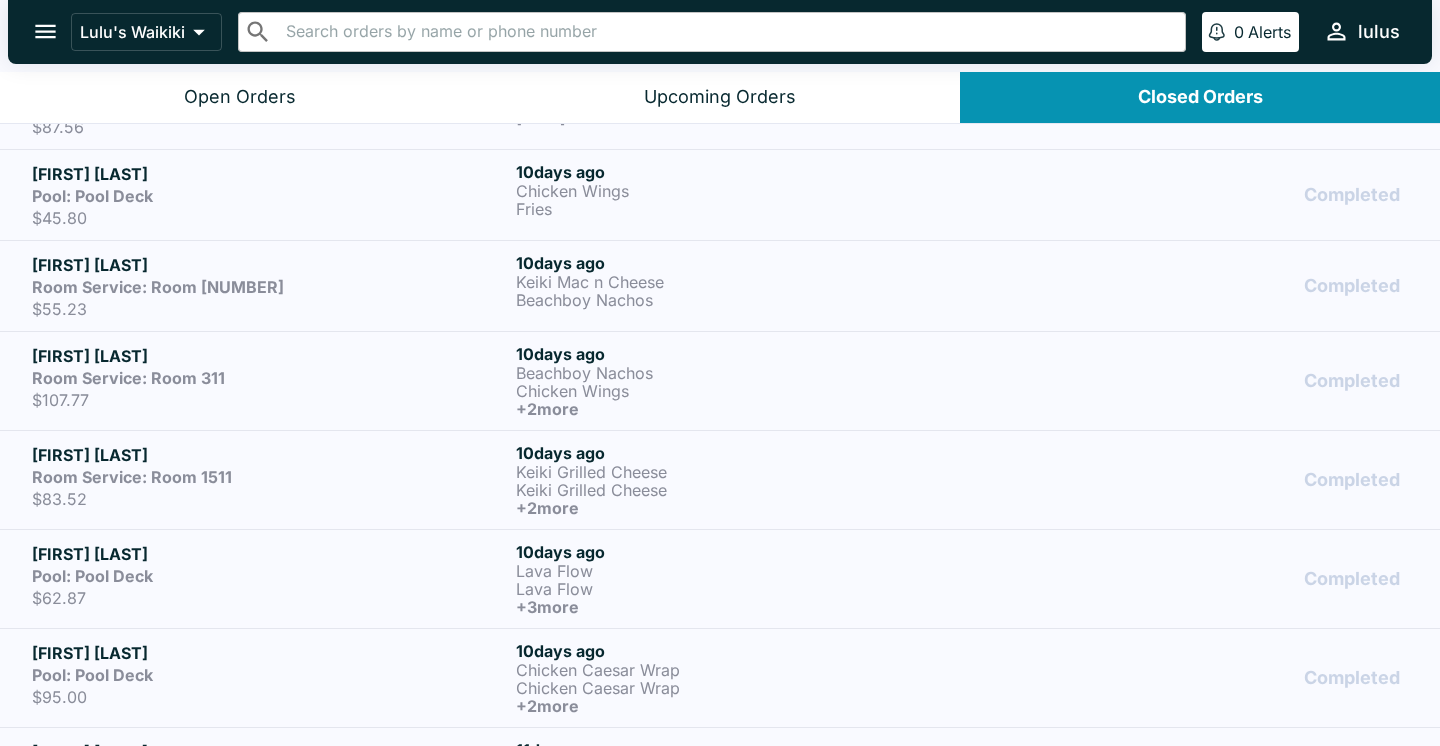 click on "Pool: Pool Deck" at bounding box center [270, 576] 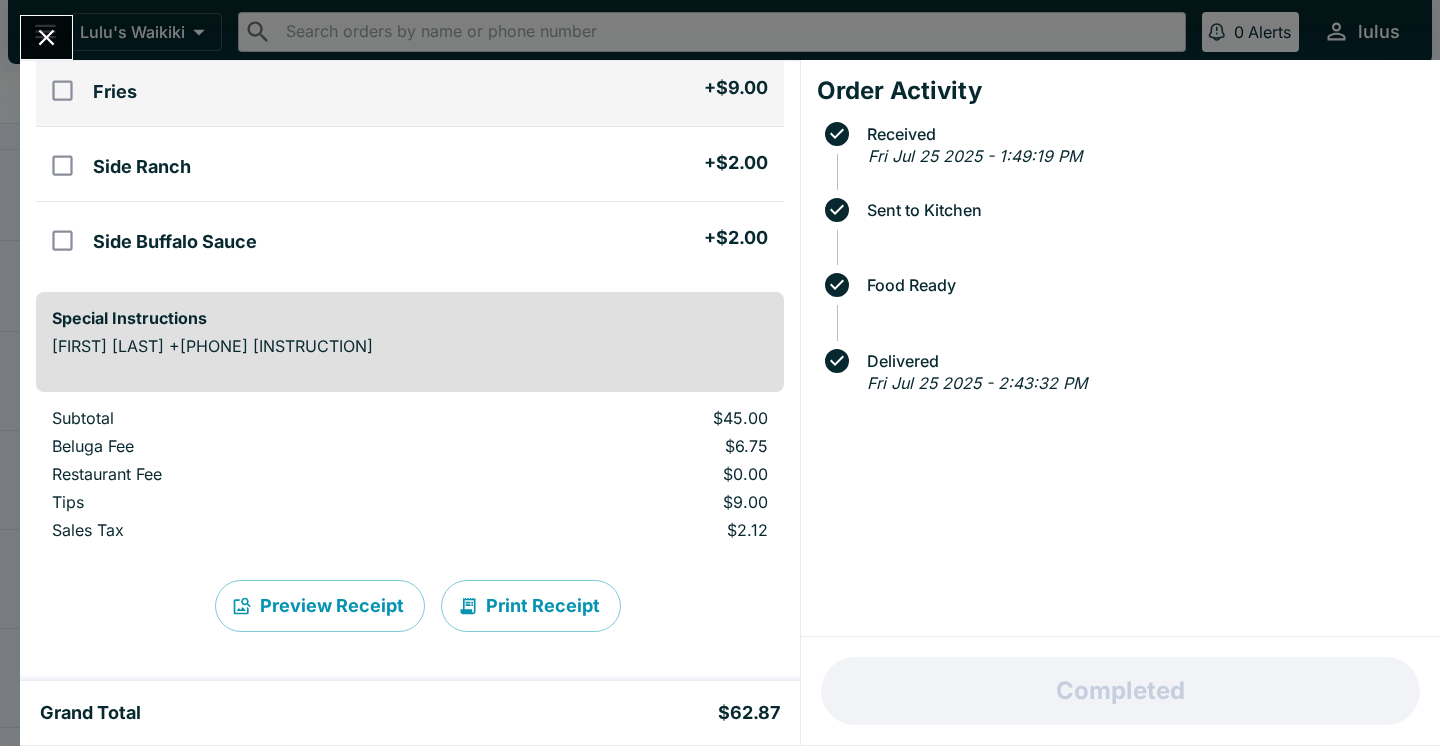 scroll, scrollTop: 332, scrollLeft: 0, axis: vertical 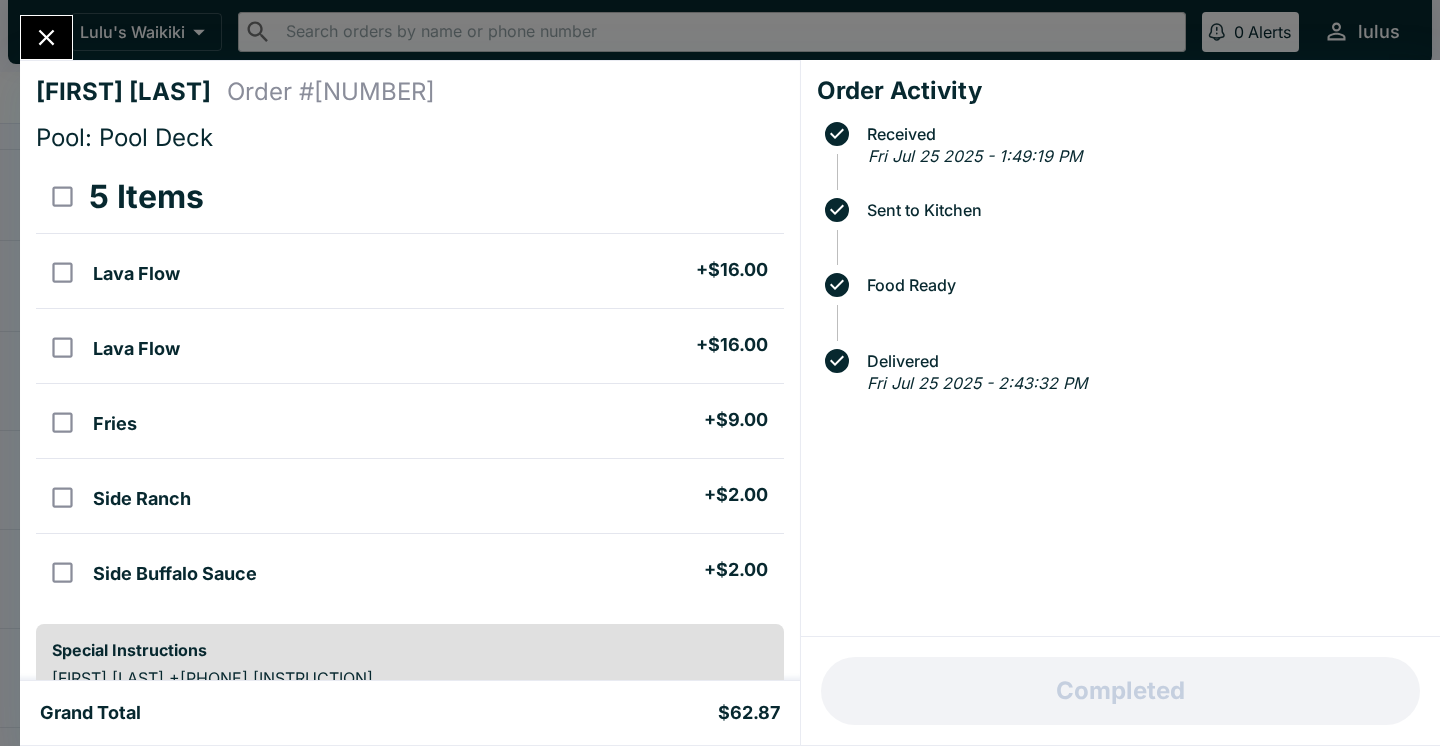 click 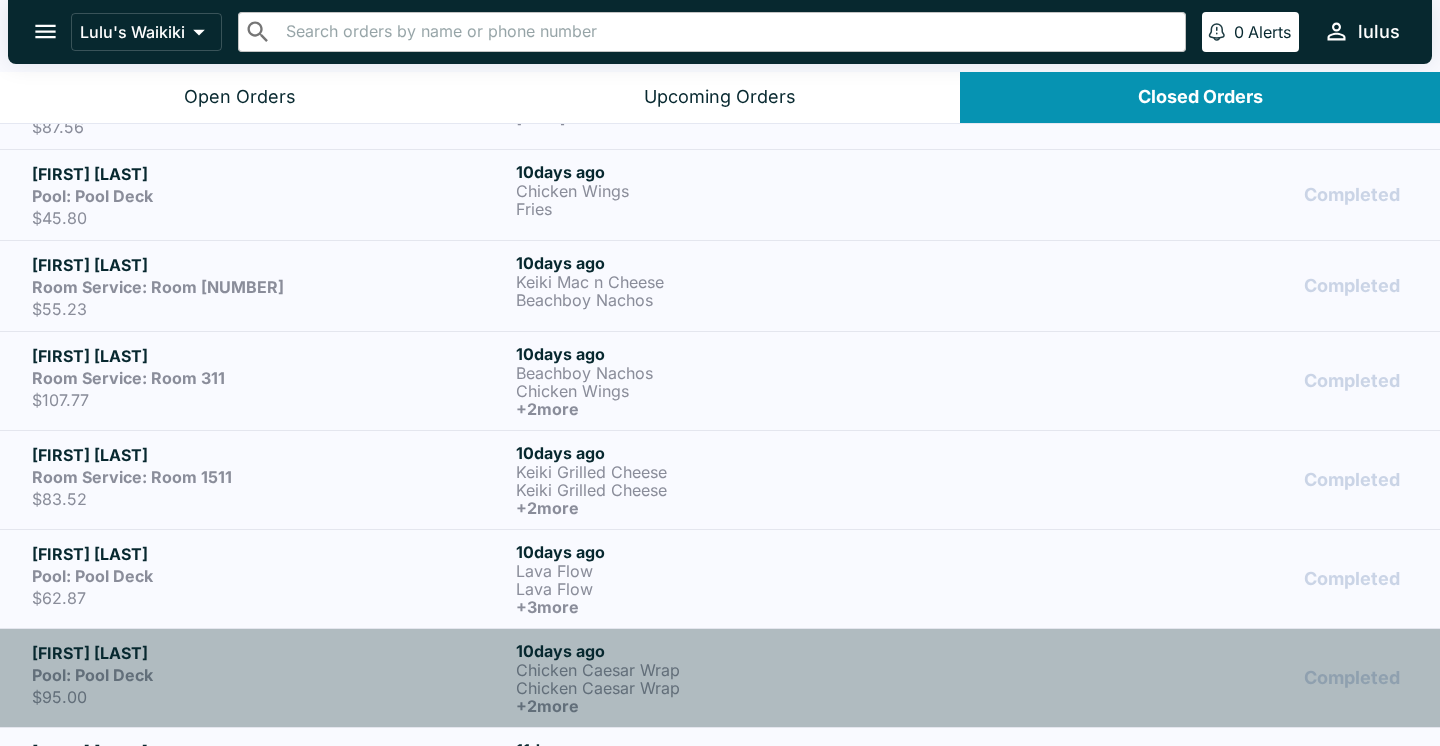 click on "[FIRST] [LAST]" at bounding box center [270, 653] 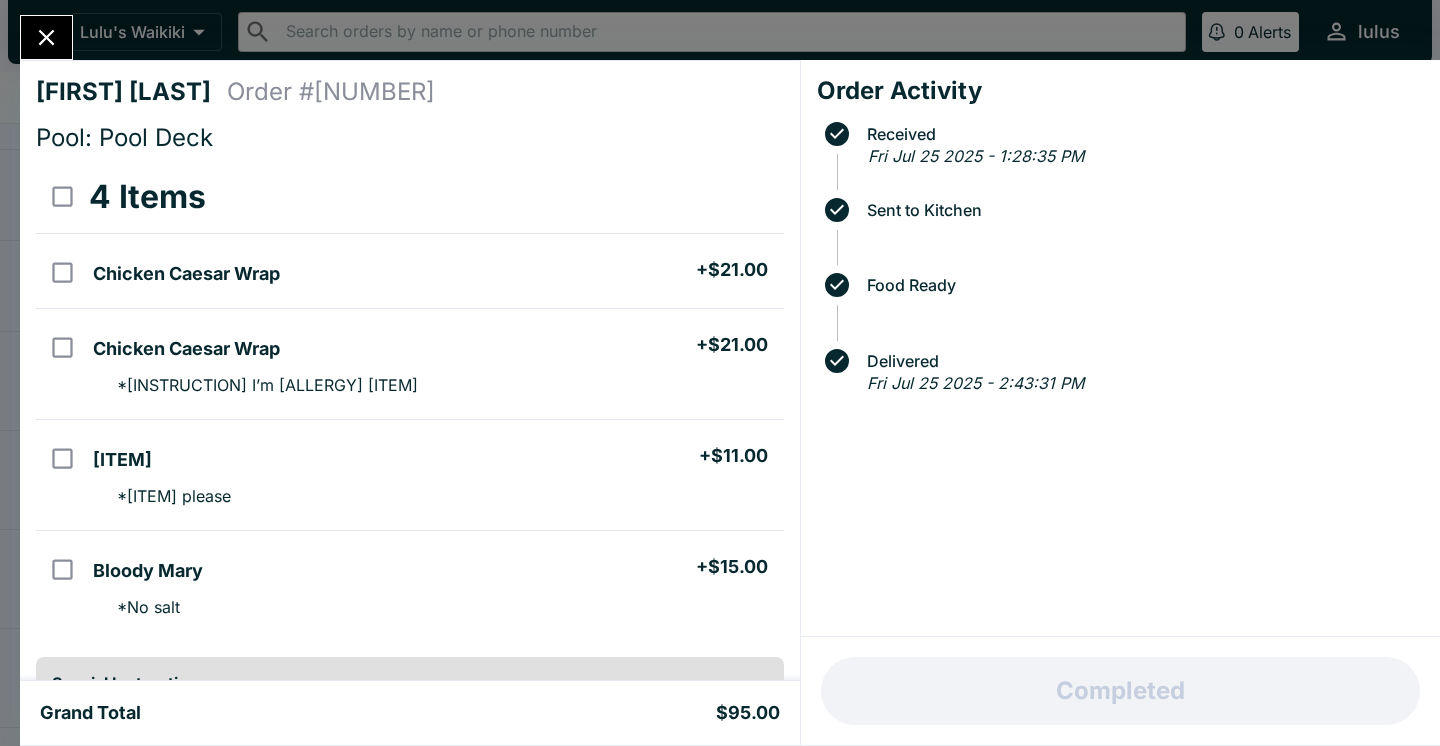 click 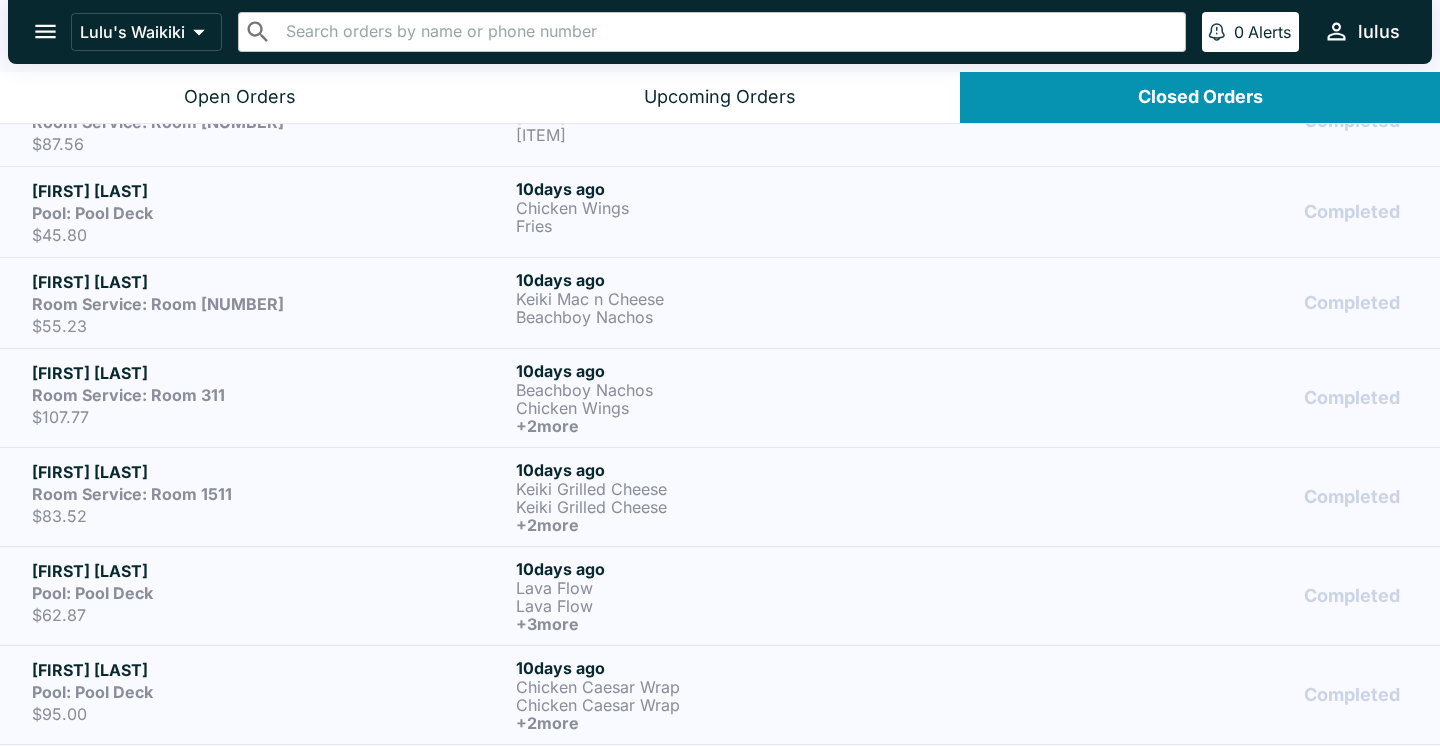 scroll, scrollTop: 3744, scrollLeft: 0, axis: vertical 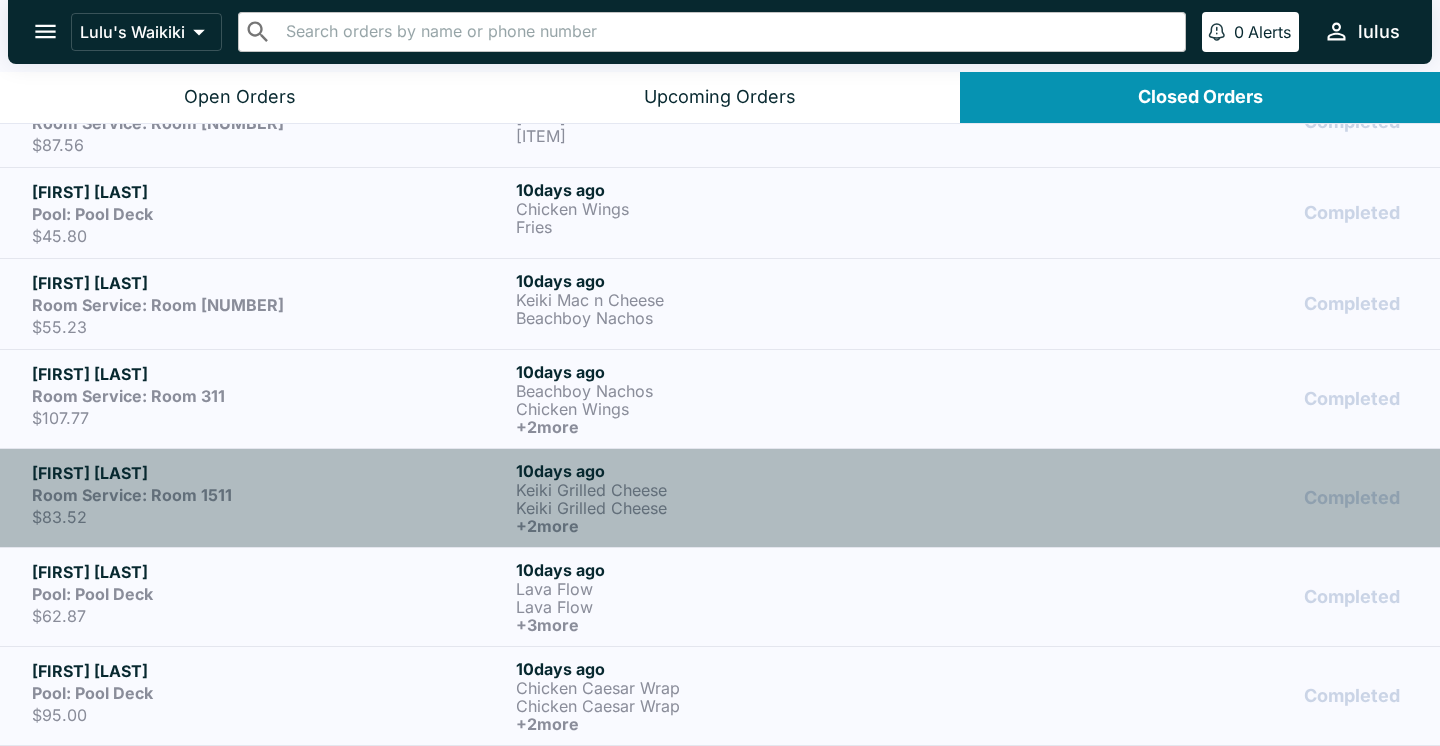 click on "[FIRST] [LAST] Room Service: Room [NUMBER] $[PRICE]" at bounding box center [270, 498] 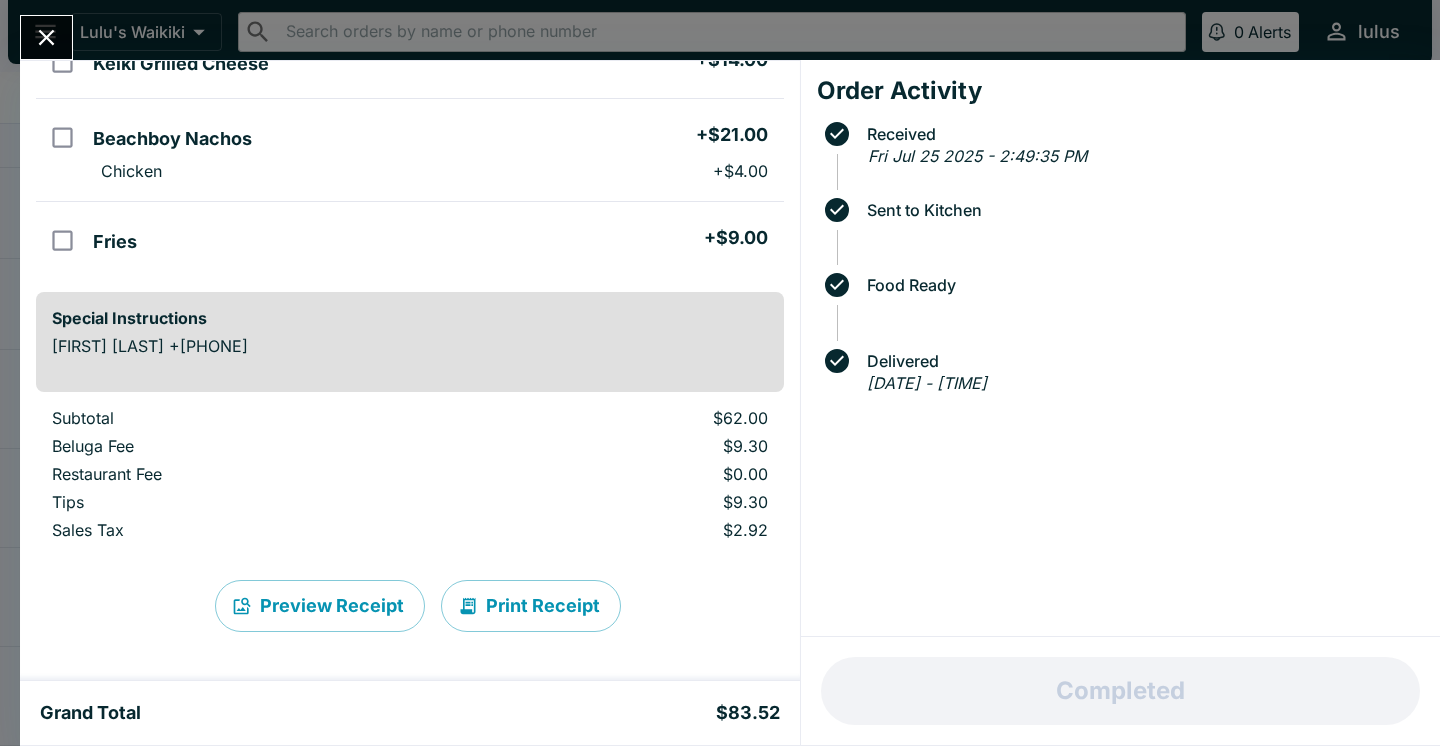 scroll, scrollTop: 285, scrollLeft: 0, axis: vertical 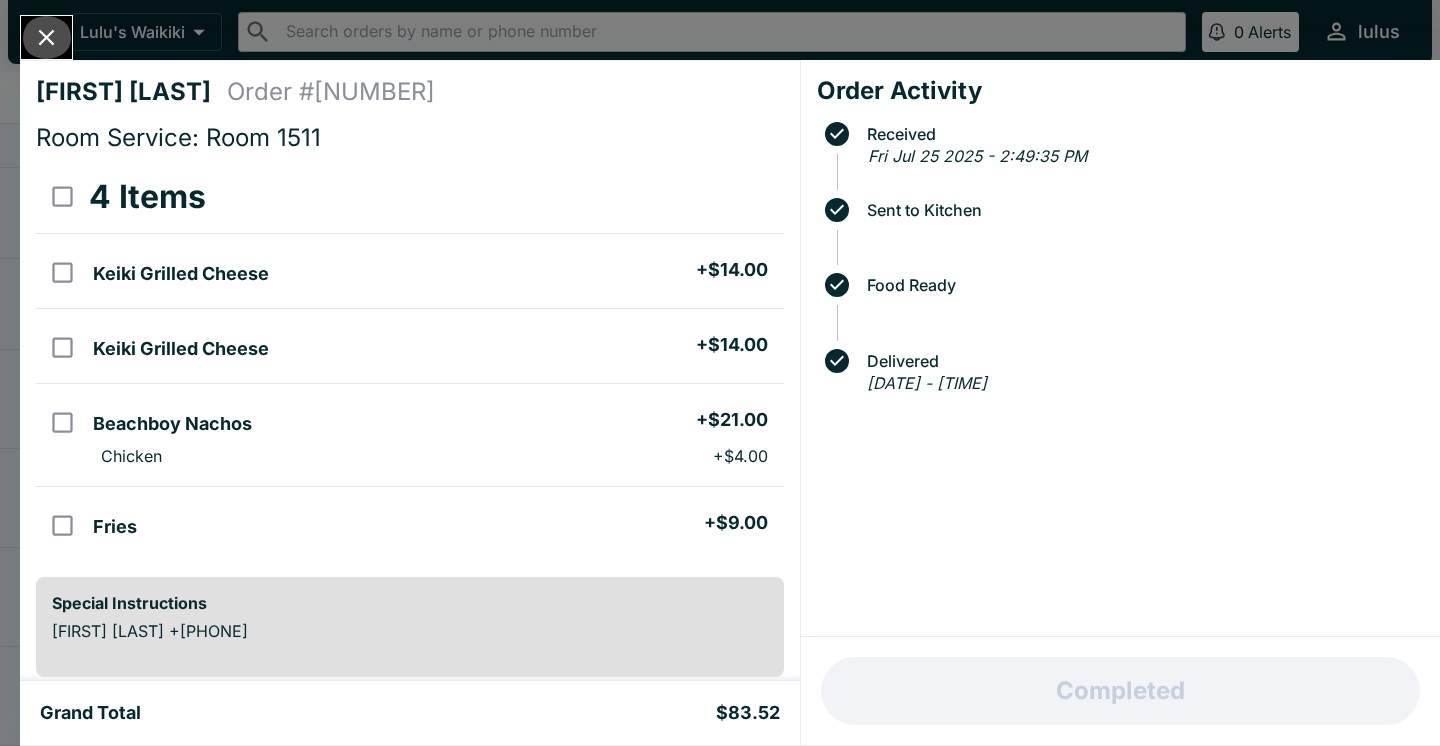 click 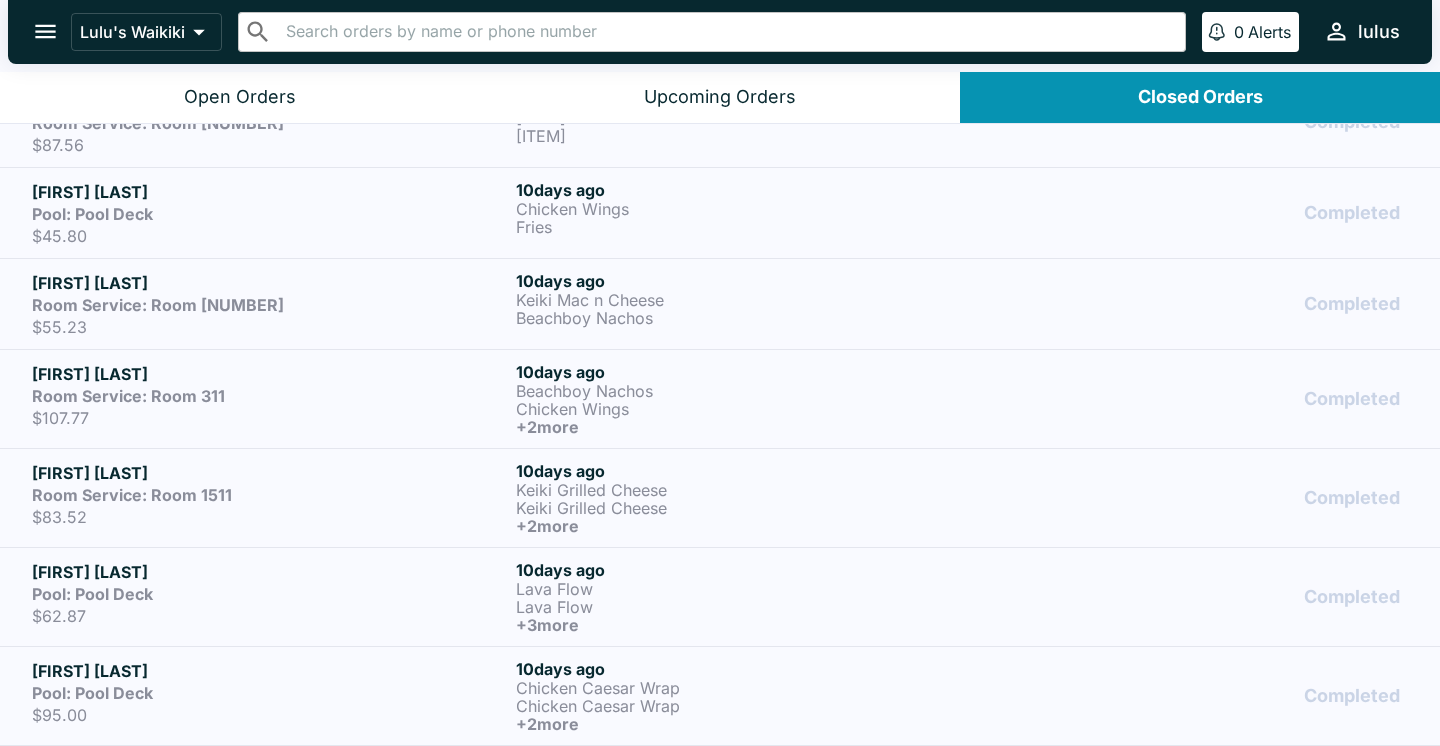 click on "$107.77" at bounding box center [270, 418] 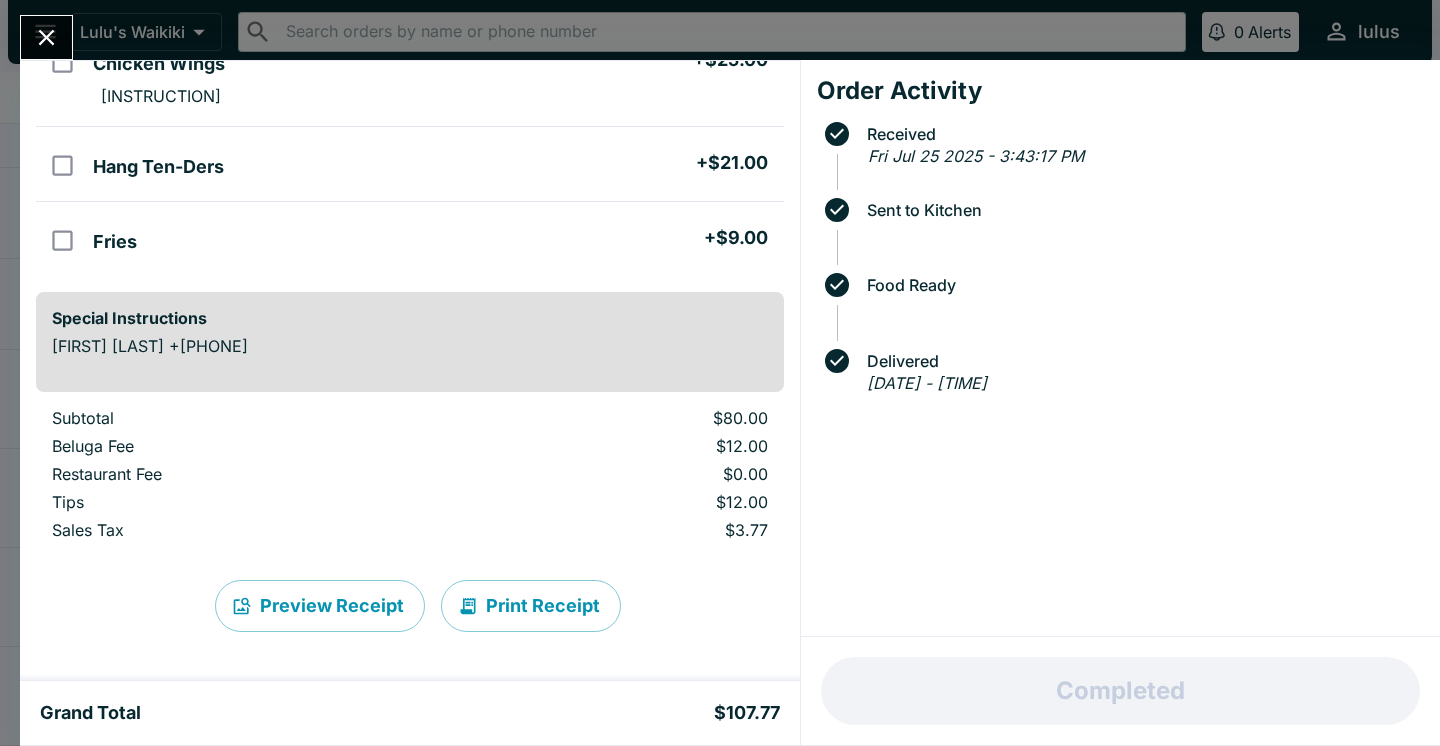 scroll, scrollTop: 313, scrollLeft: 0, axis: vertical 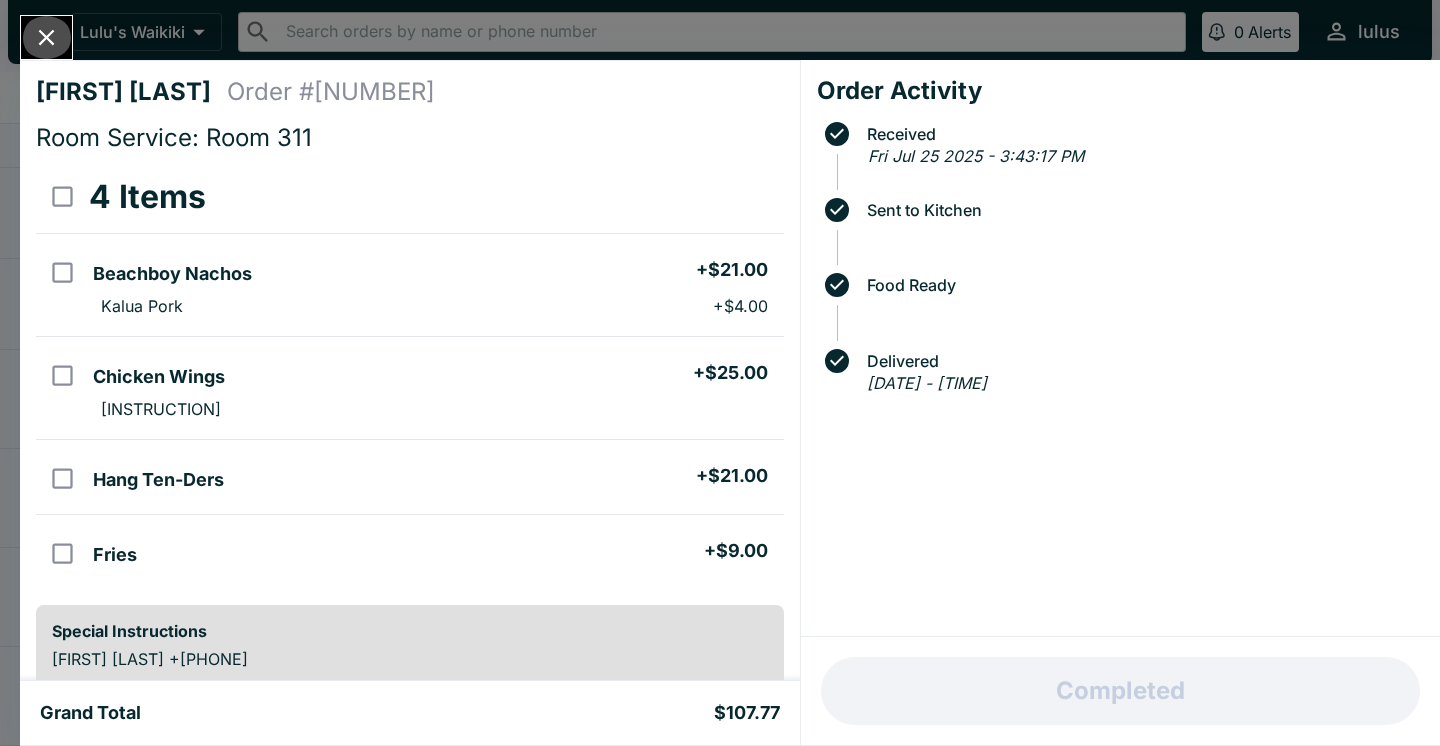 click 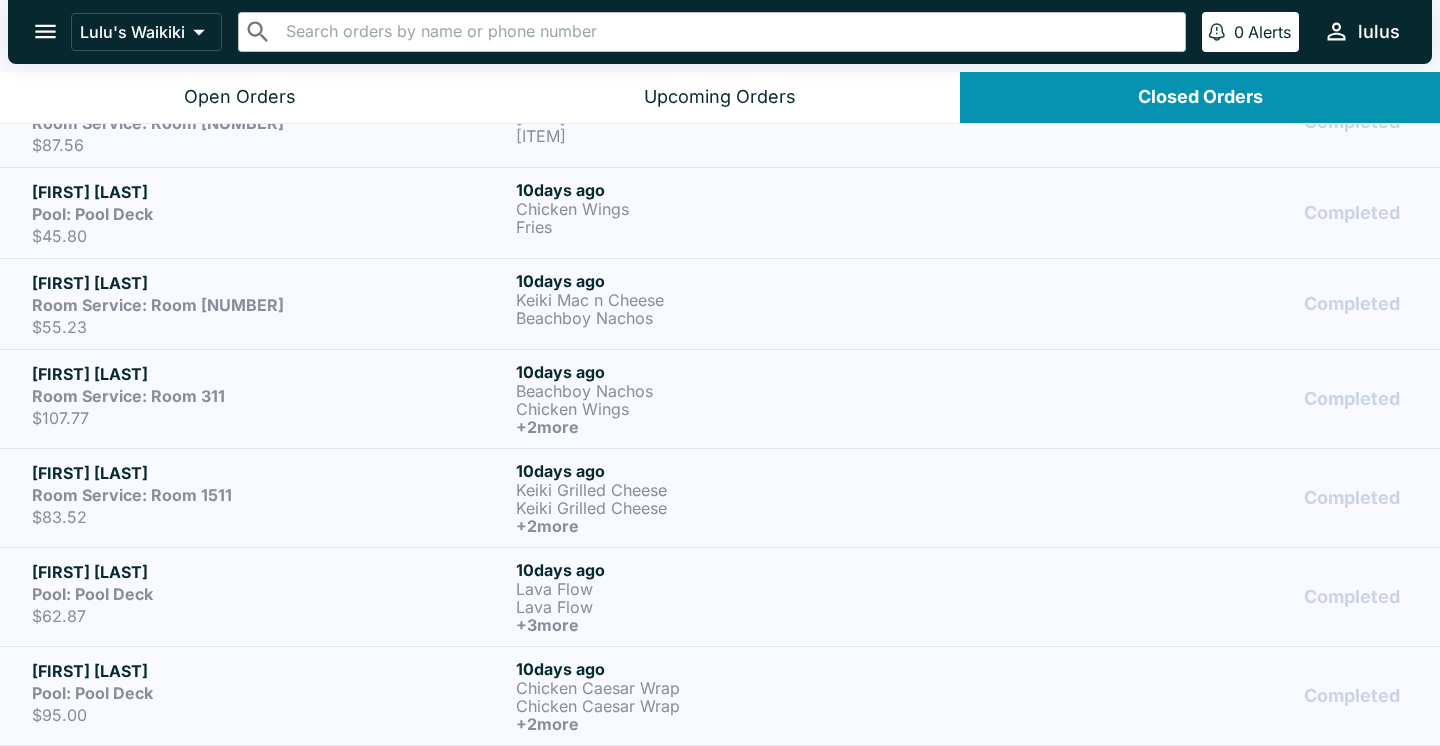 click on "Room Service: Room 311" at bounding box center (270, 396) 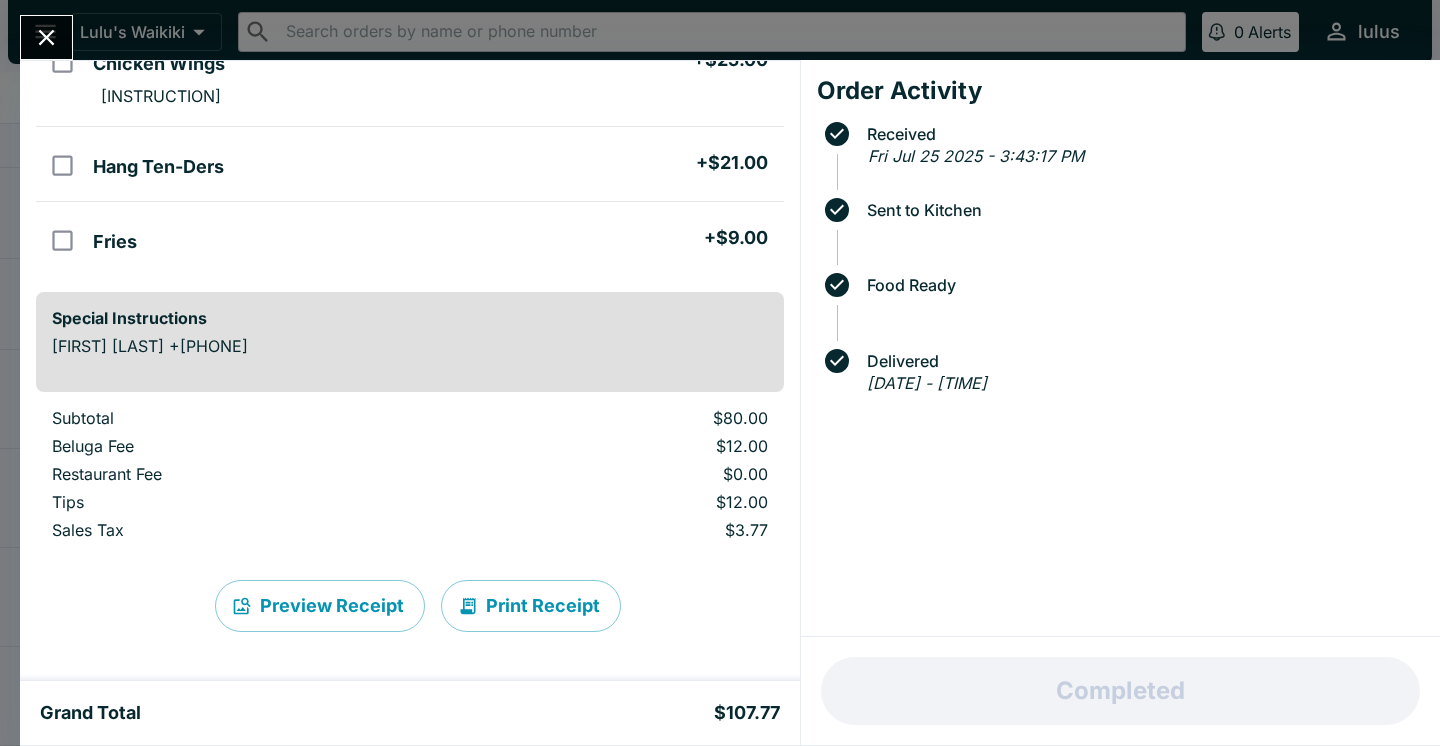 scroll, scrollTop: 313, scrollLeft: 0, axis: vertical 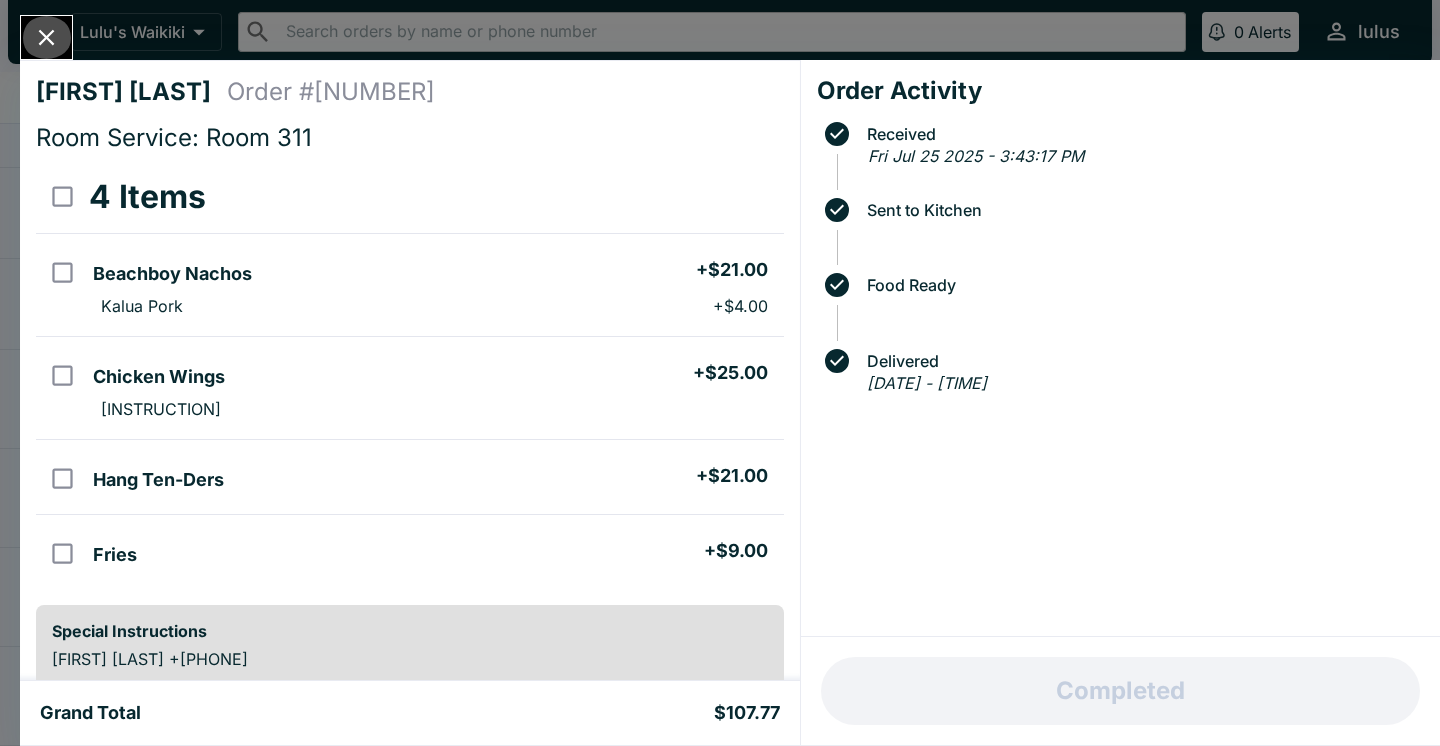 click 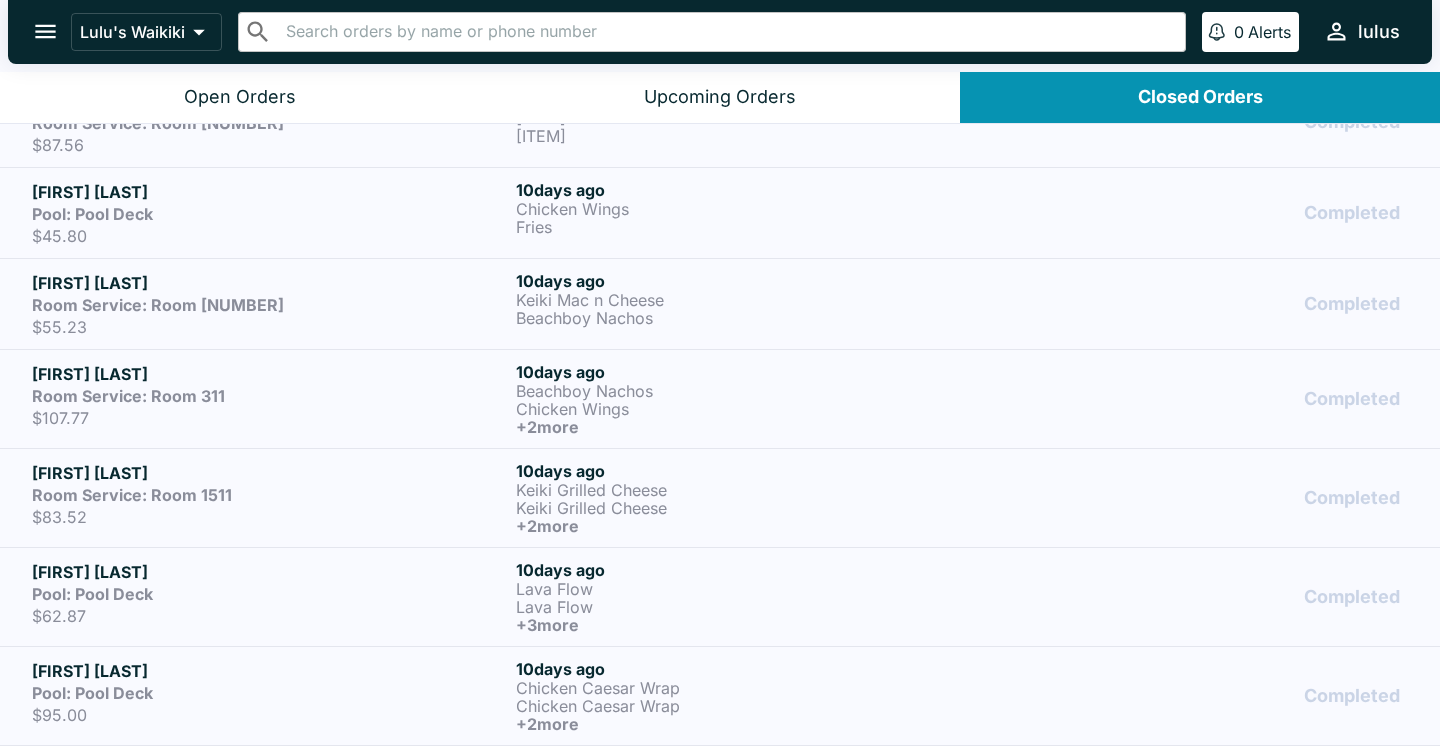 click on "Room Service: Room [NUMBER]" at bounding box center [270, 305] 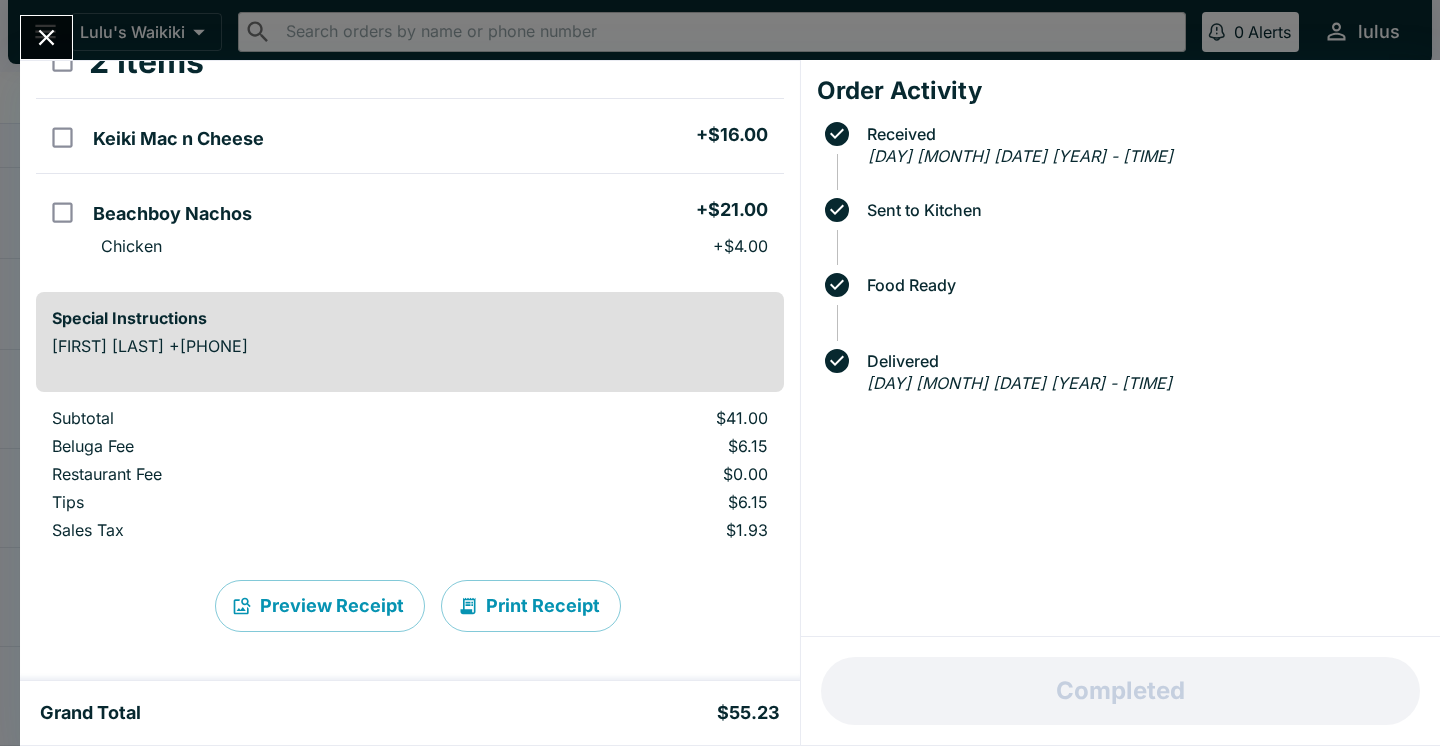 scroll, scrollTop: 135, scrollLeft: 0, axis: vertical 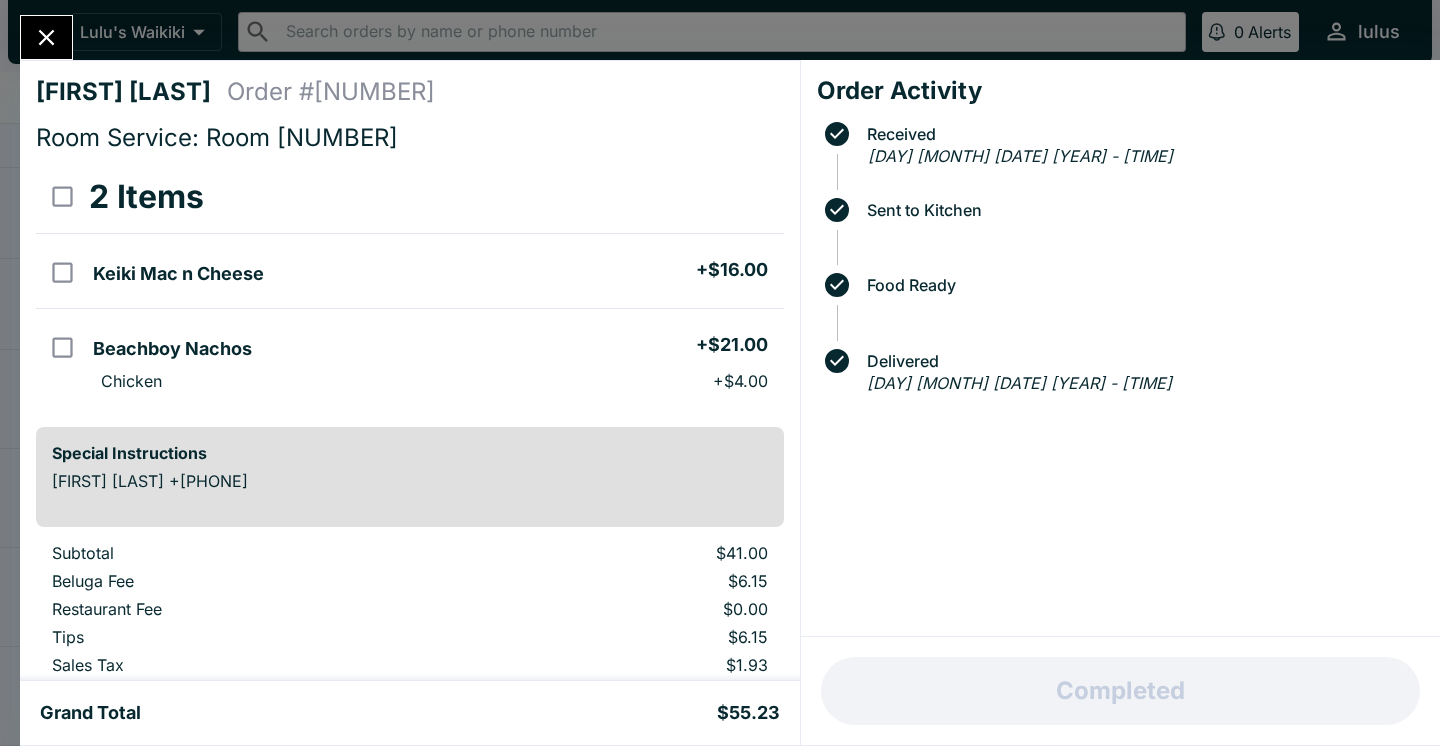 click 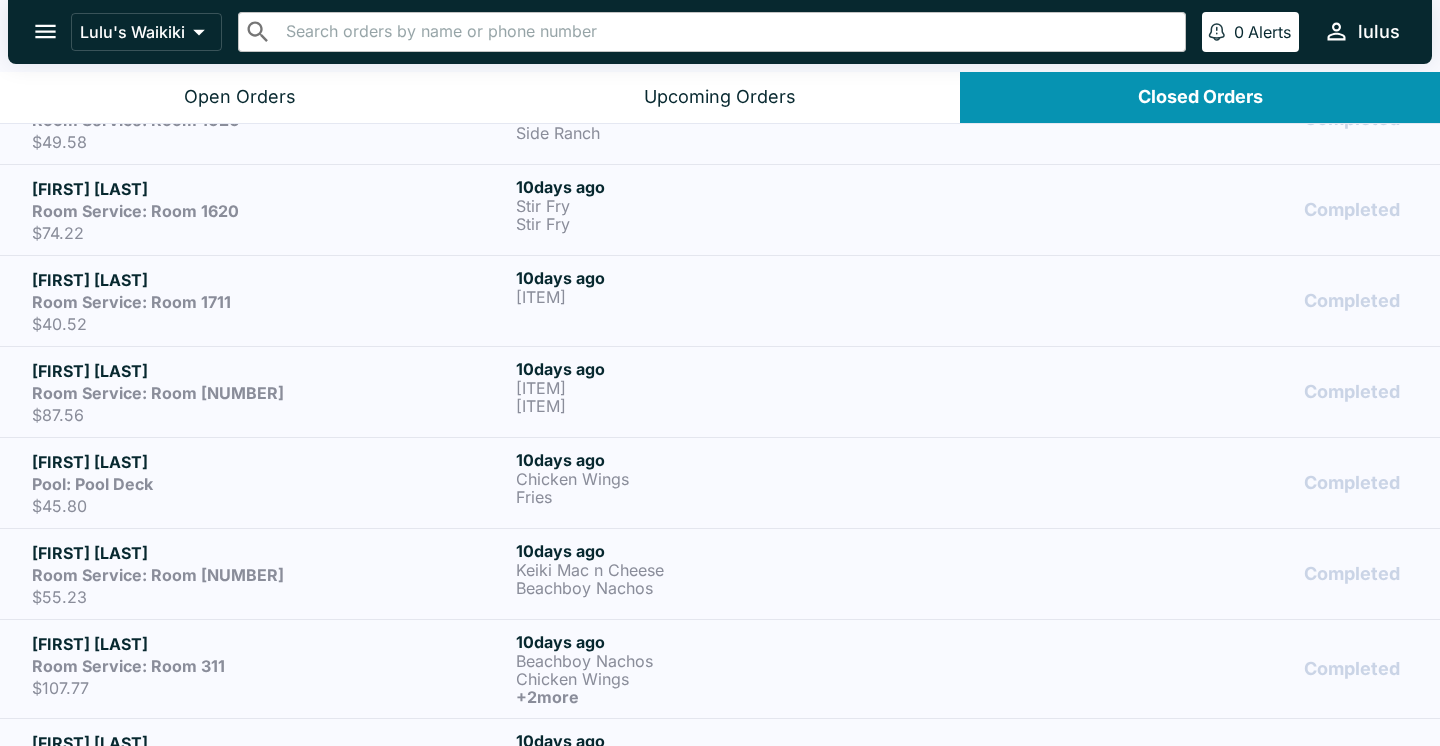 scroll, scrollTop: 3430, scrollLeft: 0, axis: vertical 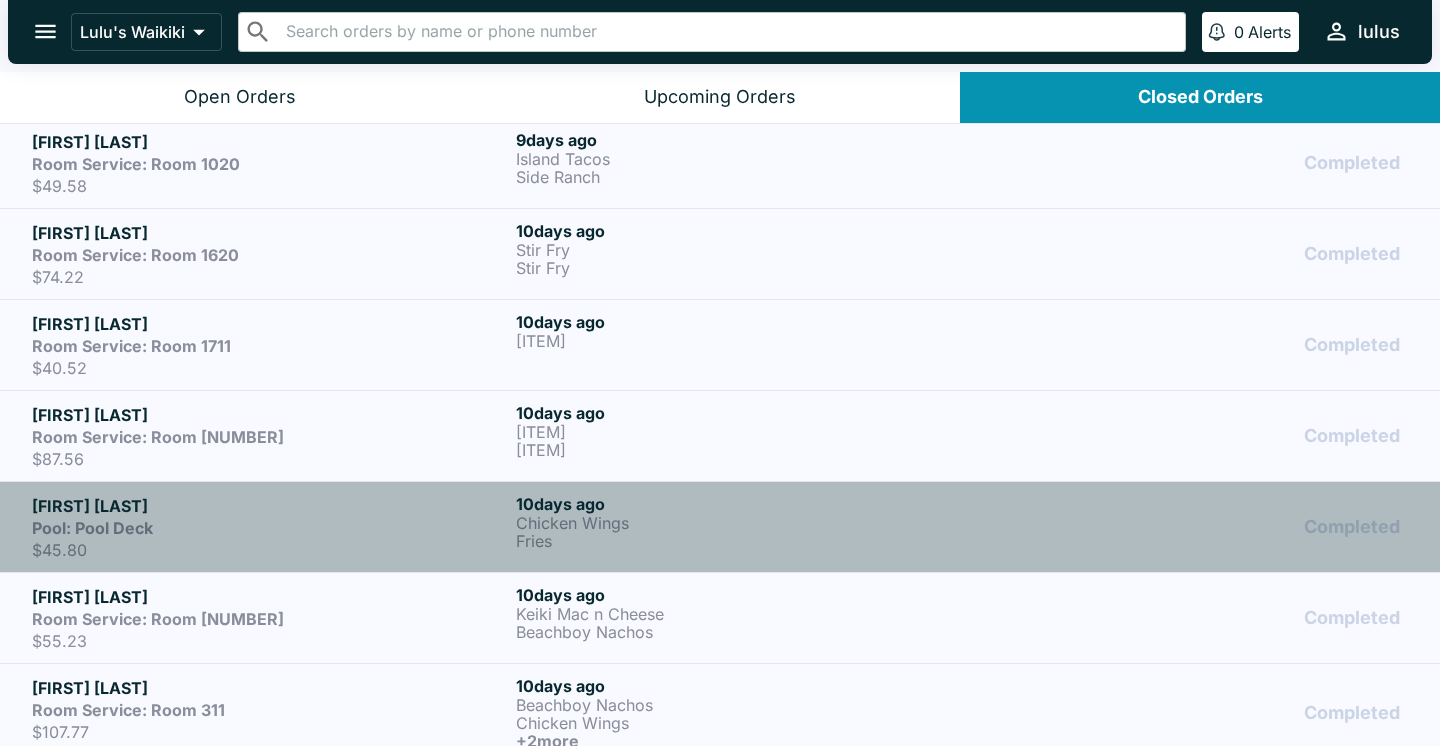 click on "Pool: Pool Deck" at bounding box center [270, 528] 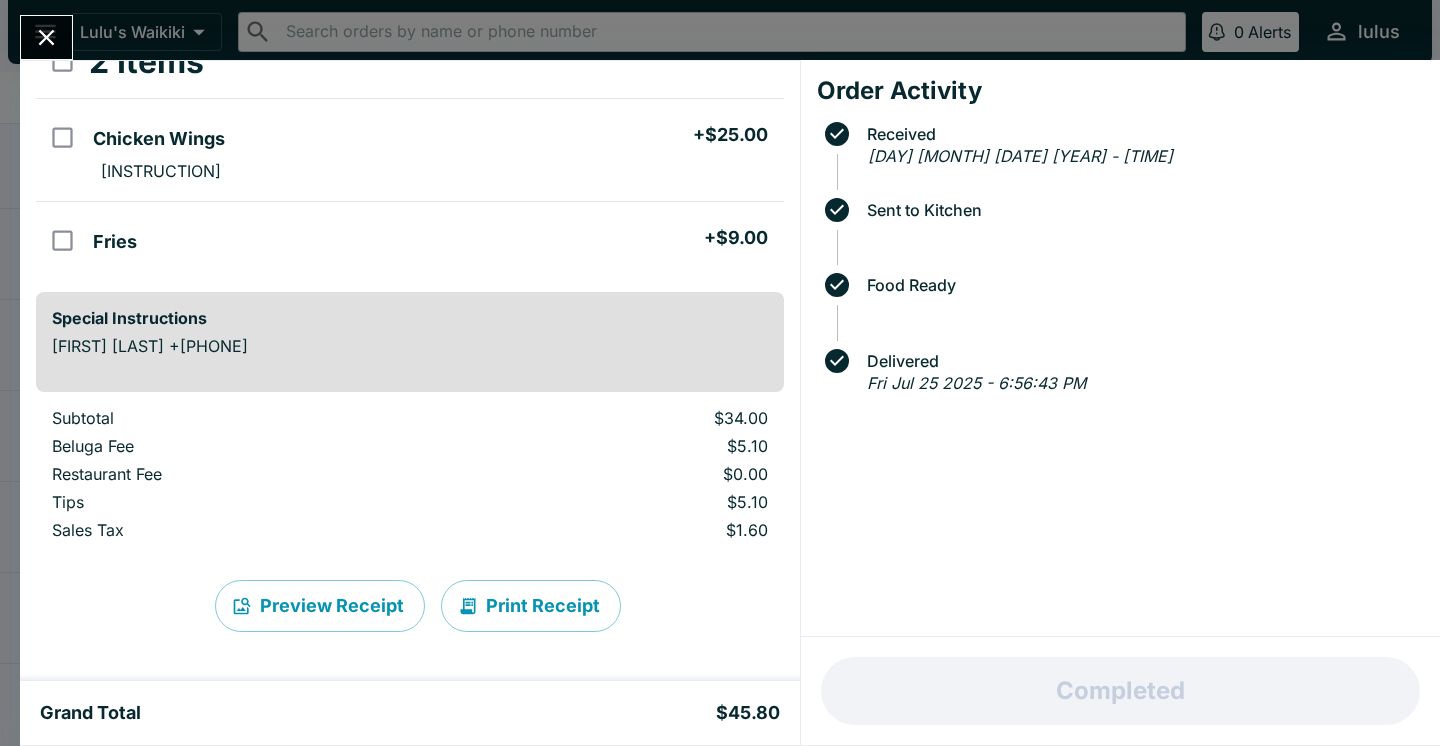 scroll, scrollTop: 135, scrollLeft: 0, axis: vertical 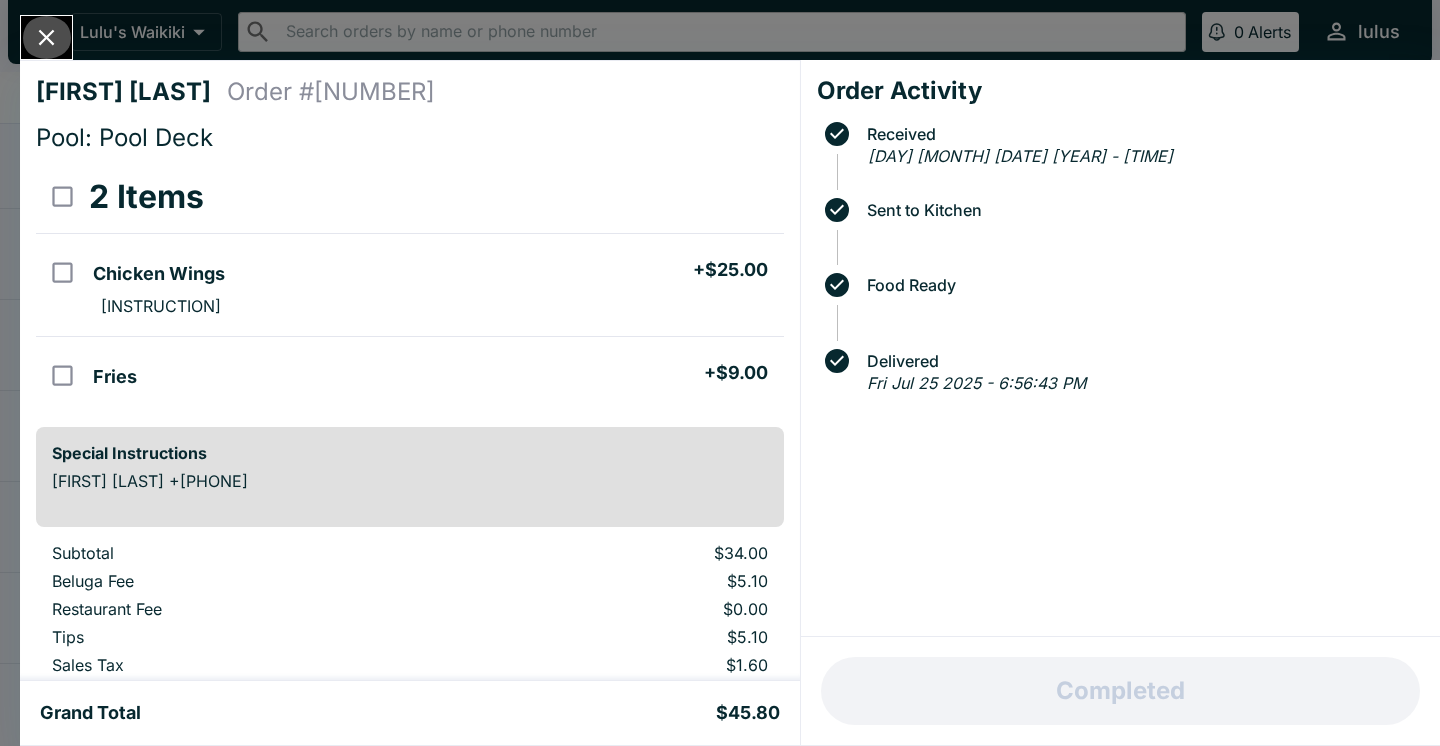 click 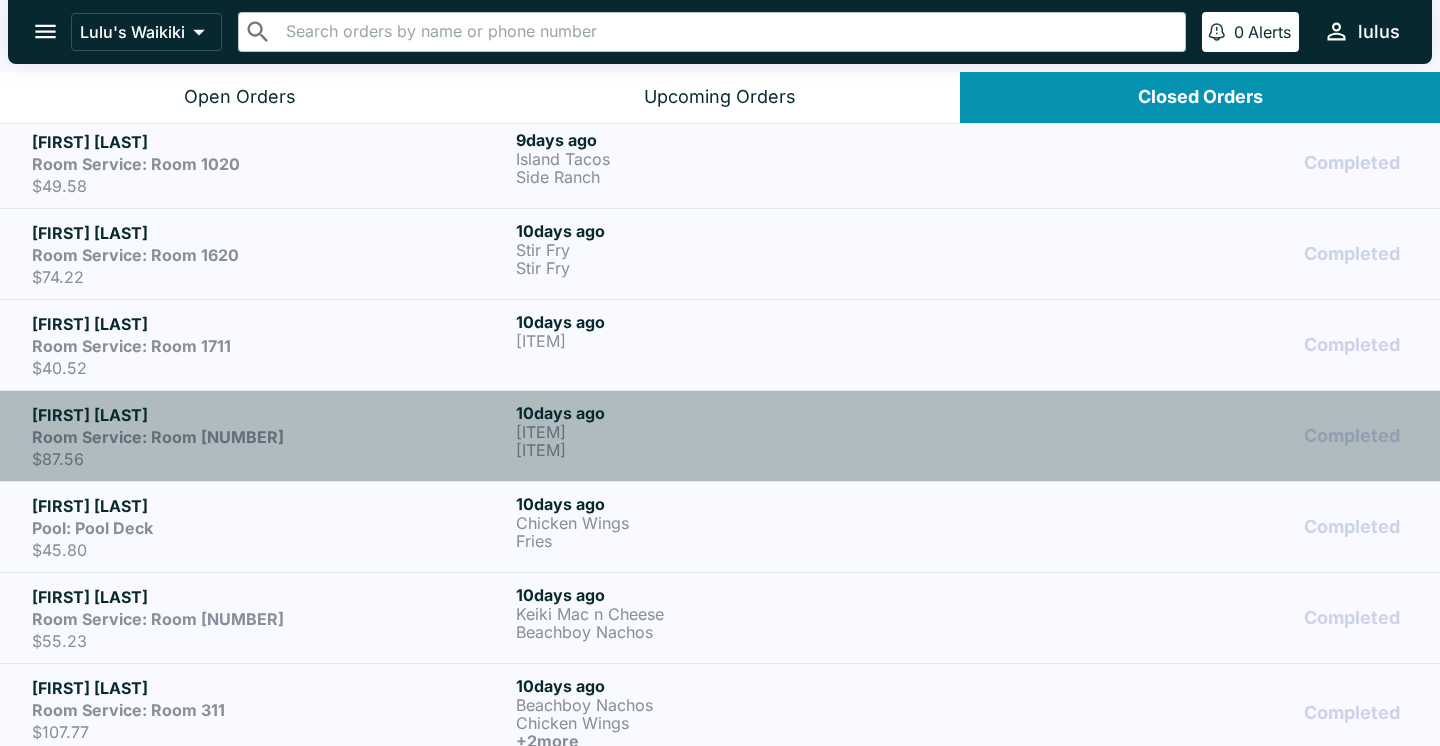 click on "$87.56" at bounding box center (270, 459) 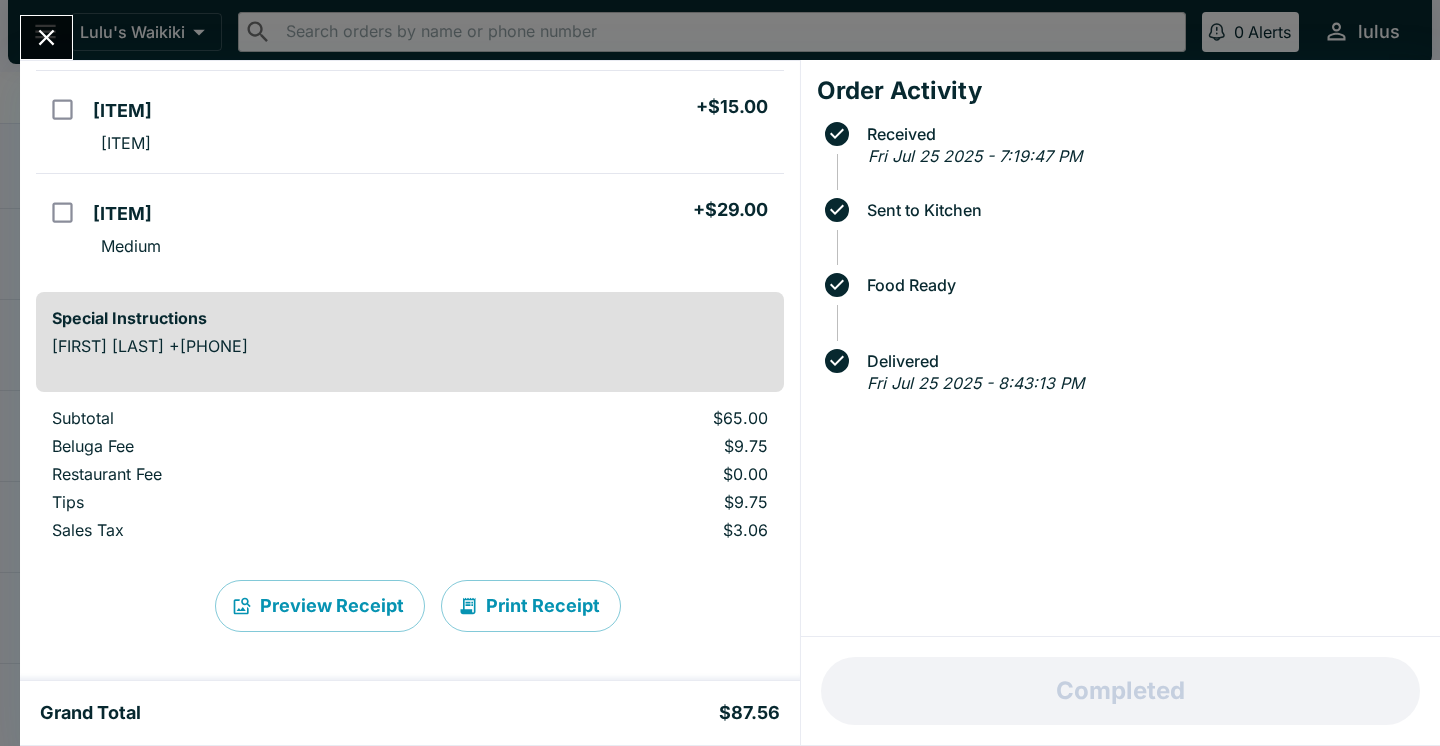 scroll, scrollTop: 238, scrollLeft: 0, axis: vertical 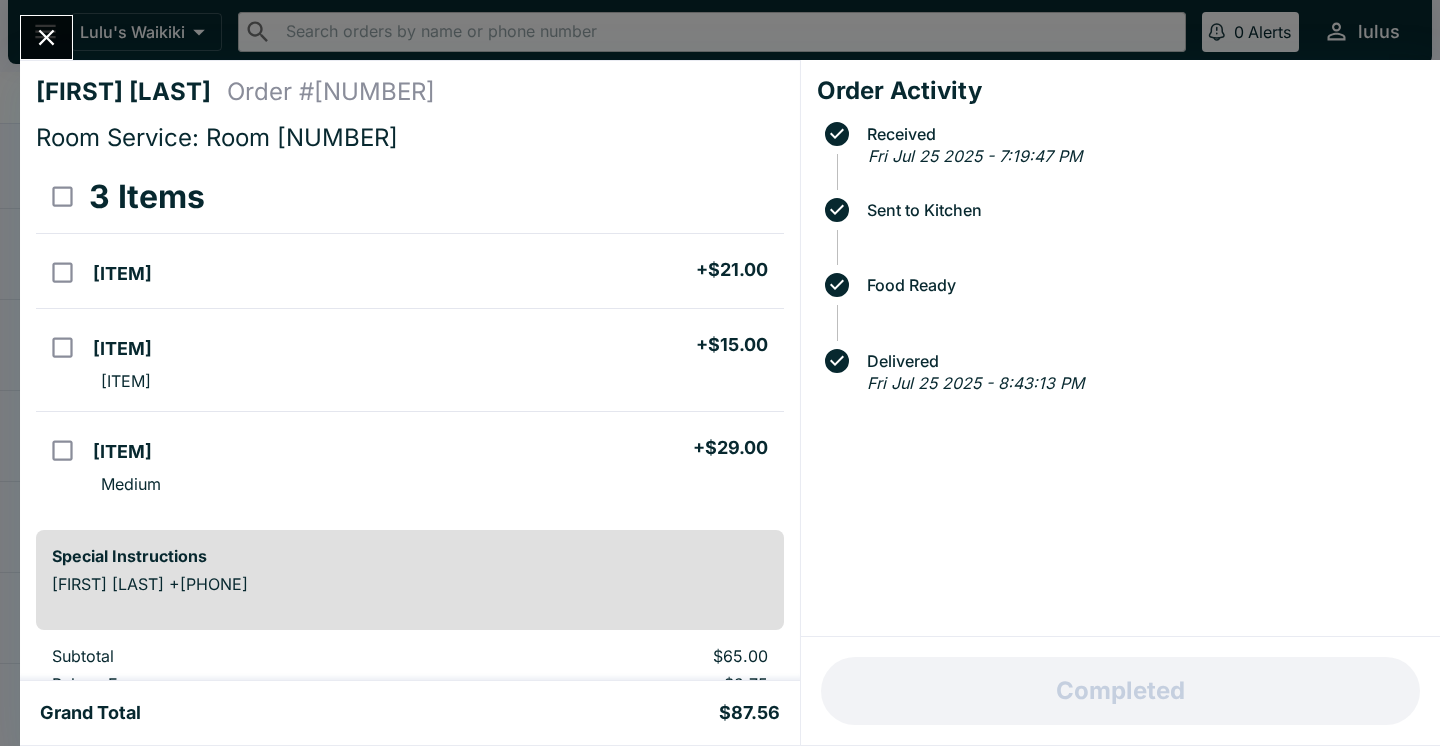 click on "[FIRST] [LAST] Order # 191874 Room Service: Room 1517 3 Items Shaka Shrimp  + $21.00 House Garden Salad  + $15.00 Honey Vinaigrette  Kalua Pig BBQ Burger + $29.00 Medium Special Instructions [FIRST] [LAST] +[PHONE] Subtotal $65.00 Beluga Fee $9.75 Restaurant Fee $0.00 Tips $9.75 Sales Tax $3.06 Preview Receipt Print Receipt Grand Total $87.56 Order Activity Received Fri Jul 25 2025 - 7:19:47 PM Sent to Kitchen   Food Ready   Delivered Fri Jul 25 2025 - 8:43:13 PM Completed" at bounding box center [720, 373] 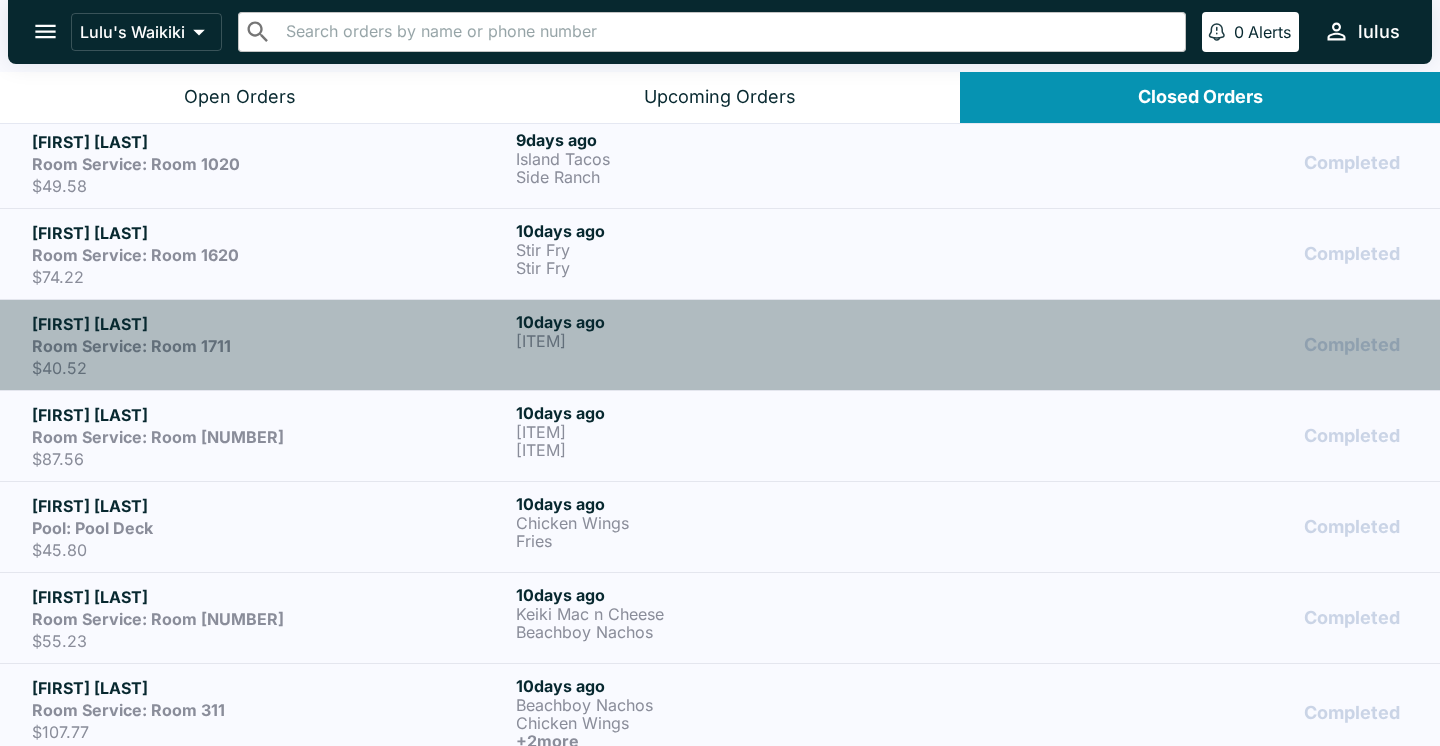 click on "[FIRST] [LAST] Room Service: Room [NUMBER] $[PRICE]" at bounding box center [270, 345] 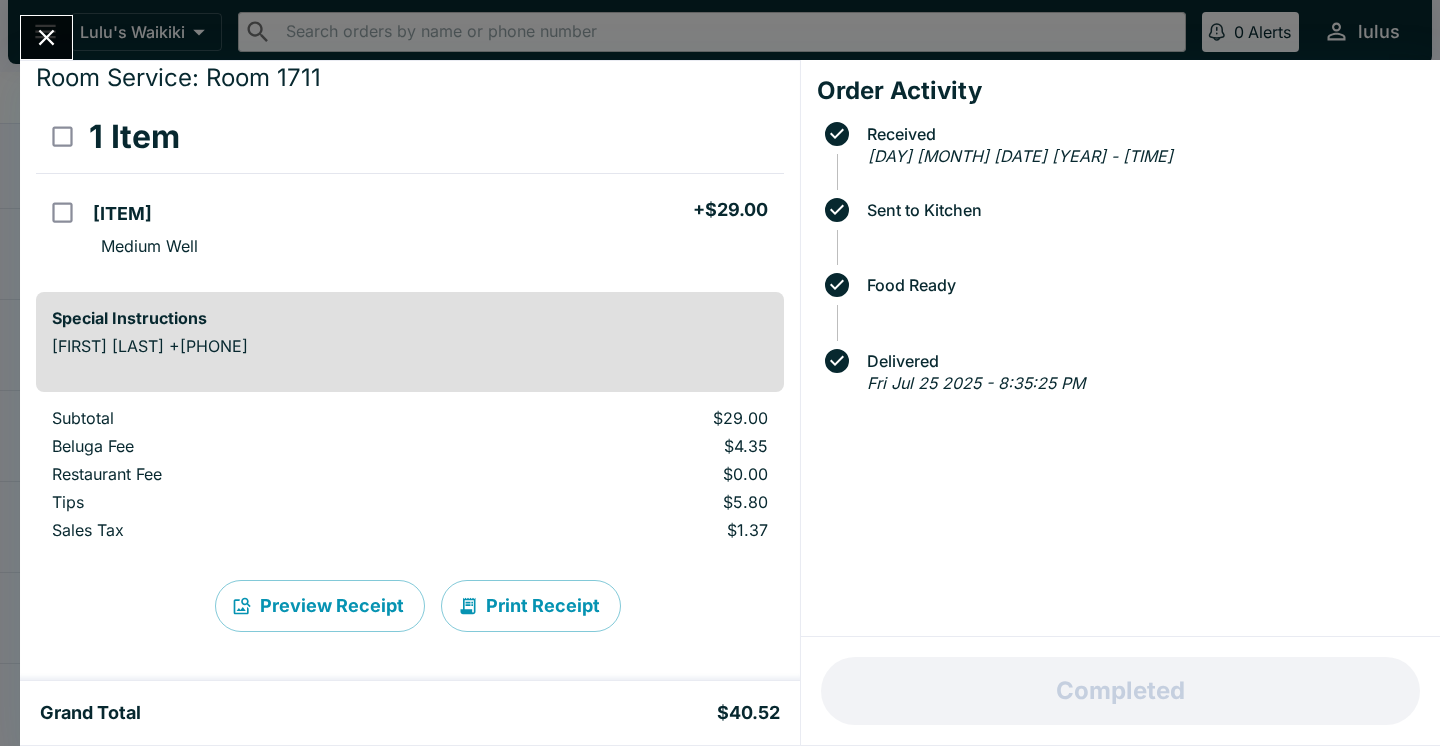 scroll, scrollTop: 60, scrollLeft: 0, axis: vertical 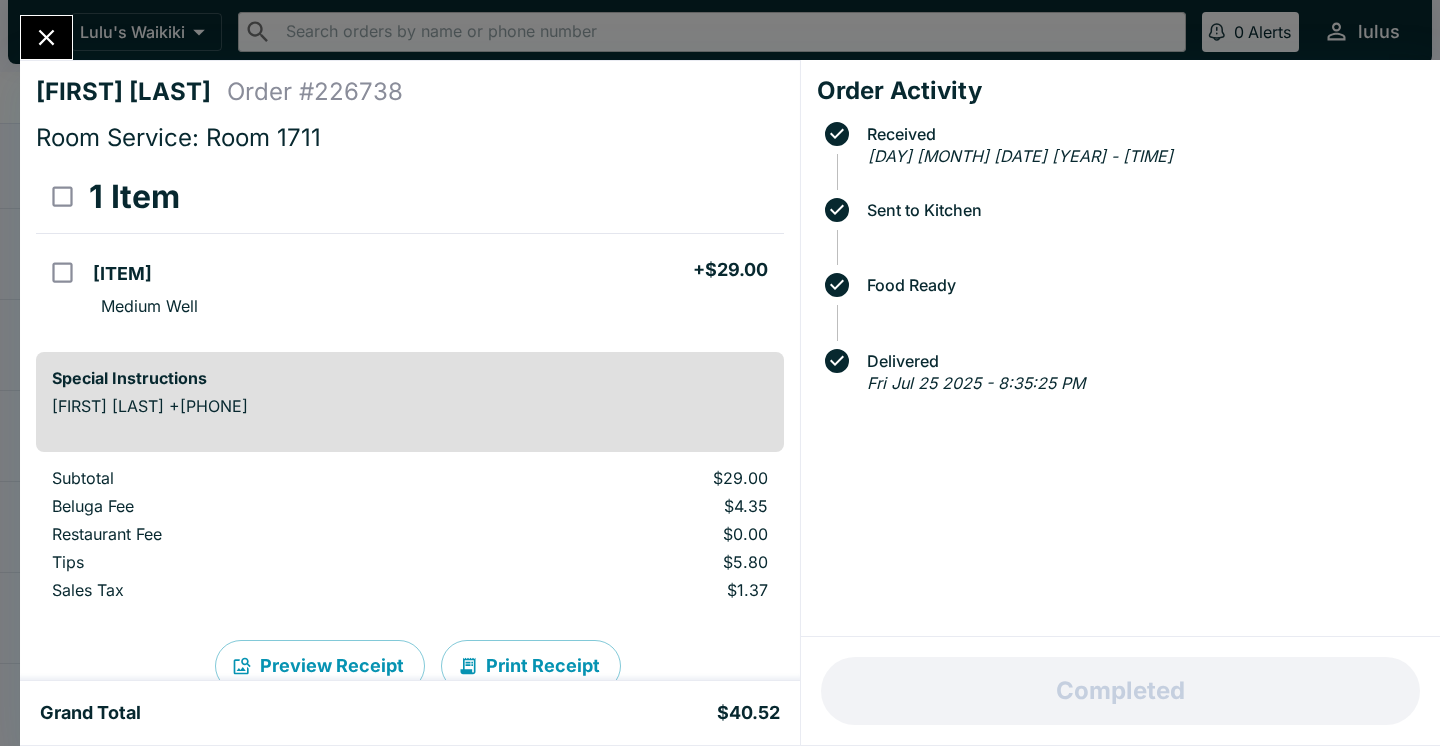click 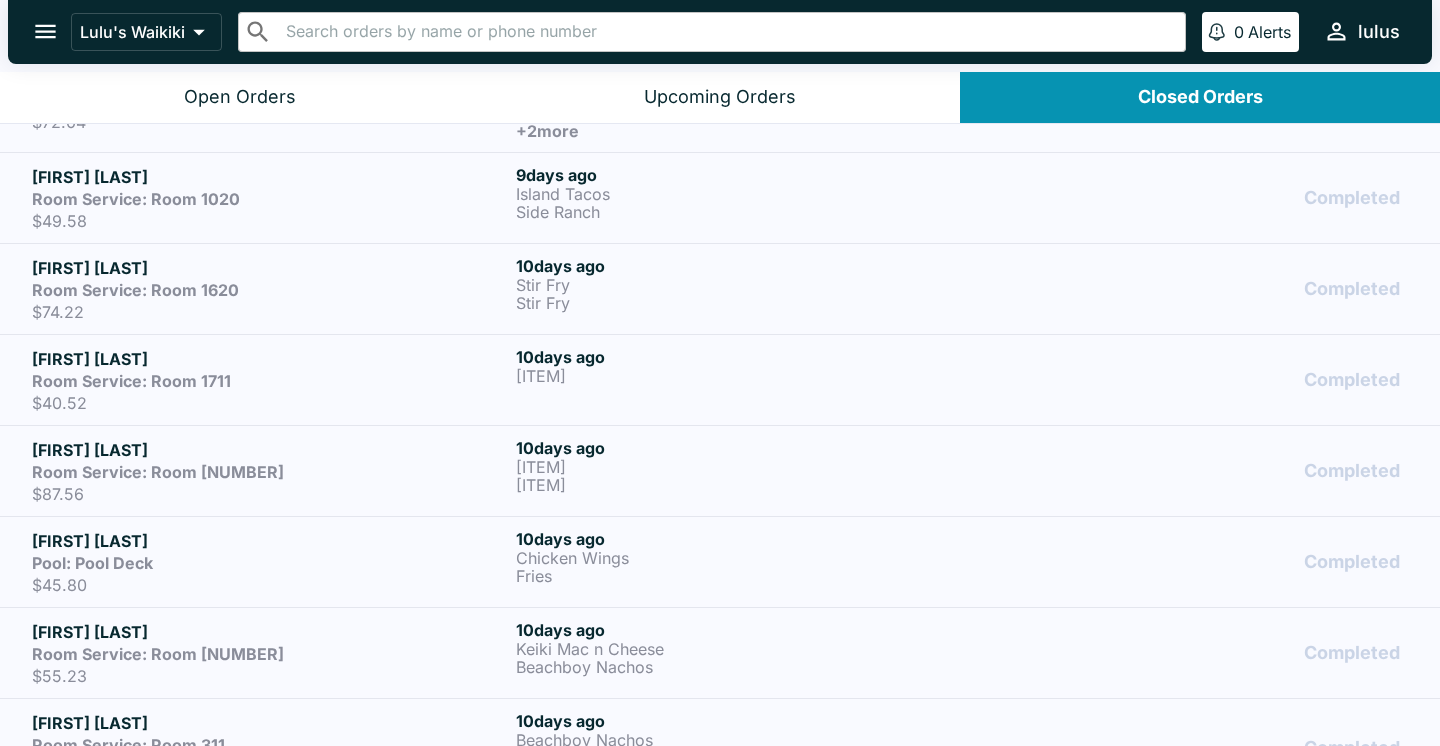scroll, scrollTop: 3379, scrollLeft: 0, axis: vertical 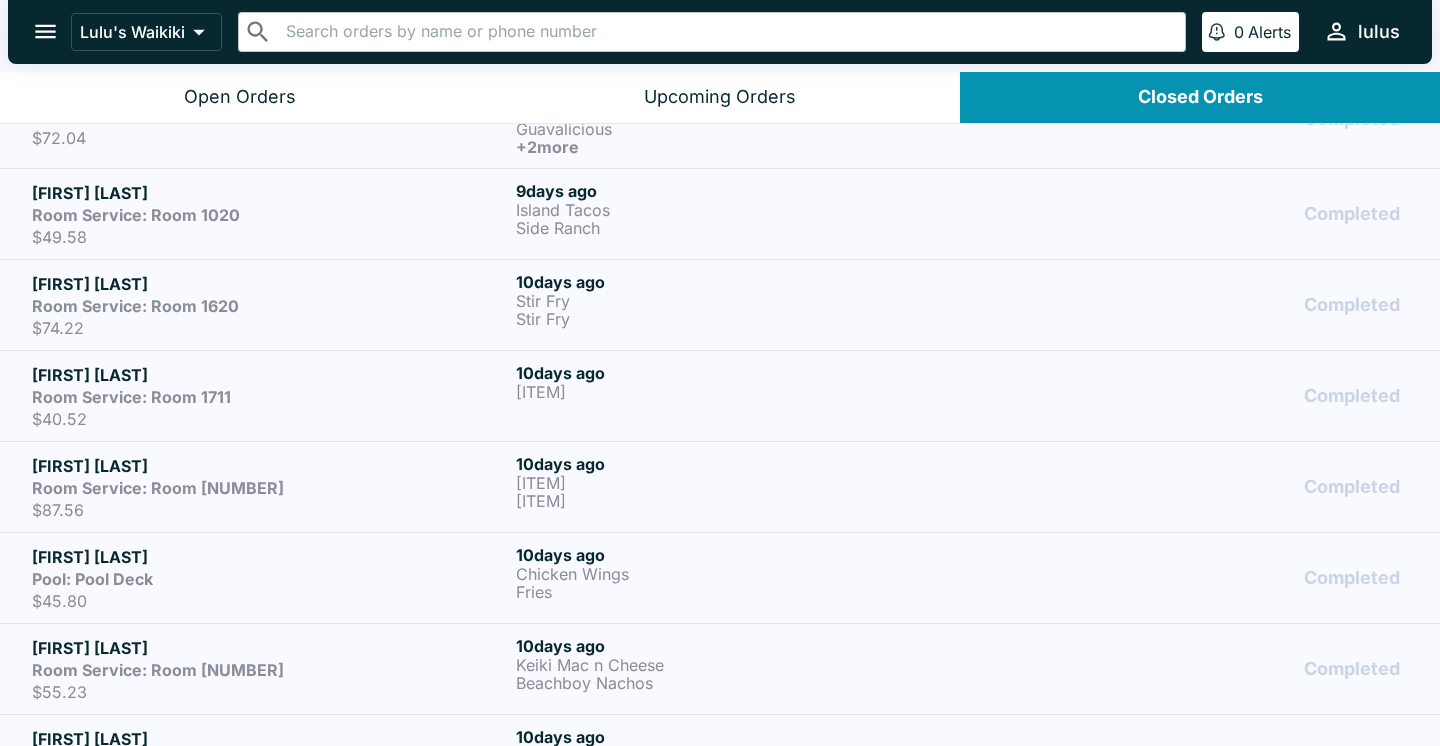 click on "Room Service: Room 1620" at bounding box center [270, 306] 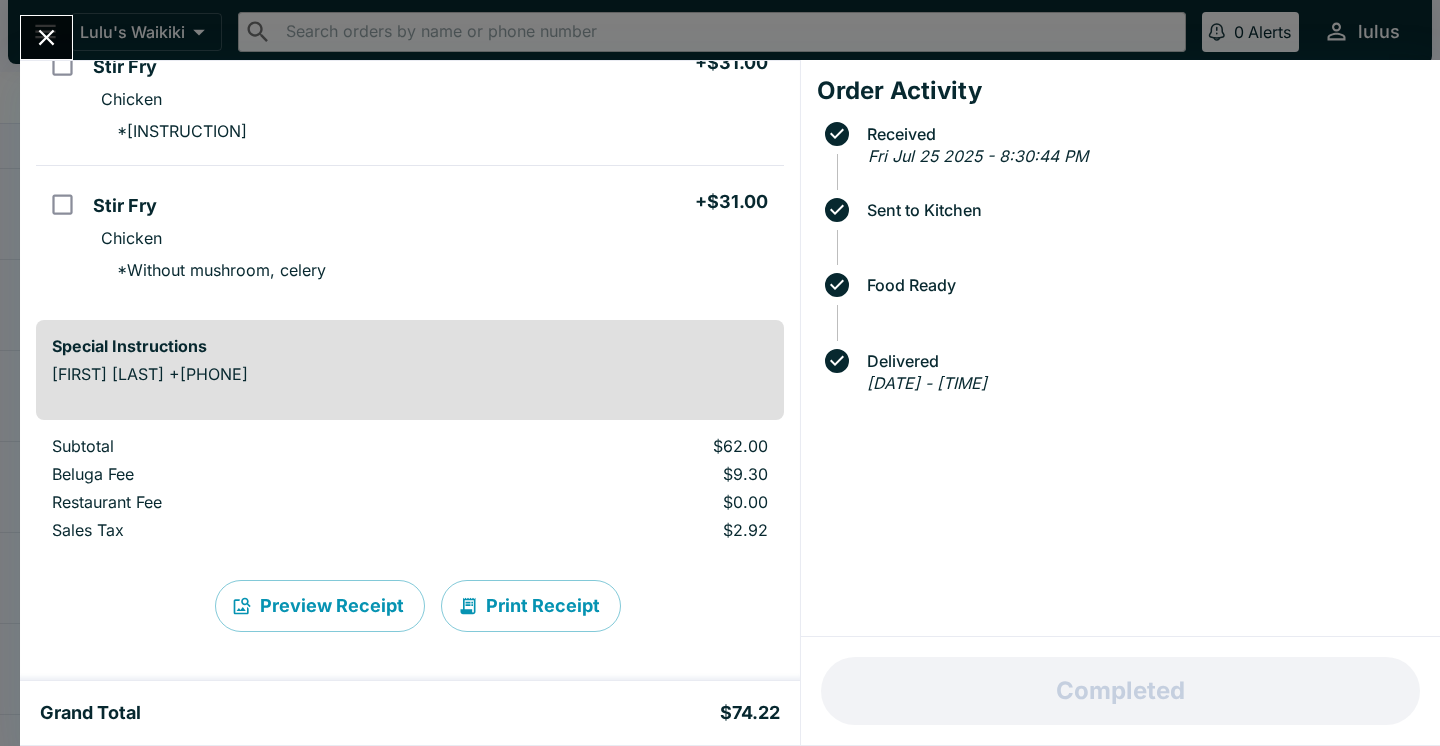 scroll, scrollTop: 207, scrollLeft: 0, axis: vertical 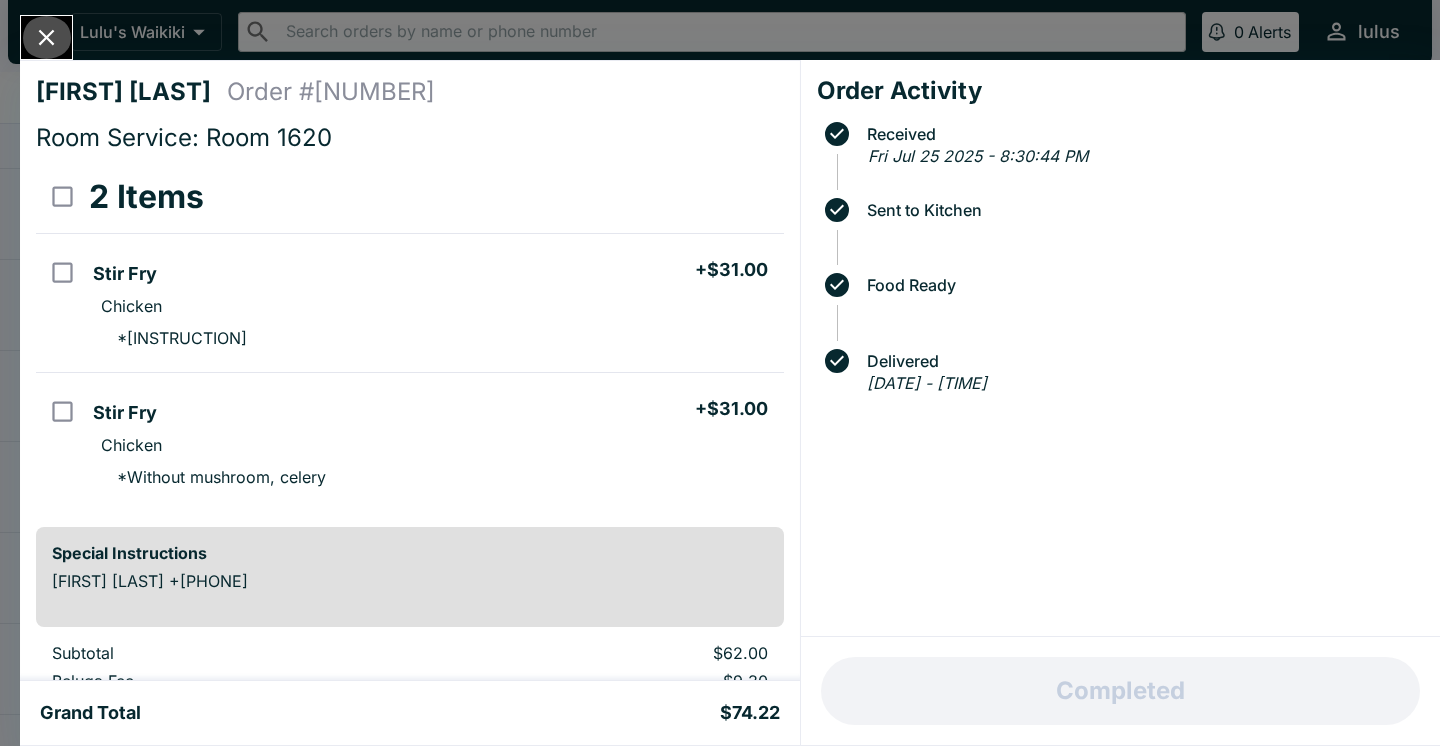 click at bounding box center [46, 37] 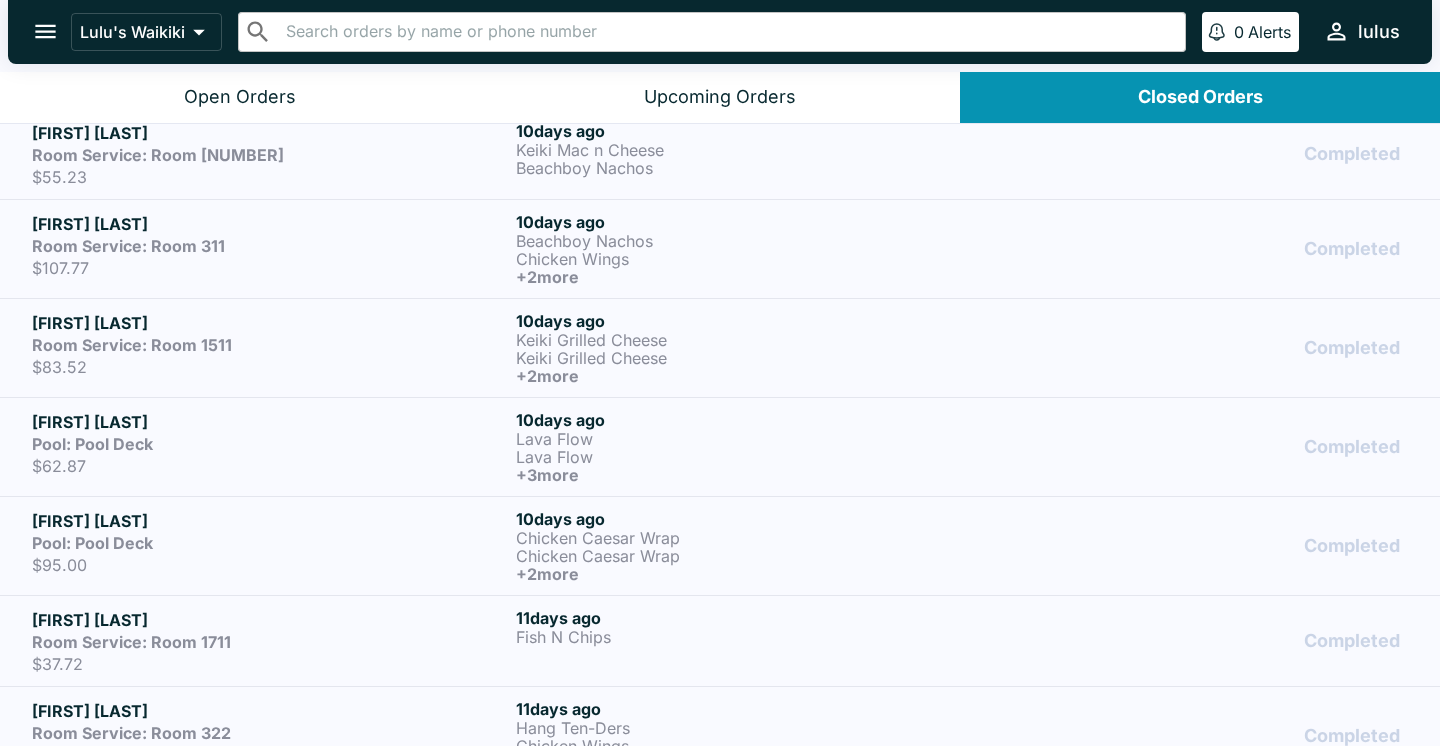 scroll, scrollTop: 3897, scrollLeft: 0, axis: vertical 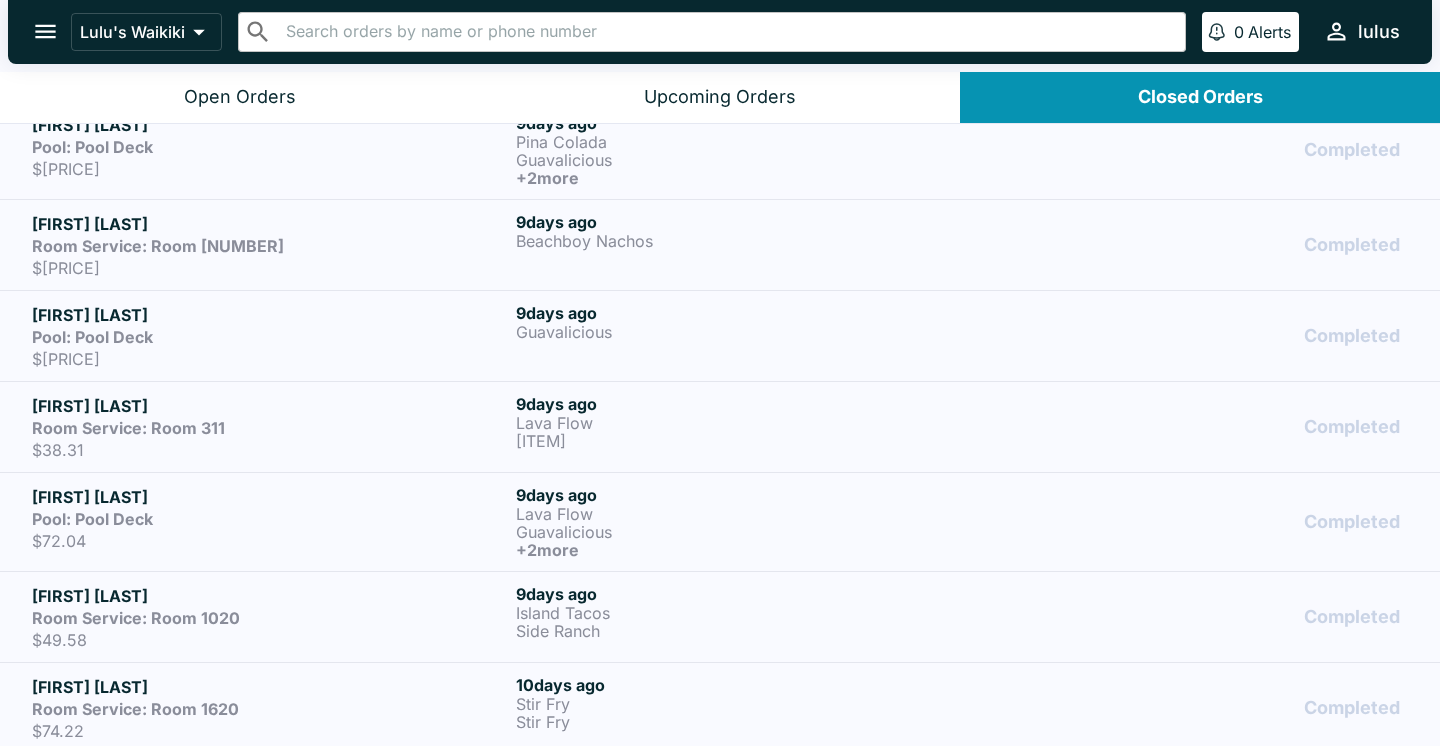 click on "[FIRST] [LAST]" at bounding box center [270, 596] 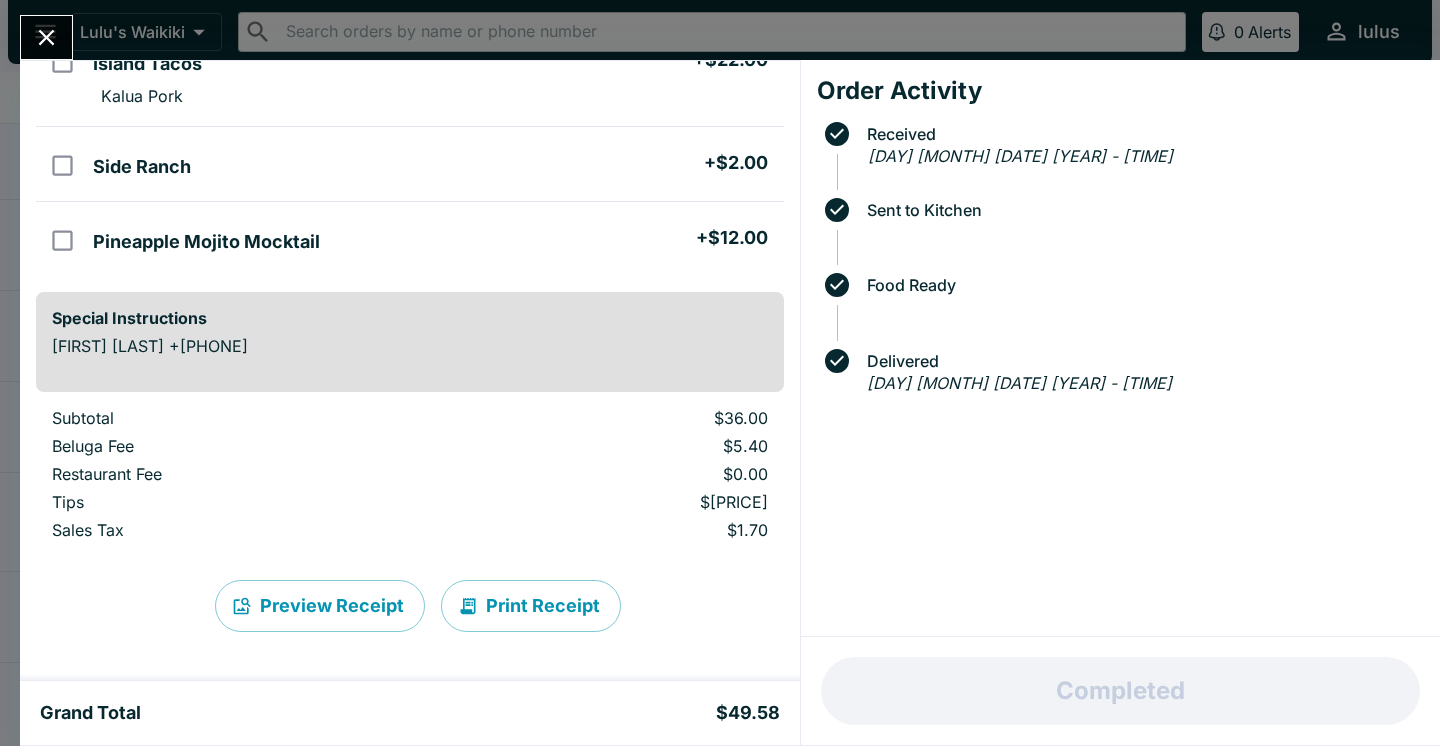 scroll, scrollTop: 210, scrollLeft: 0, axis: vertical 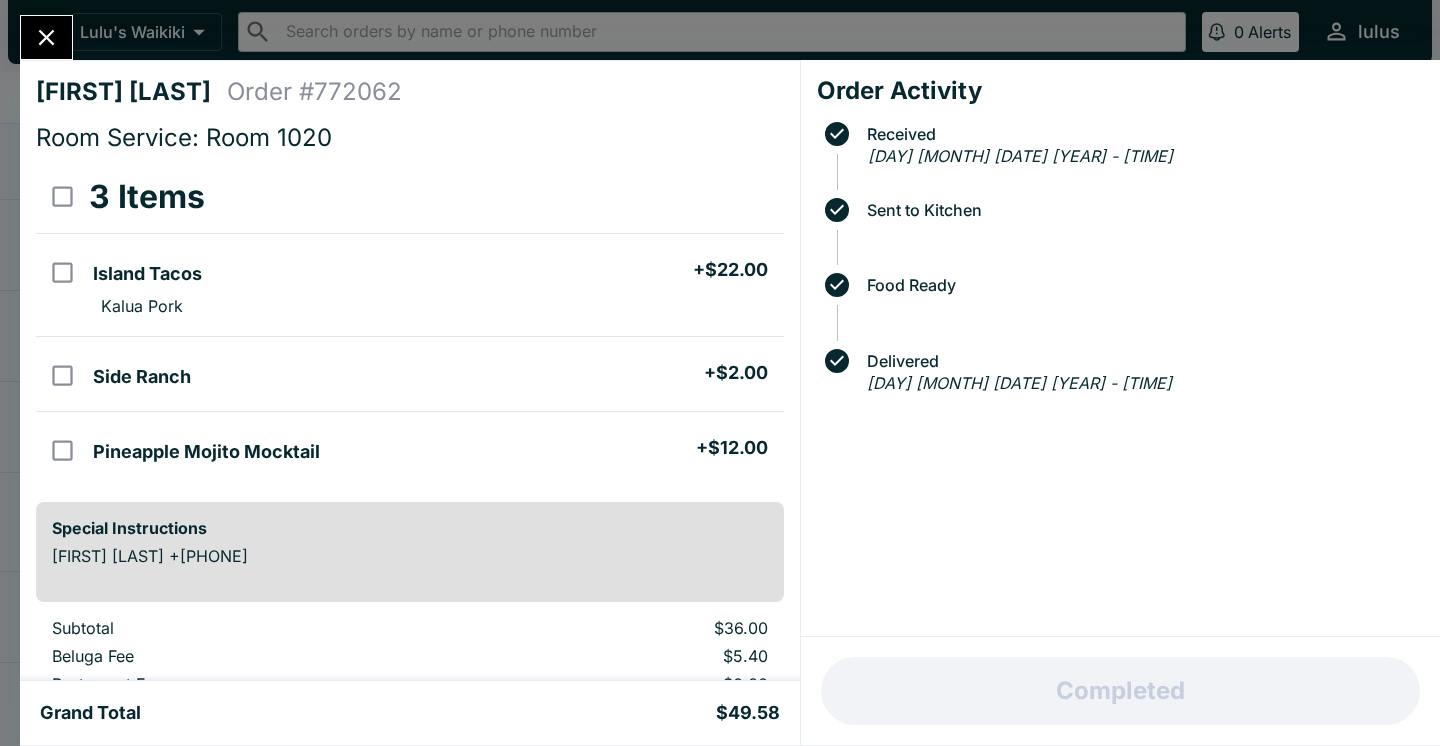 click 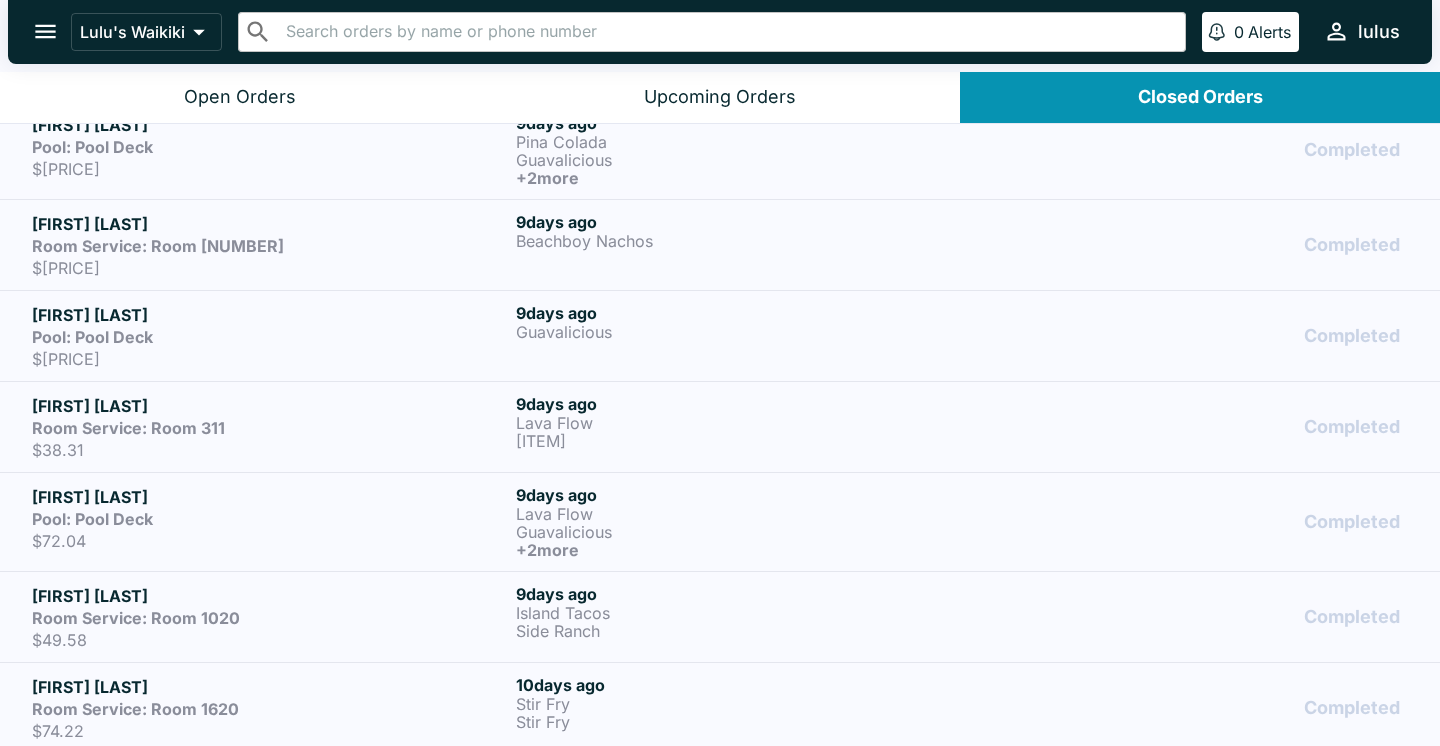 click on "Pool: Pool Deck" at bounding box center [270, 519] 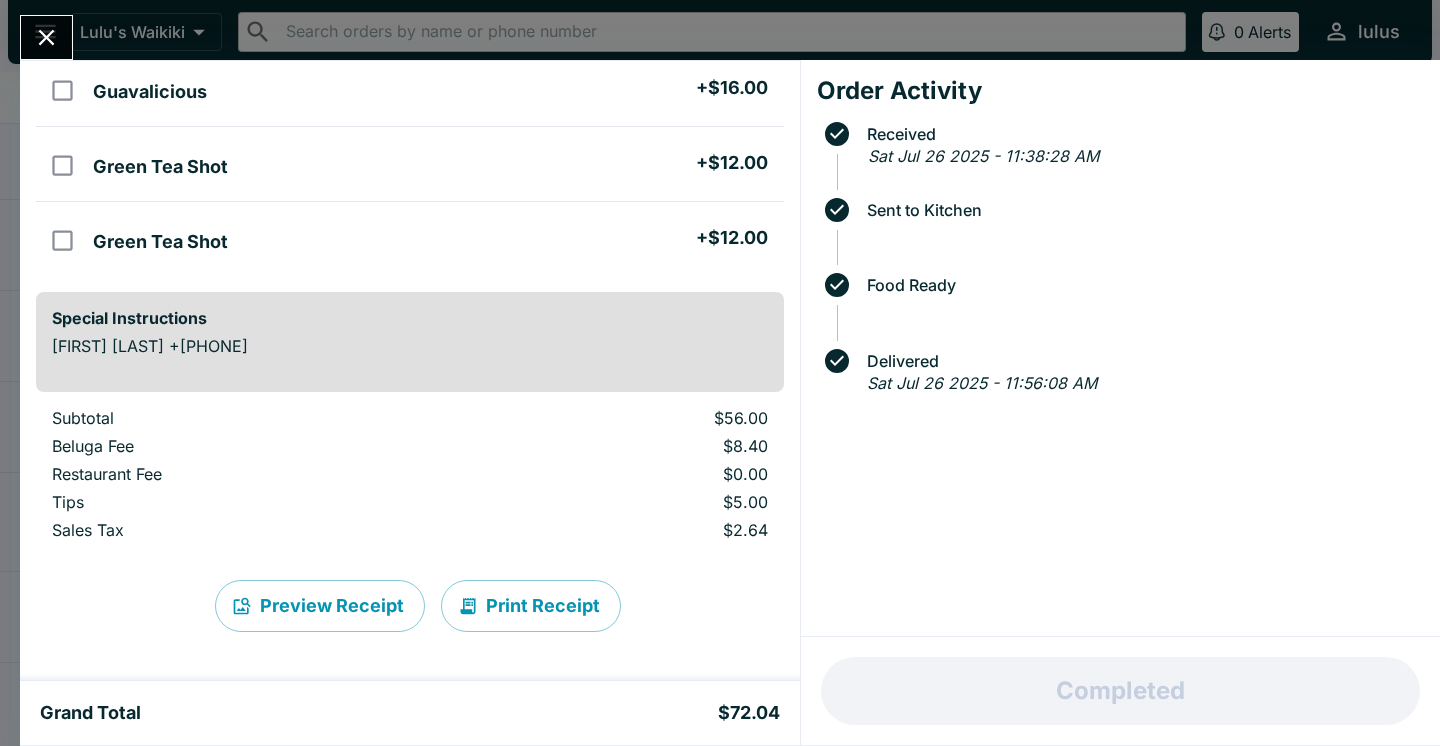 scroll, scrollTop: 293, scrollLeft: 0, axis: vertical 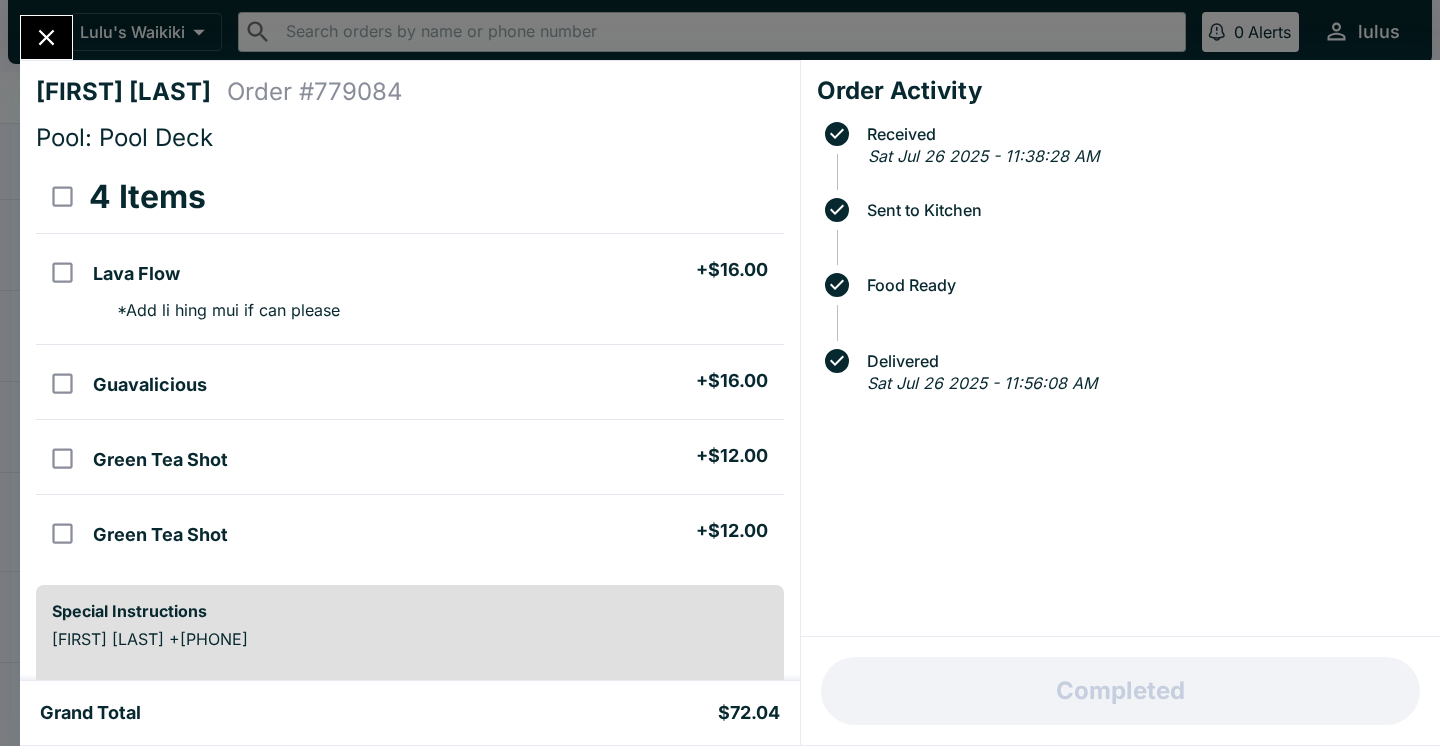 click 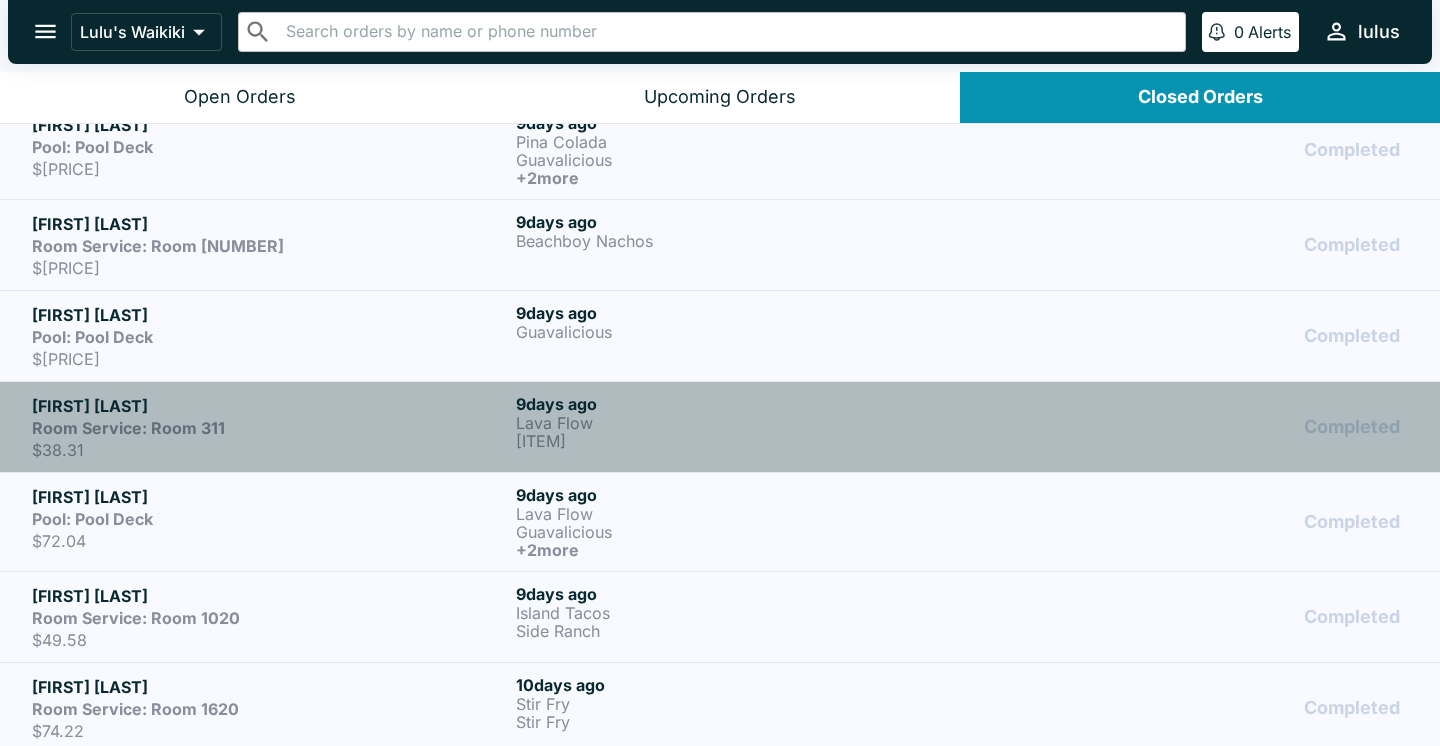 click on "$38.31" at bounding box center [270, 450] 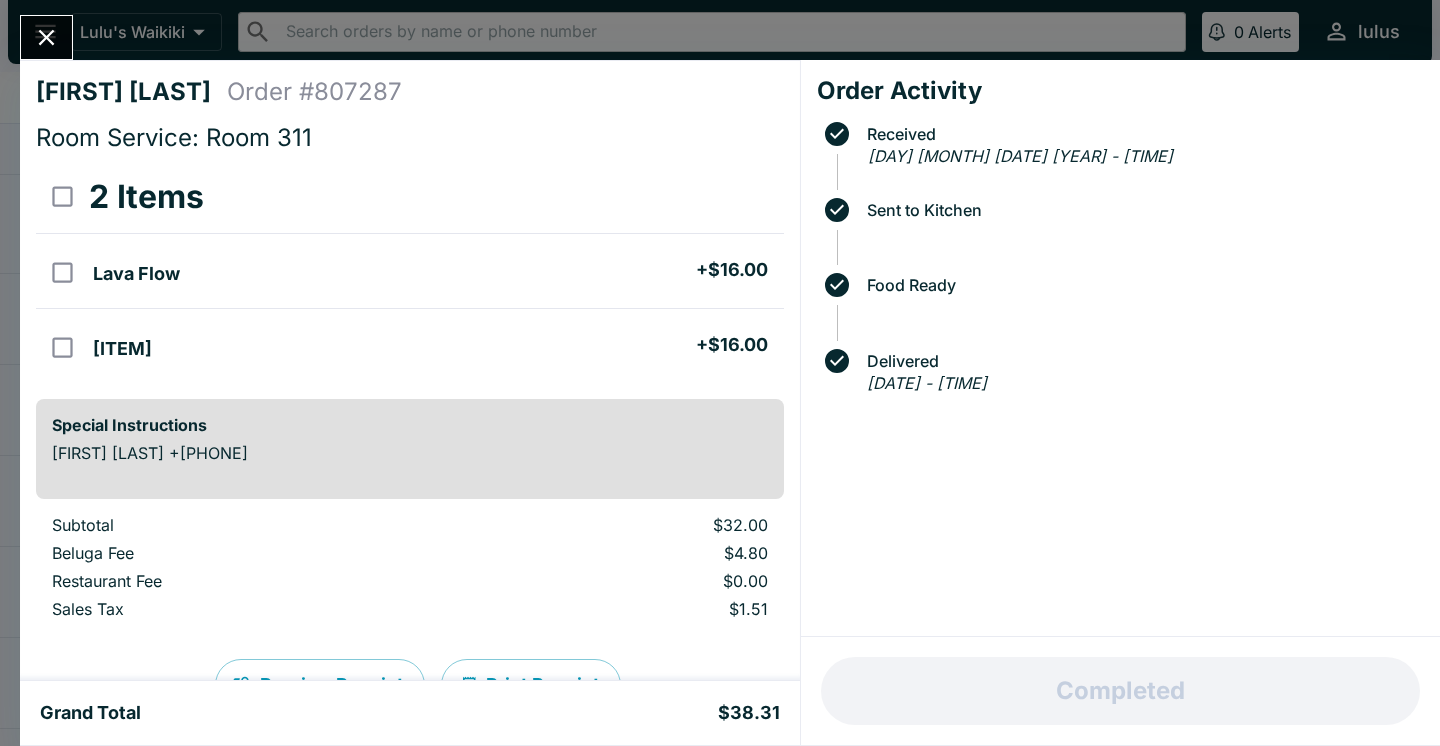 scroll, scrollTop: 3268, scrollLeft: 0, axis: vertical 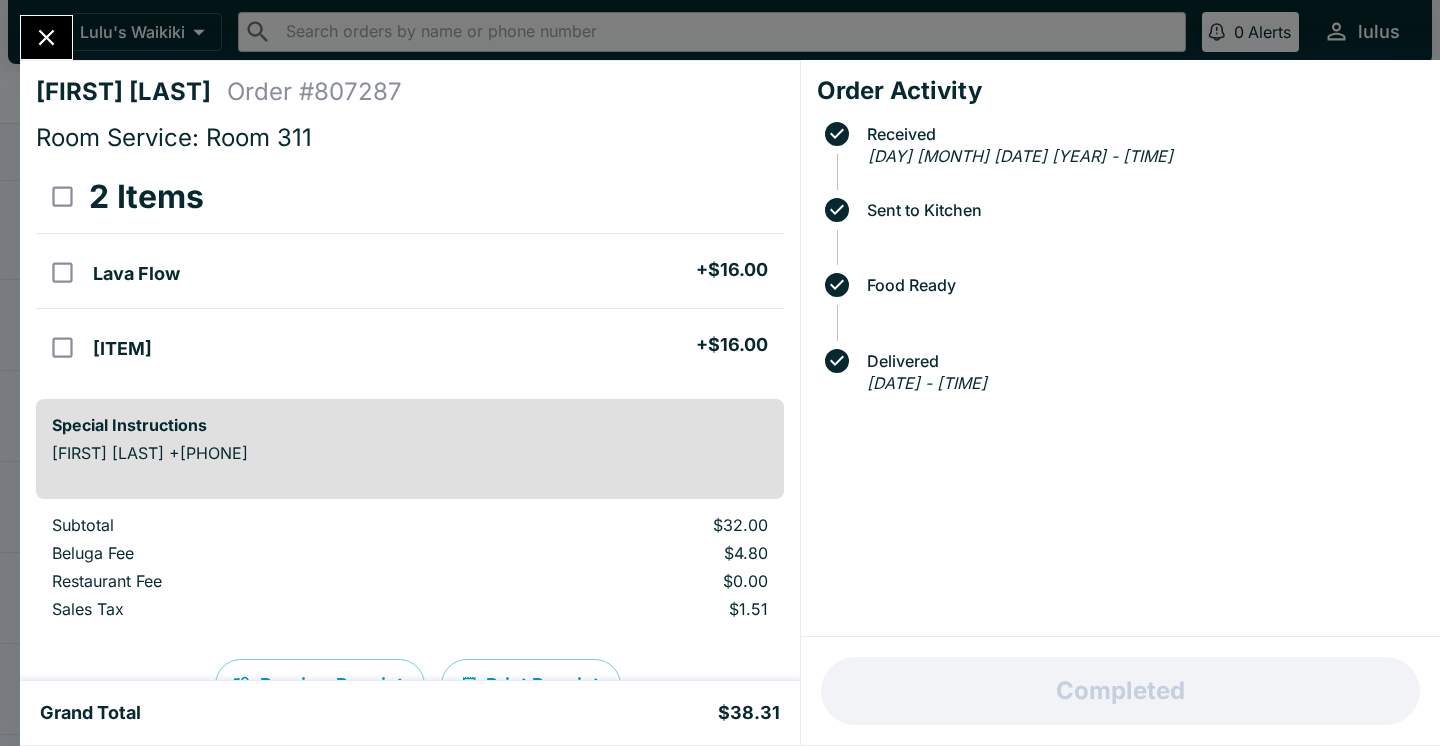 click 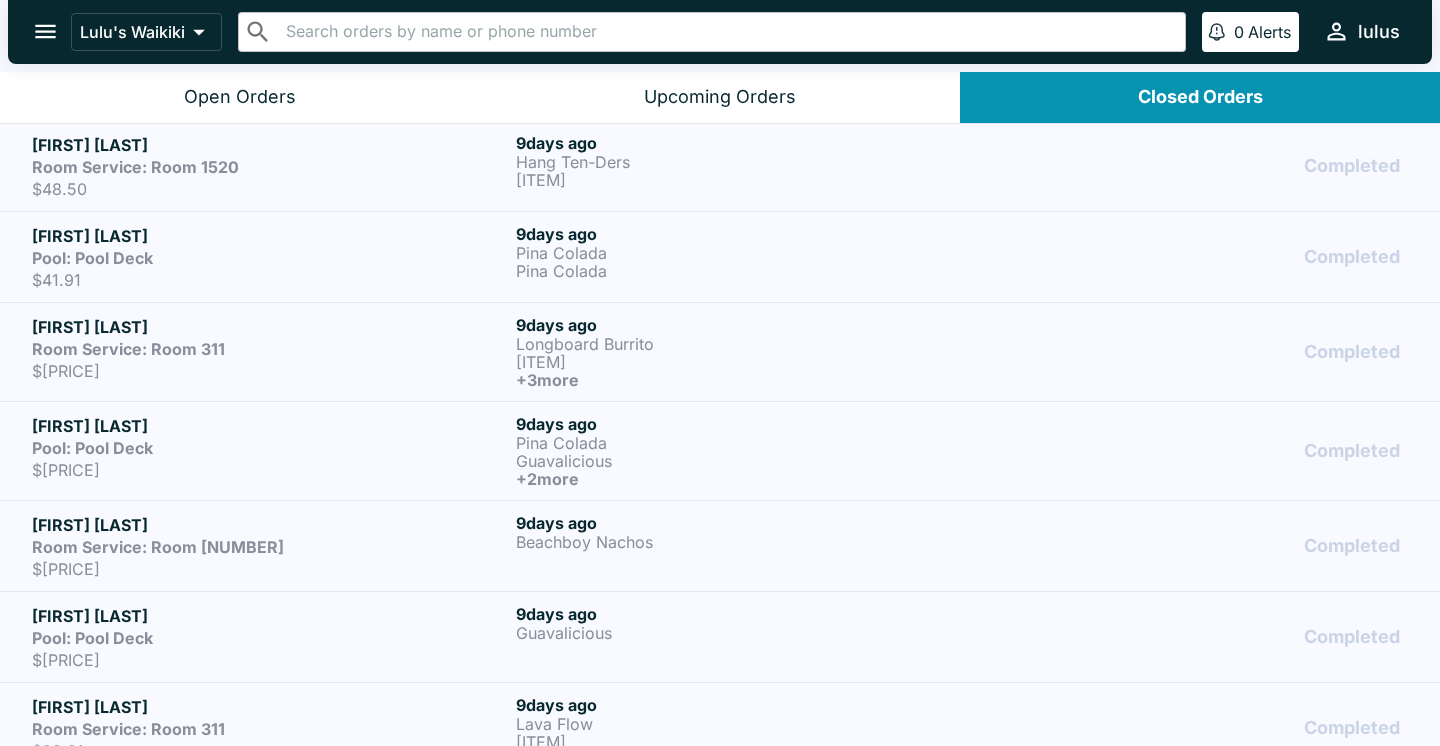scroll, scrollTop: 2674, scrollLeft: 0, axis: vertical 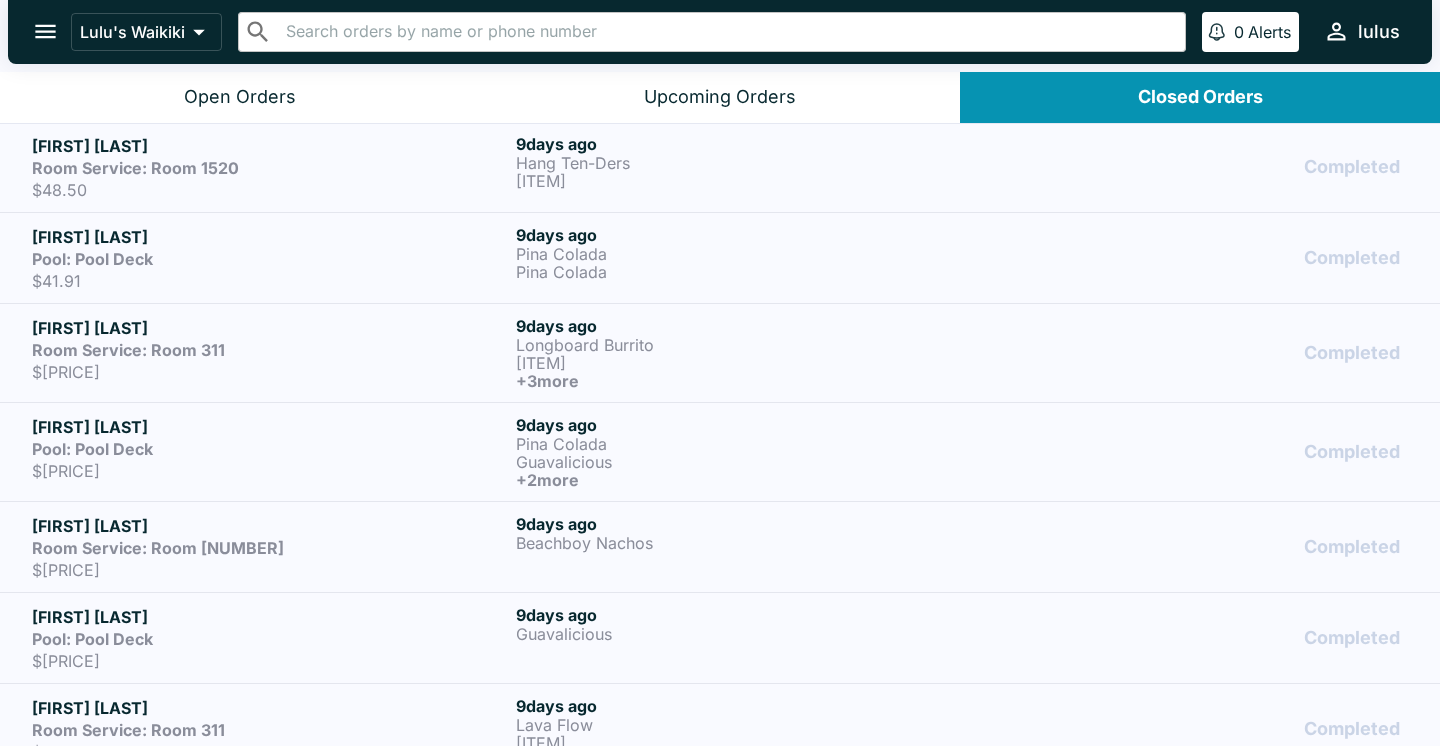 click on "Pool: Pool Deck" at bounding box center (270, 639) 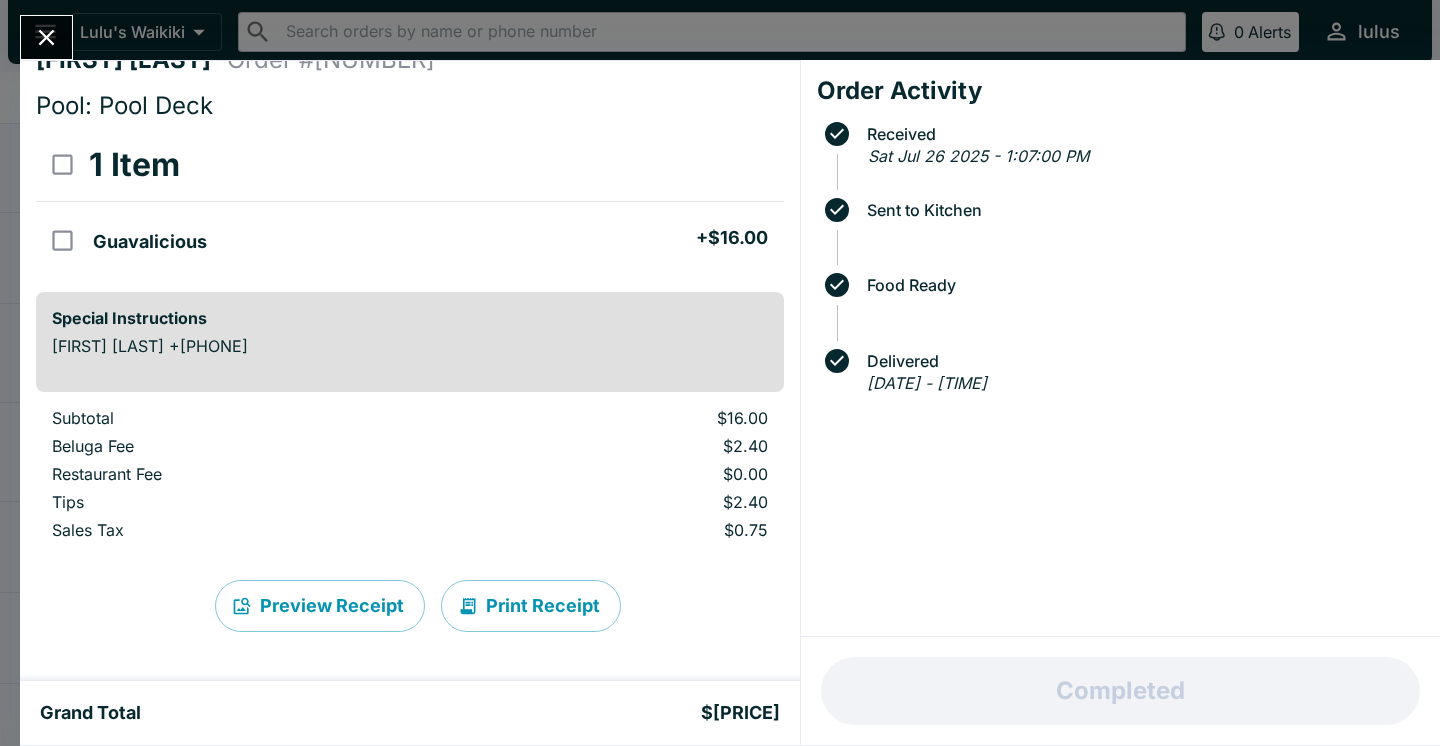 scroll, scrollTop: 32, scrollLeft: 0, axis: vertical 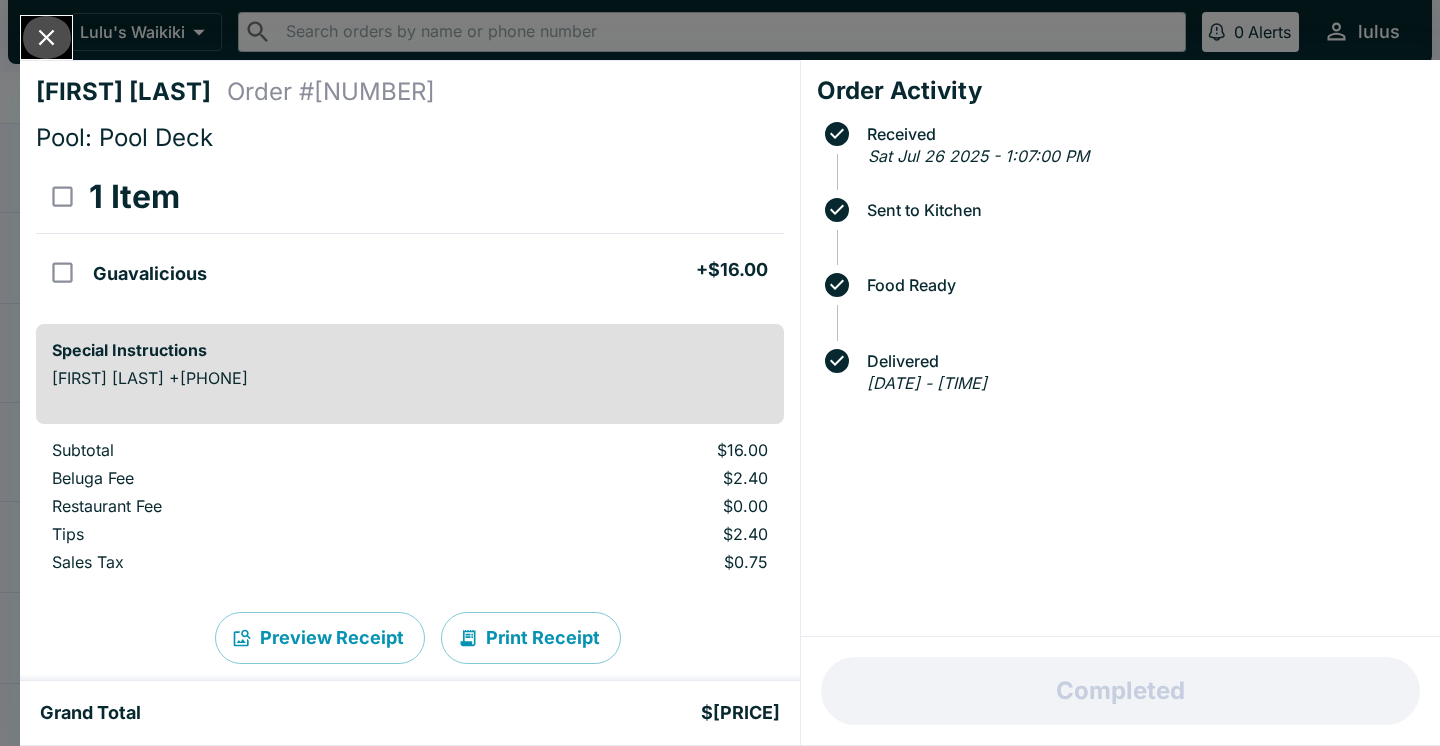 click 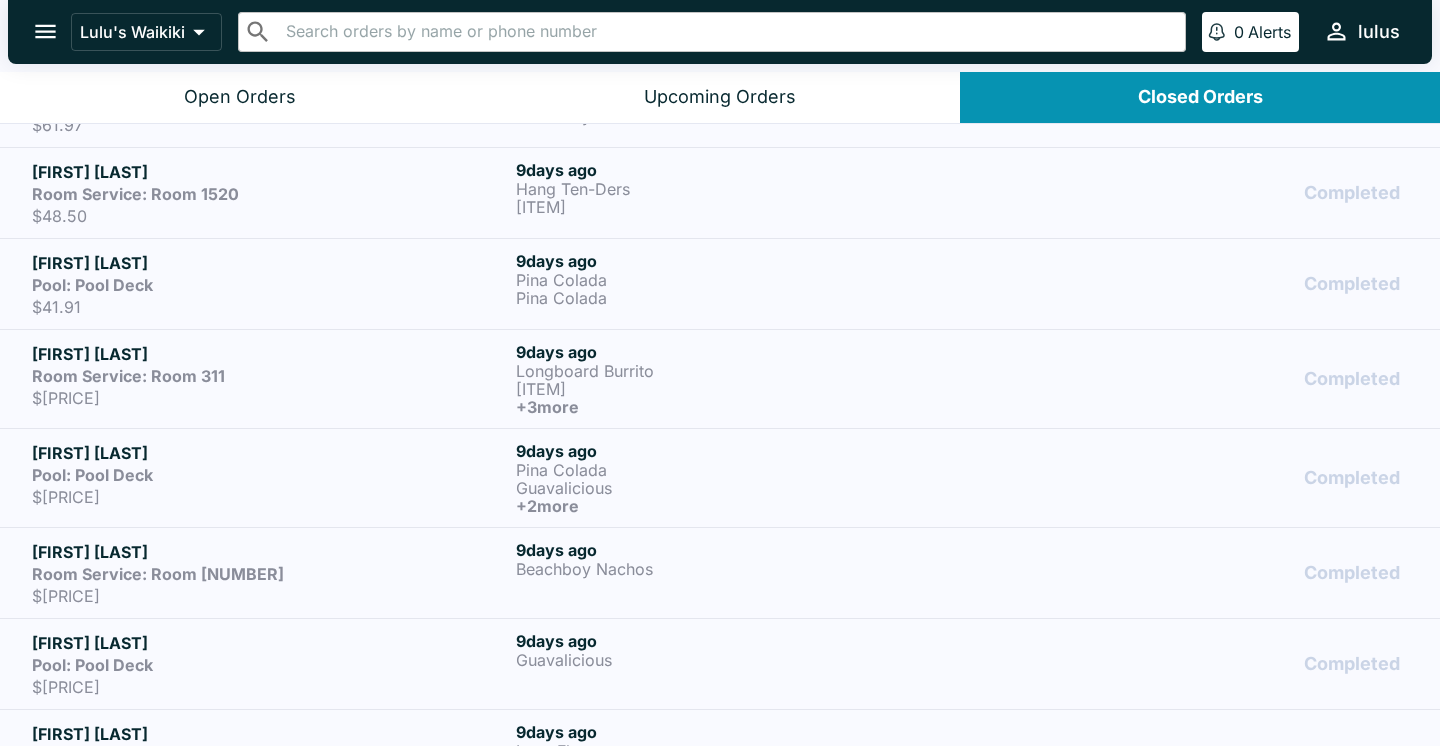 scroll, scrollTop: 2633, scrollLeft: 0, axis: vertical 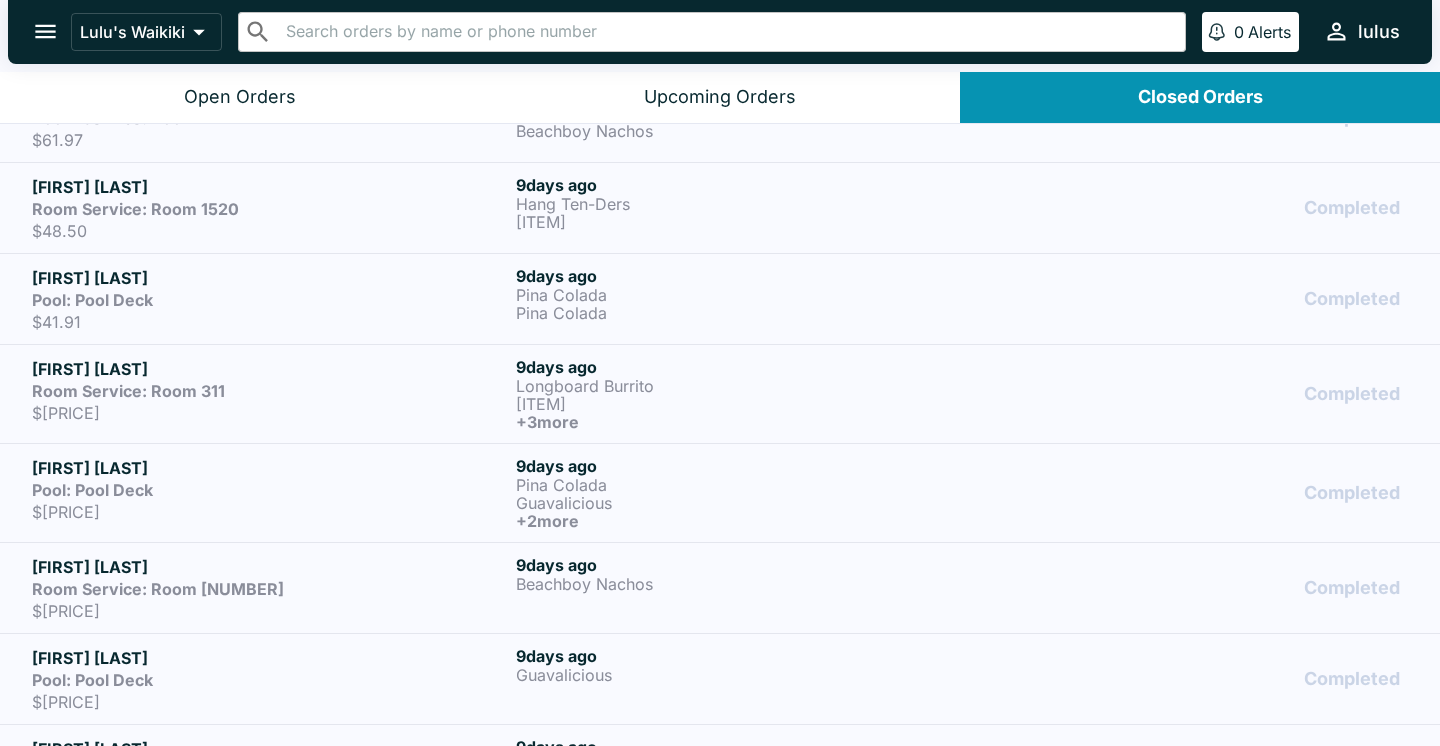 click on "Room Service: Room [NUMBER]" at bounding box center (270, 589) 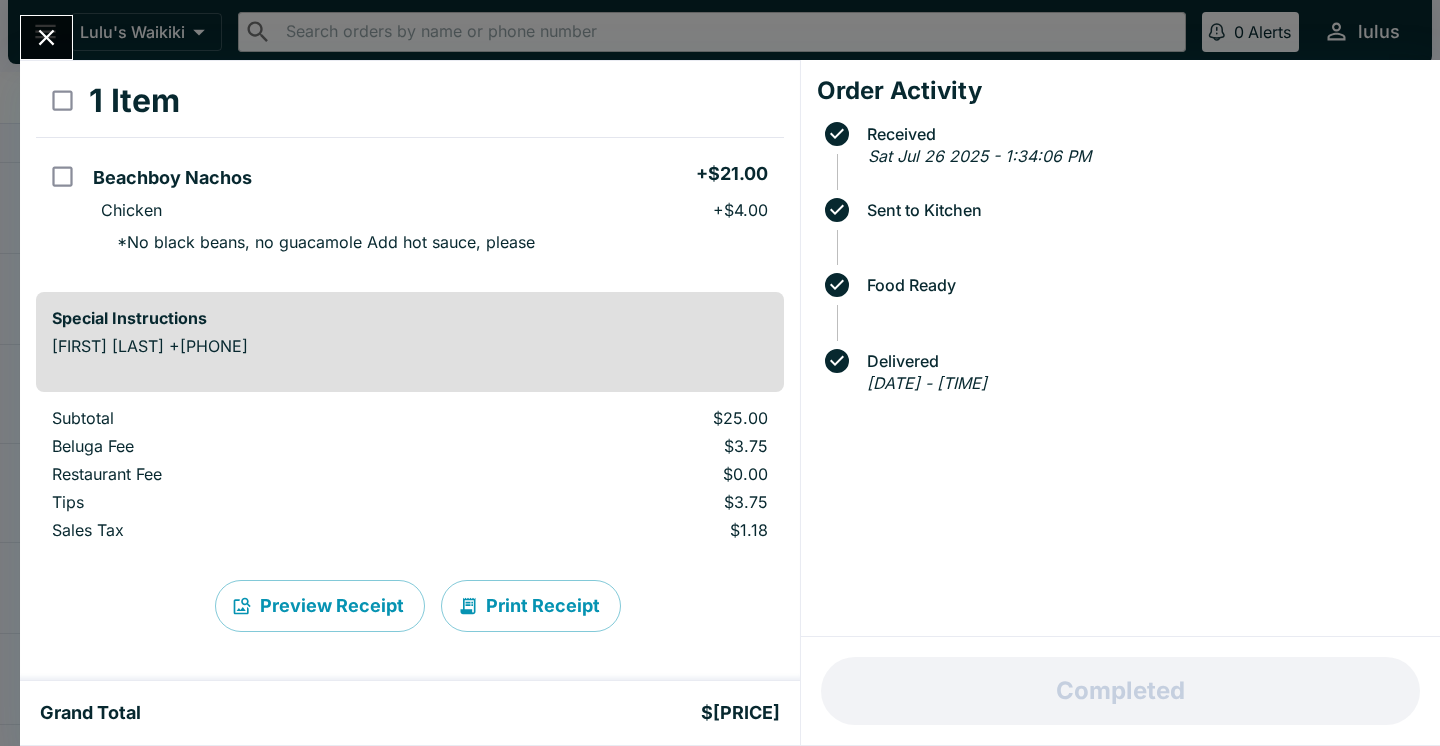 scroll, scrollTop: 96, scrollLeft: 0, axis: vertical 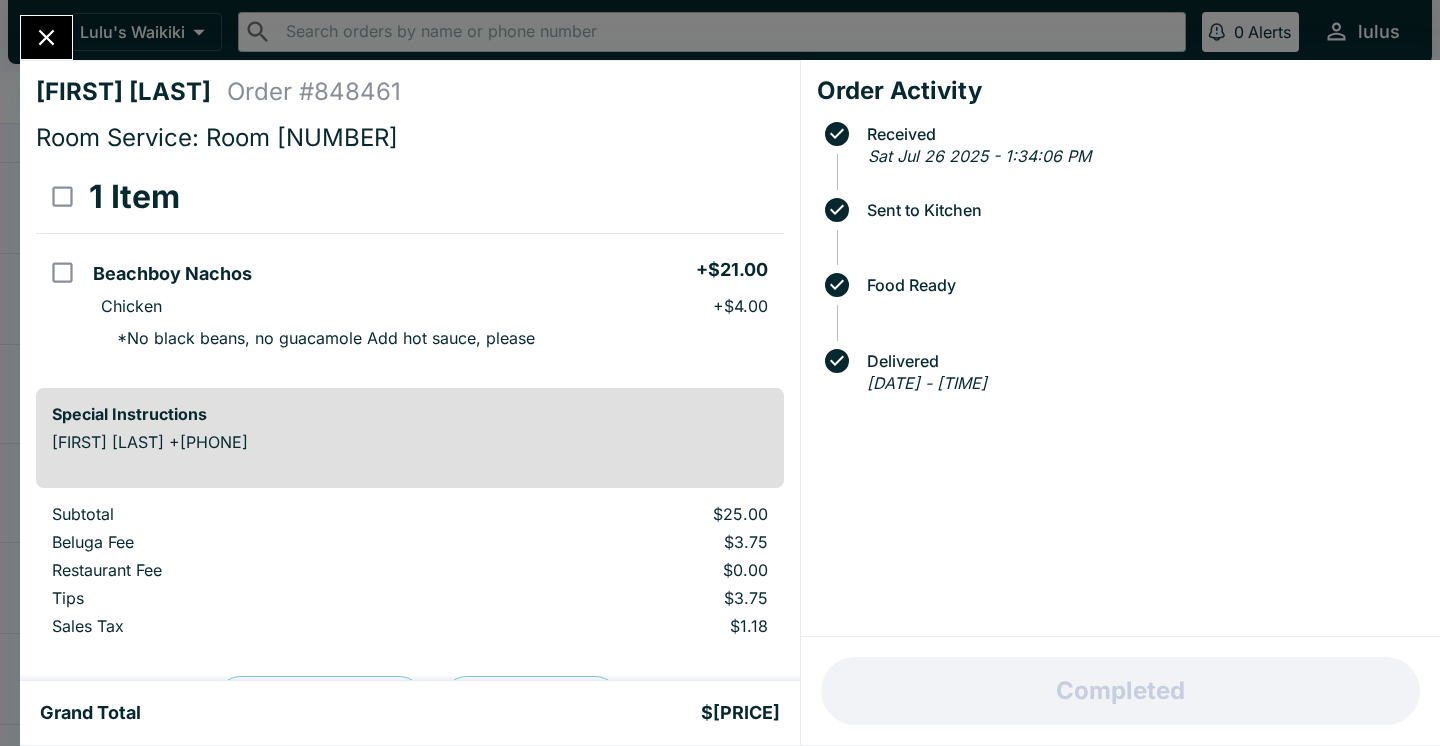 click at bounding box center (46, 37) 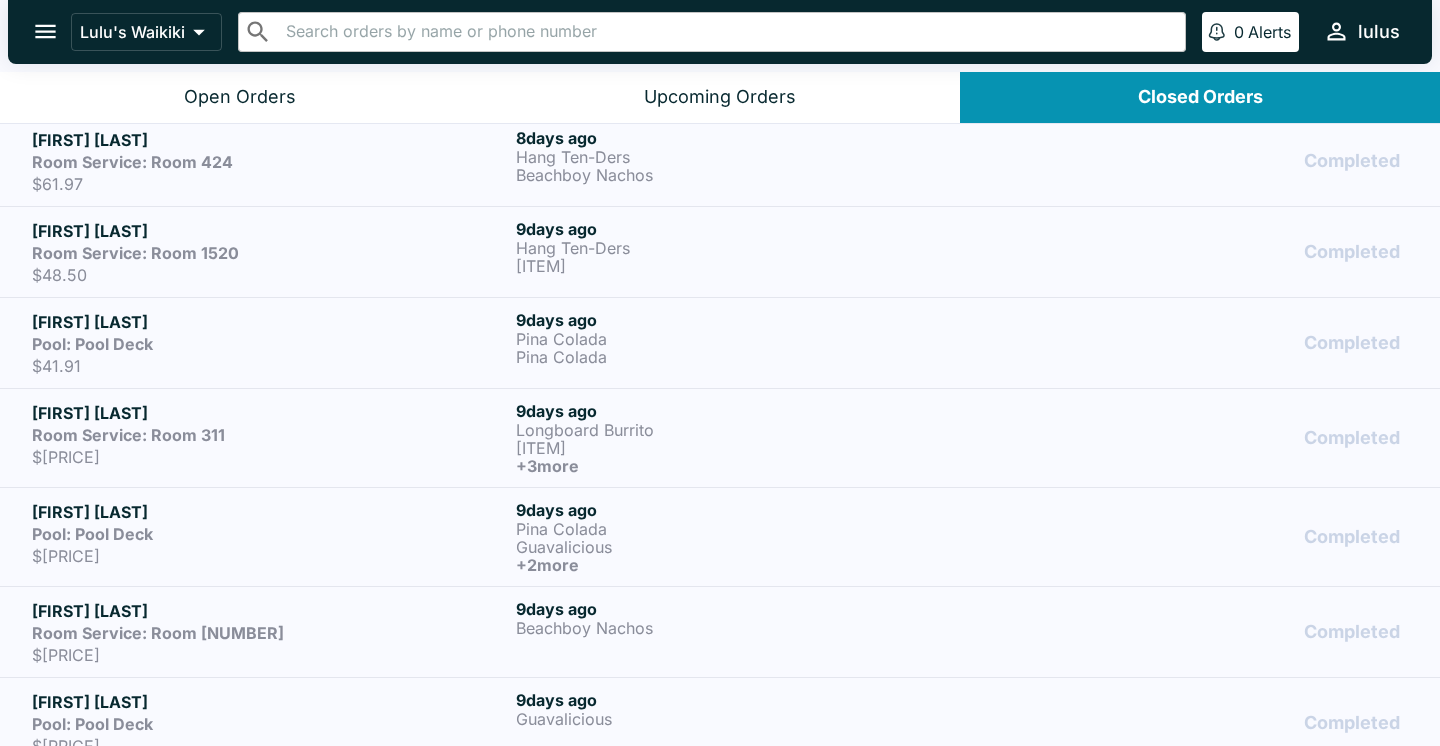 scroll, scrollTop: 2587, scrollLeft: 0, axis: vertical 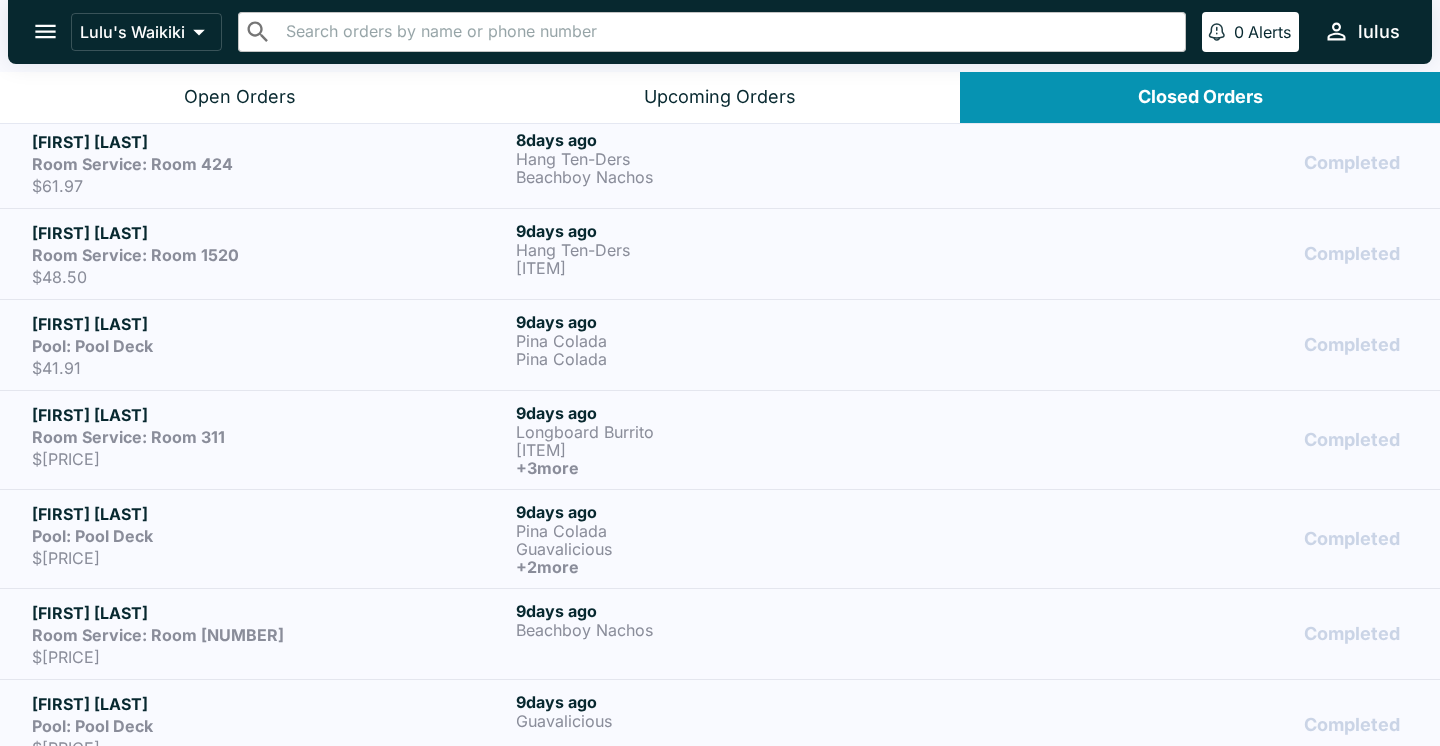 click on "Pool: Pool Deck" at bounding box center (270, 536) 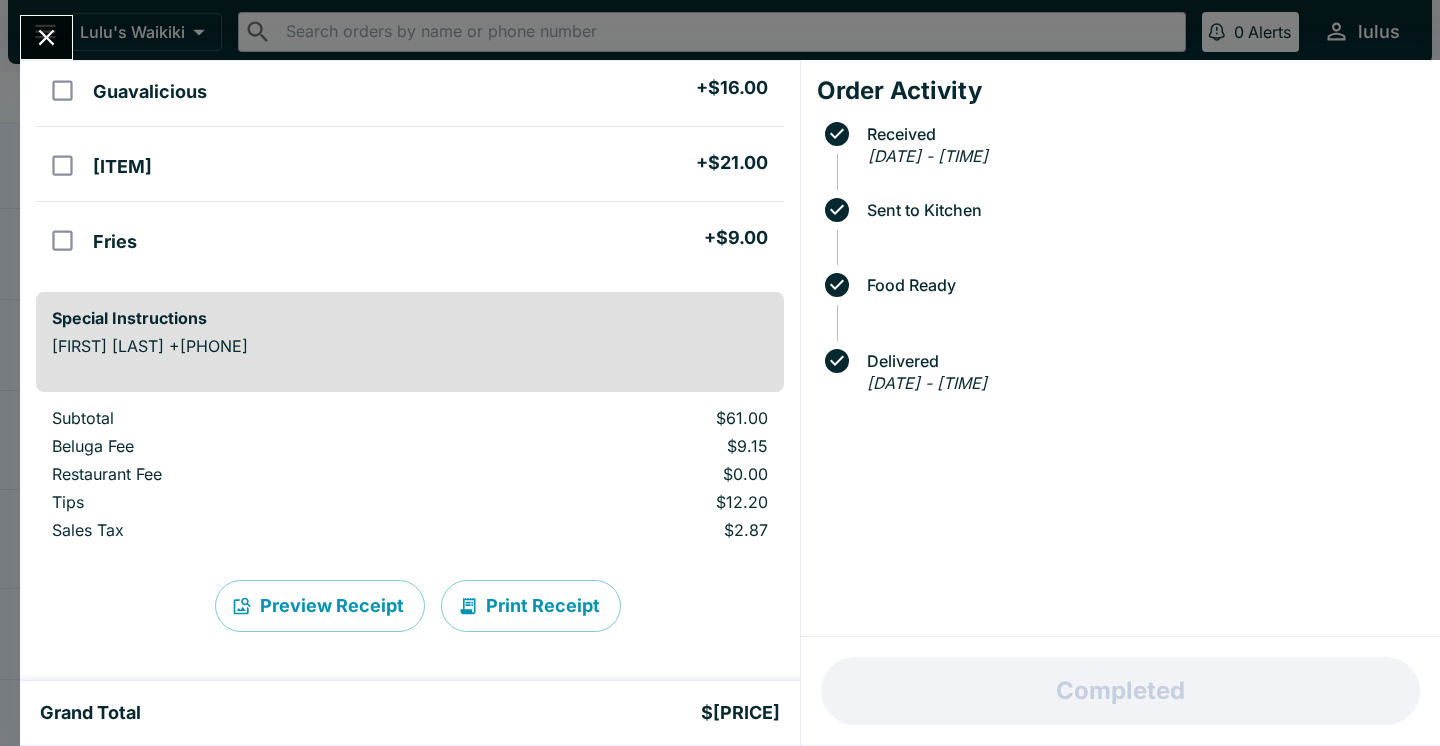 scroll, scrollTop: 257, scrollLeft: 0, axis: vertical 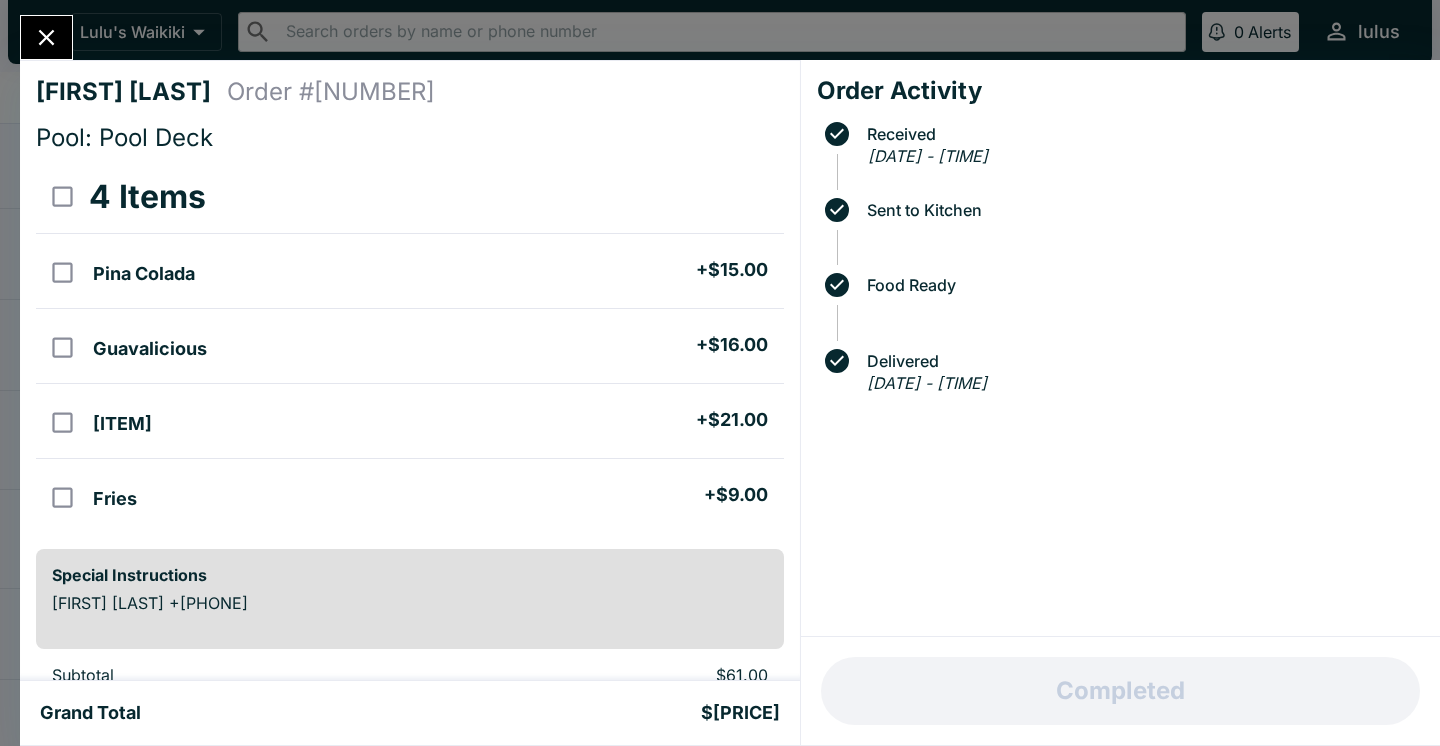 click 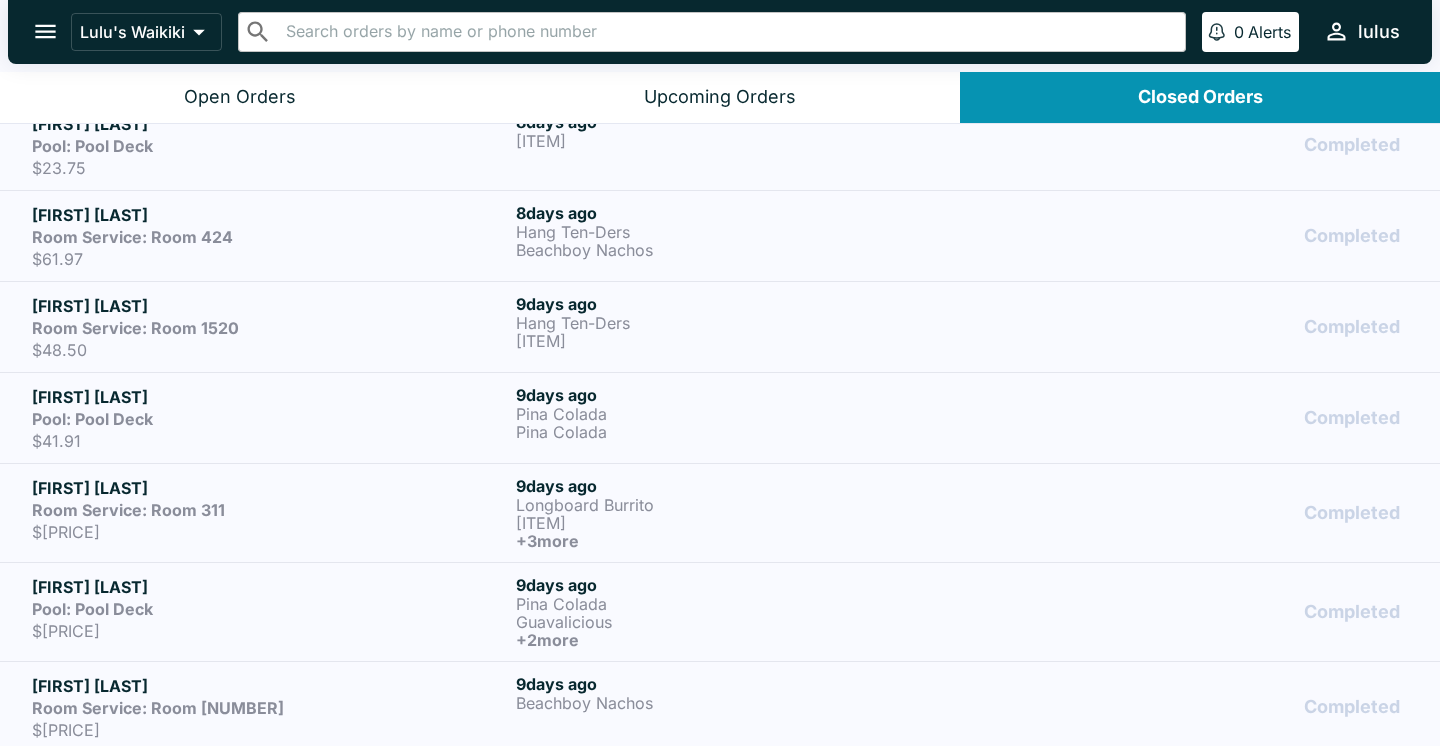 scroll, scrollTop: 2492, scrollLeft: 0, axis: vertical 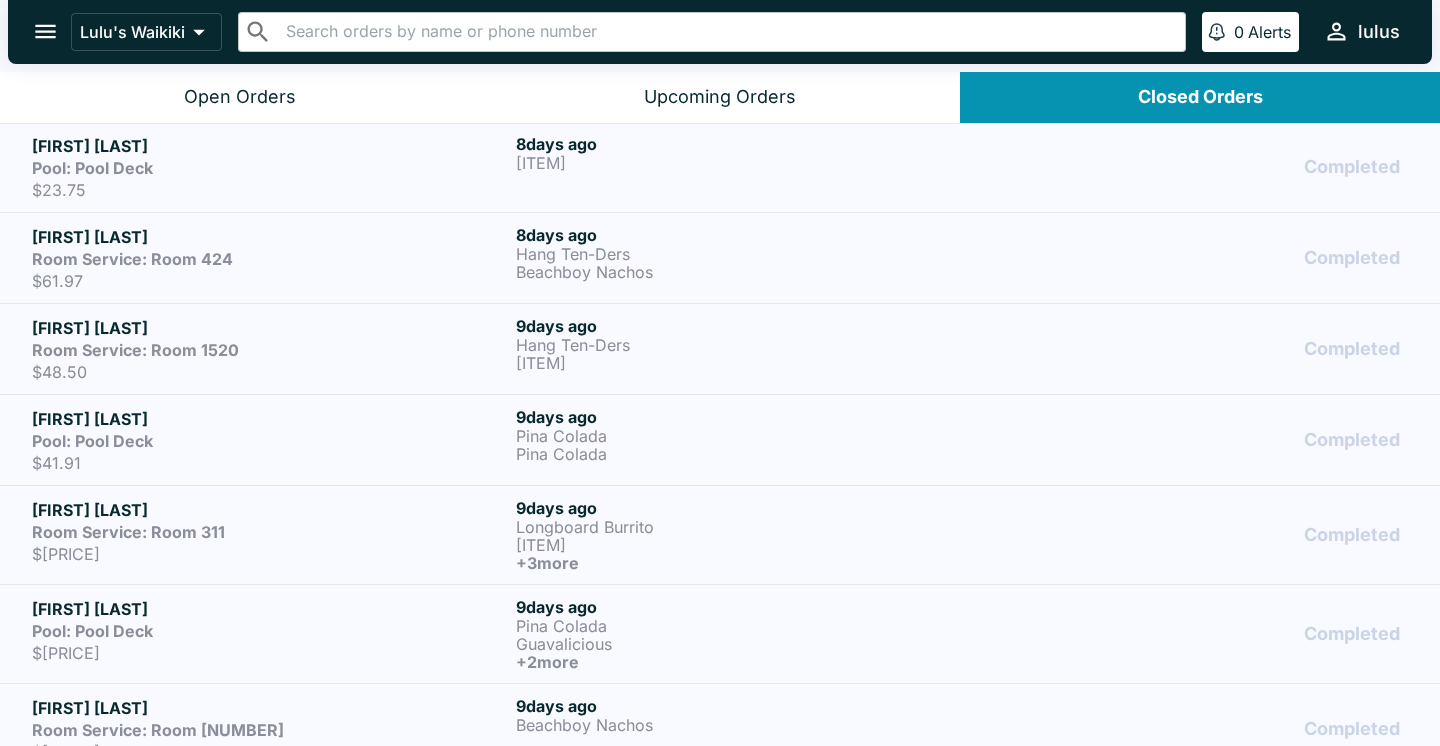 click on "[FIRST] [LAST]" at bounding box center [270, 510] 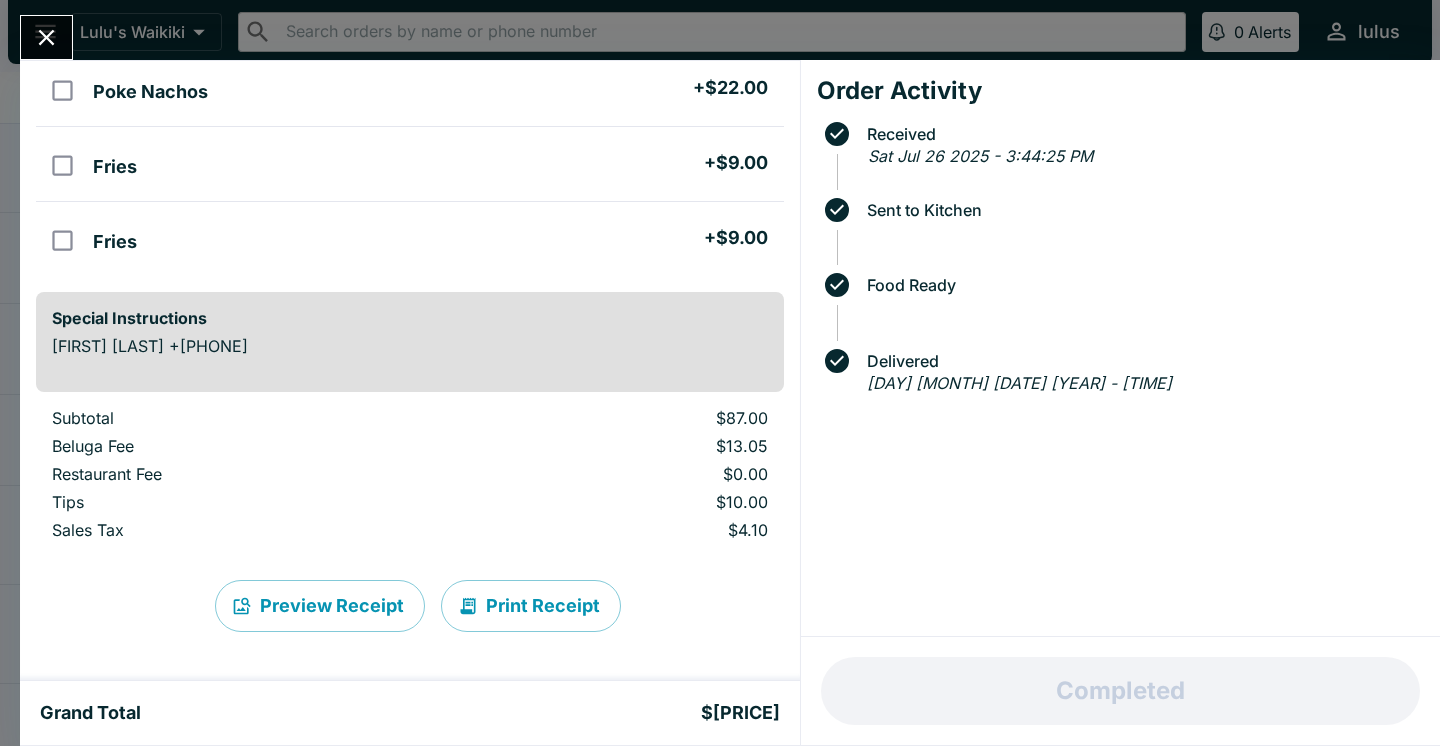 scroll, scrollTop: 332, scrollLeft: 0, axis: vertical 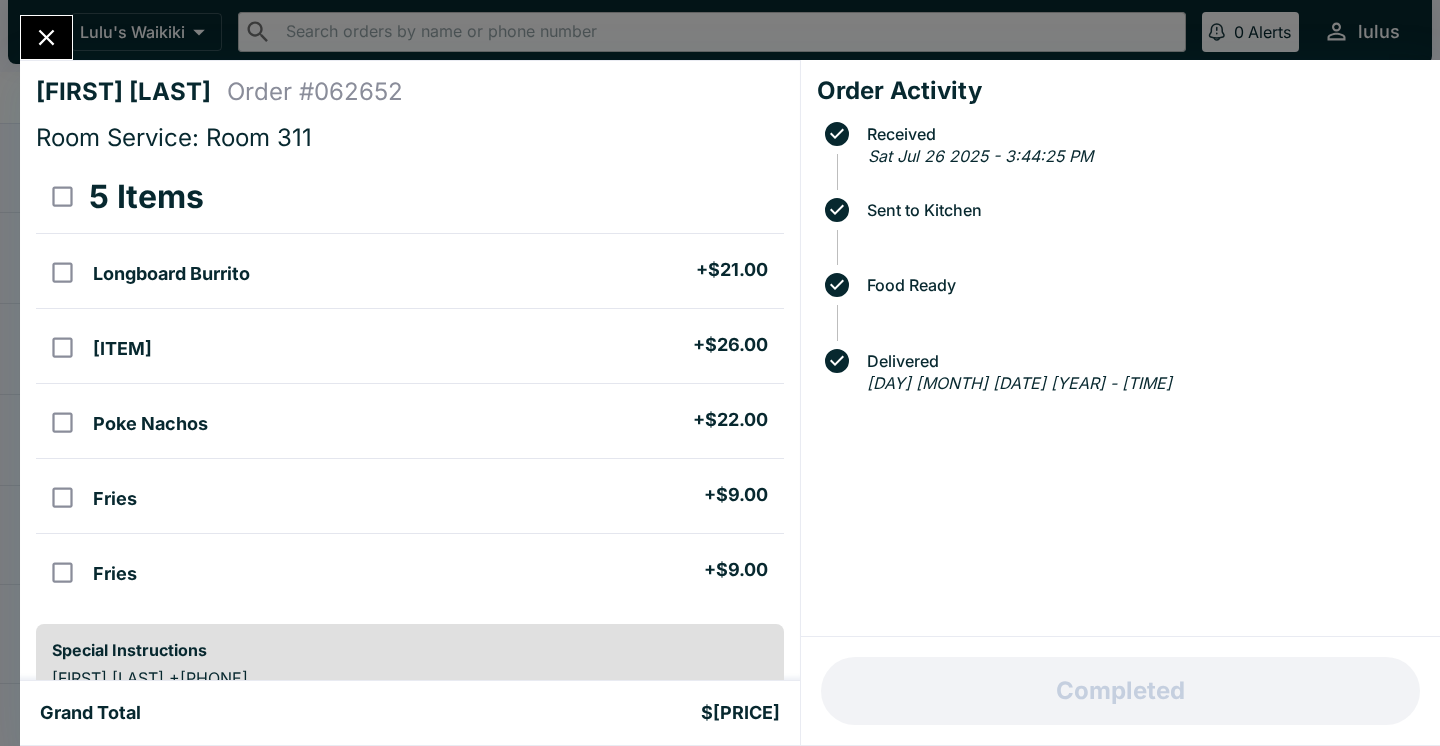 click 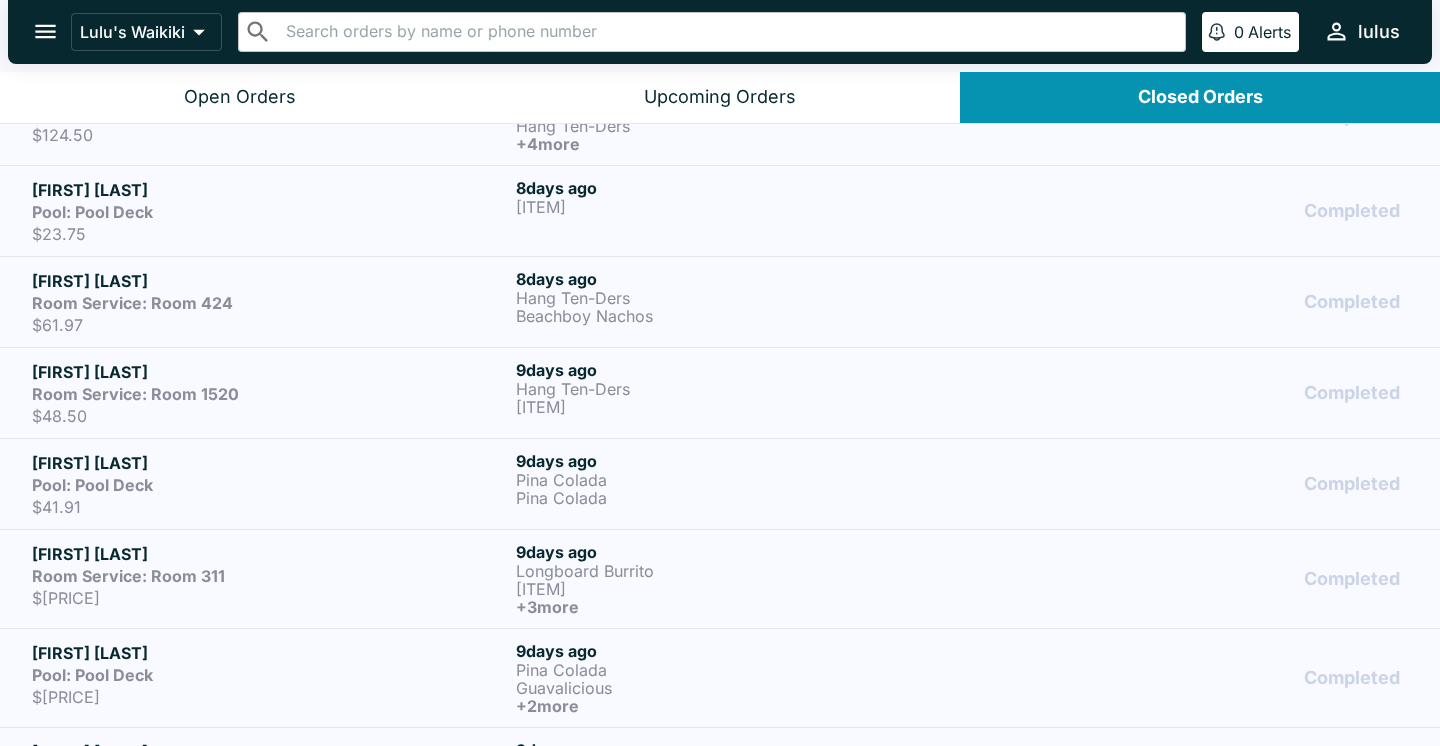 scroll, scrollTop: 2430, scrollLeft: 0, axis: vertical 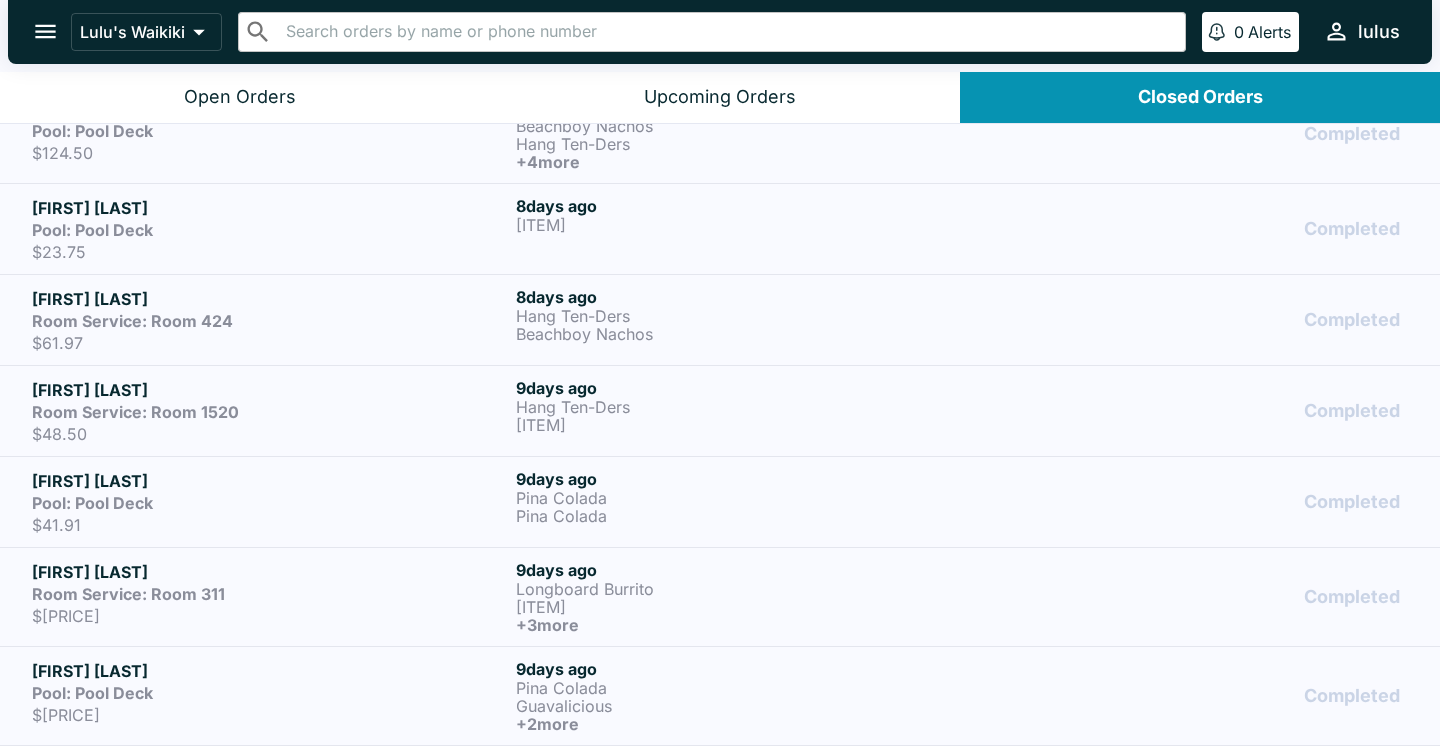 click on "Pool: Pool Deck" at bounding box center [270, 503] 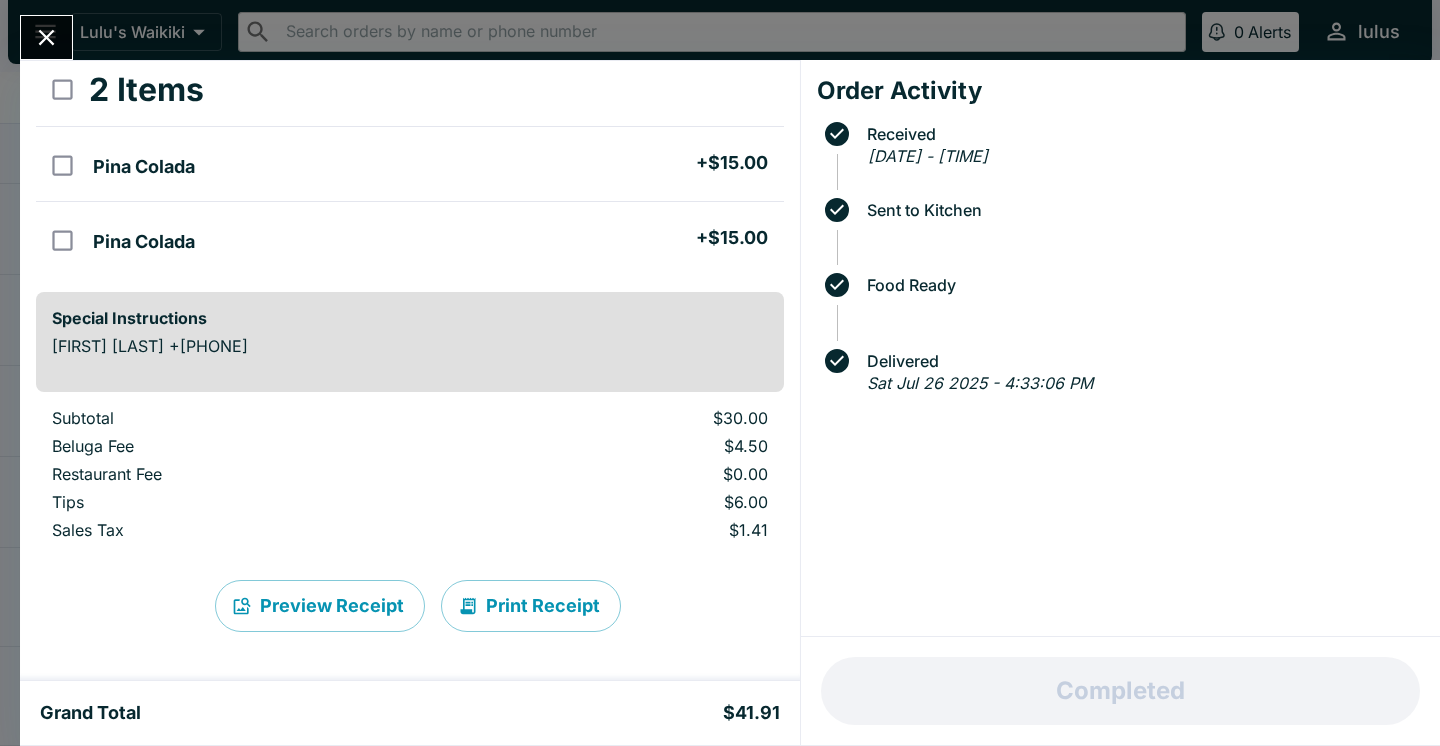 scroll, scrollTop: 107, scrollLeft: 0, axis: vertical 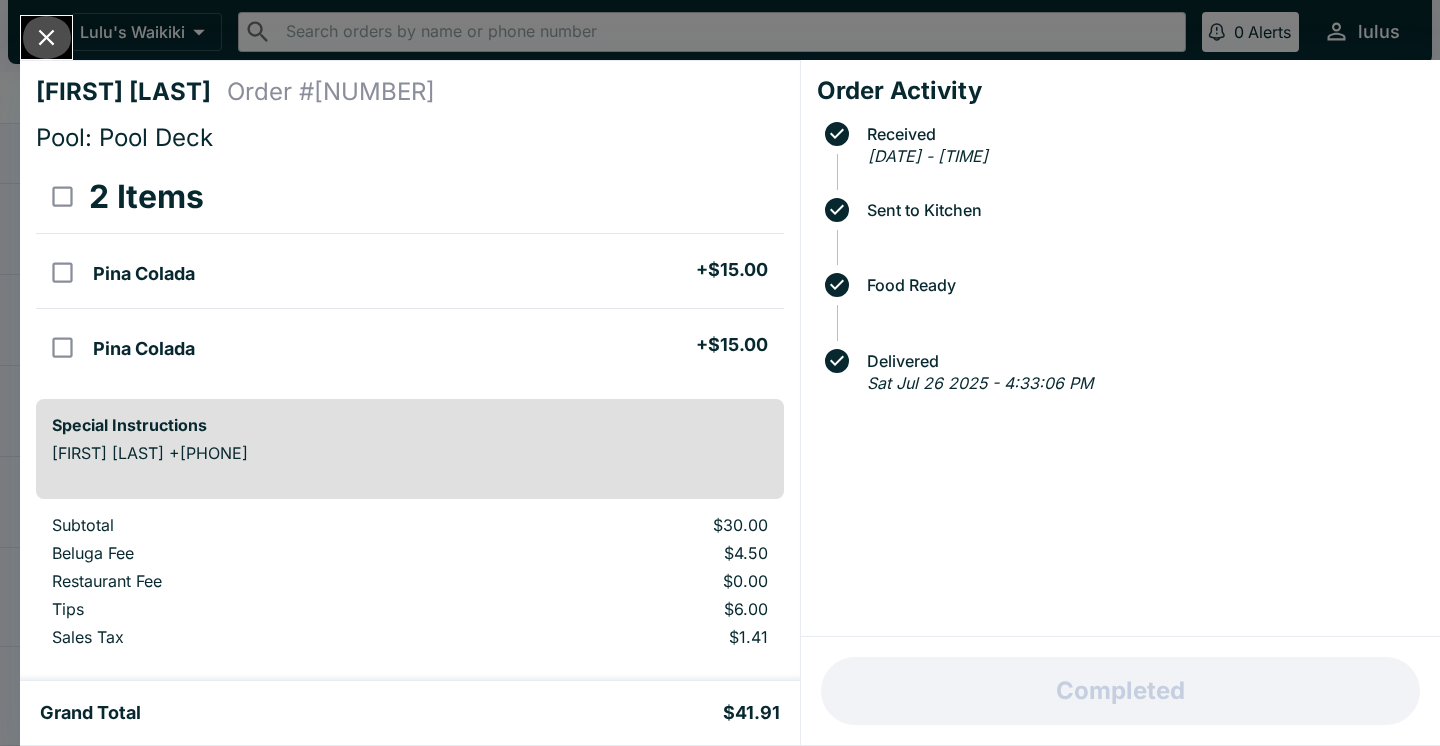click 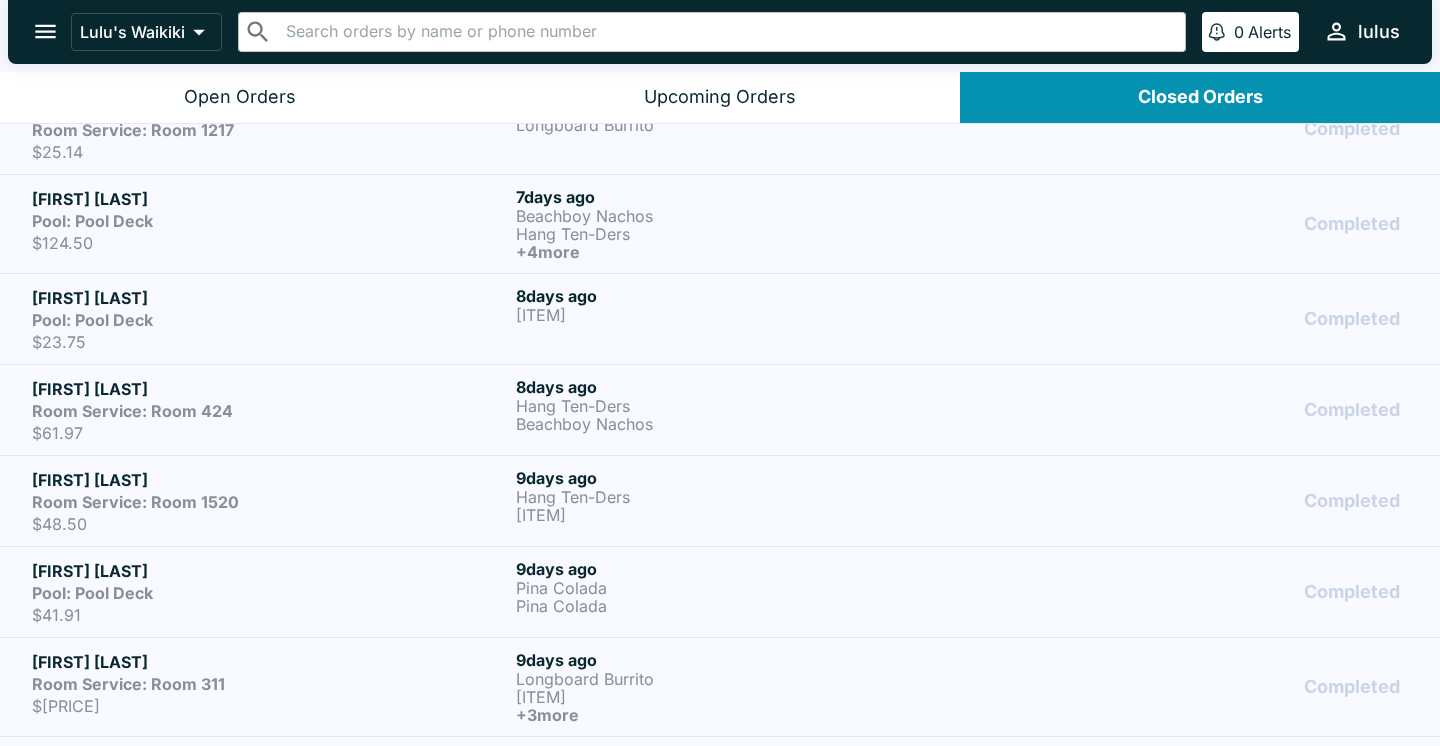 scroll, scrollTop: 2325, scrollLeft: 0, axis: vertical 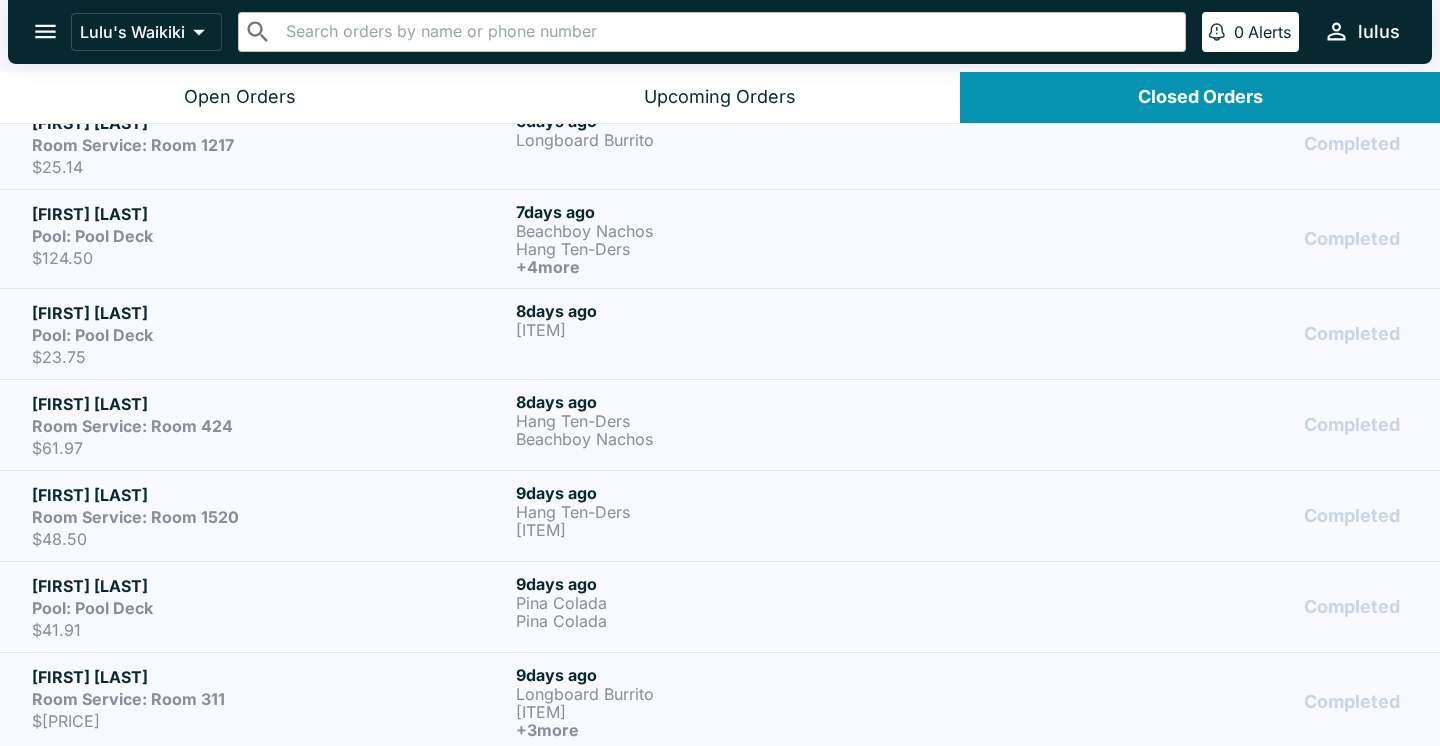 click on "Room Service: Room 1520" at bounding box center [270, 517] 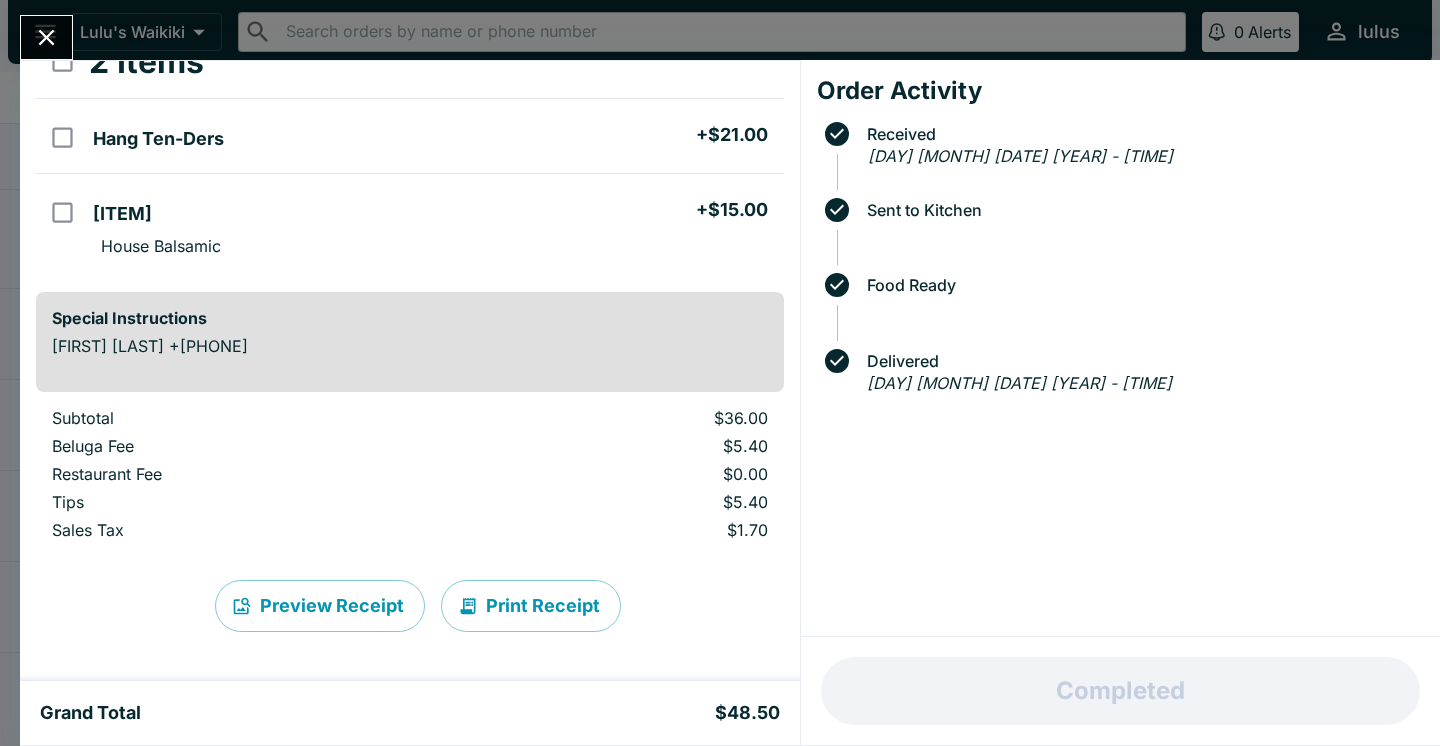 scroll, scrollTop: 135, scrollLeft: 0, axis: vertical 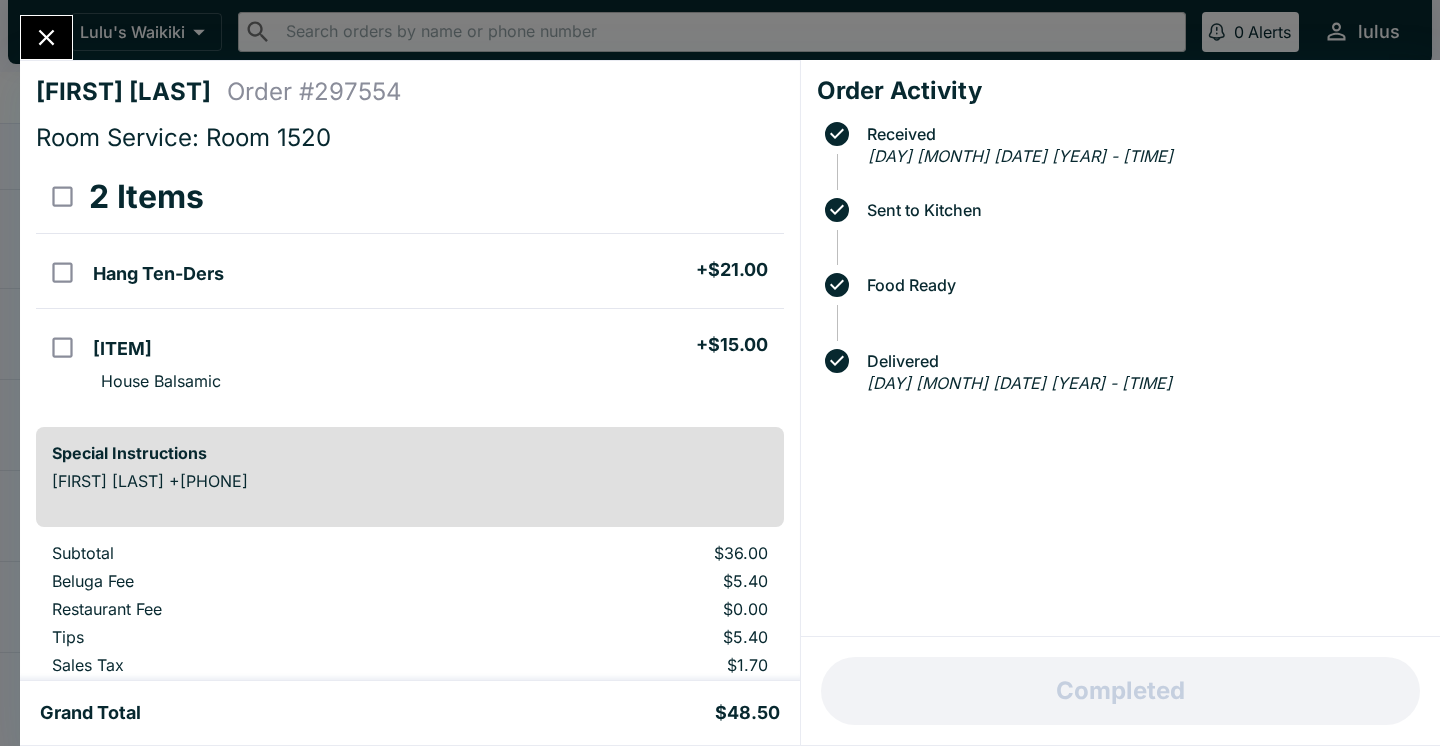 click 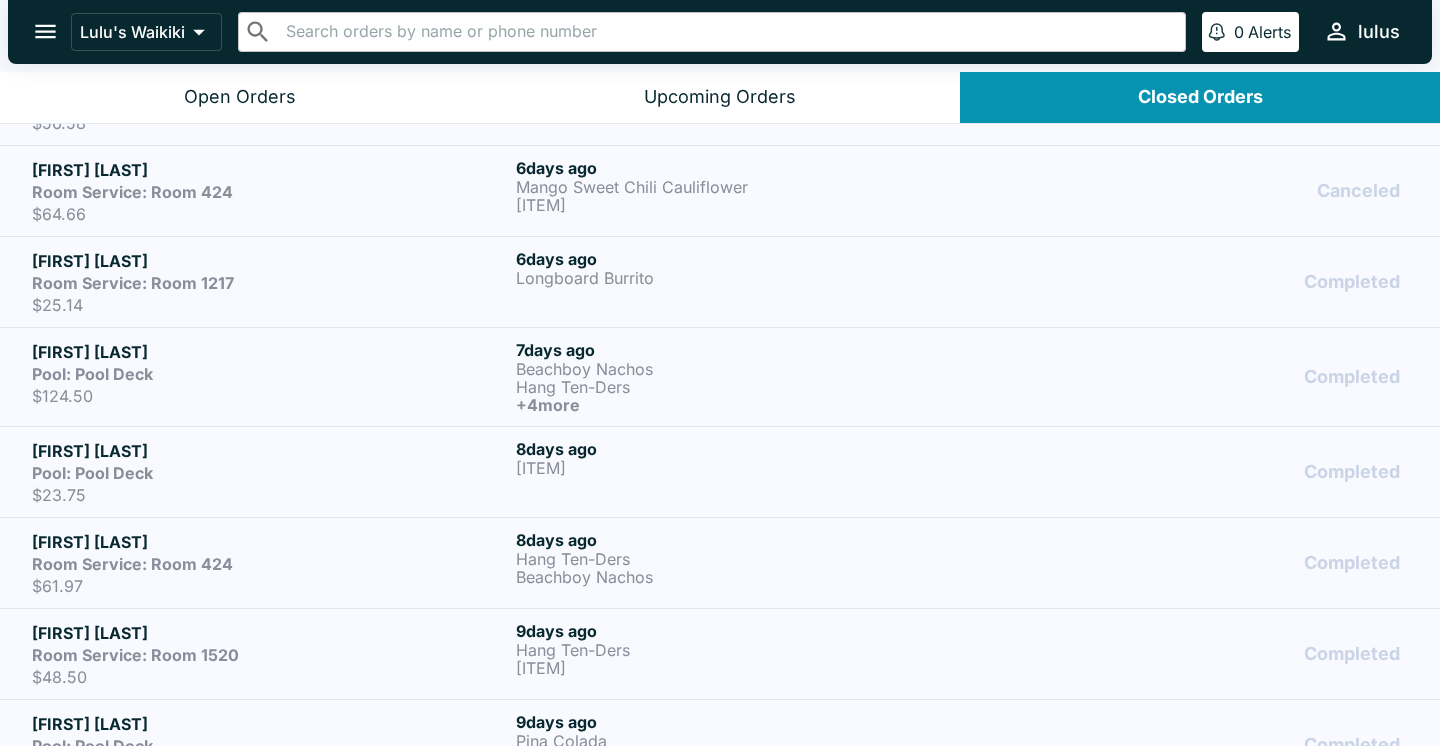 scroll, scrollTop: 2179, scrollLeft: 0, axis: vertical 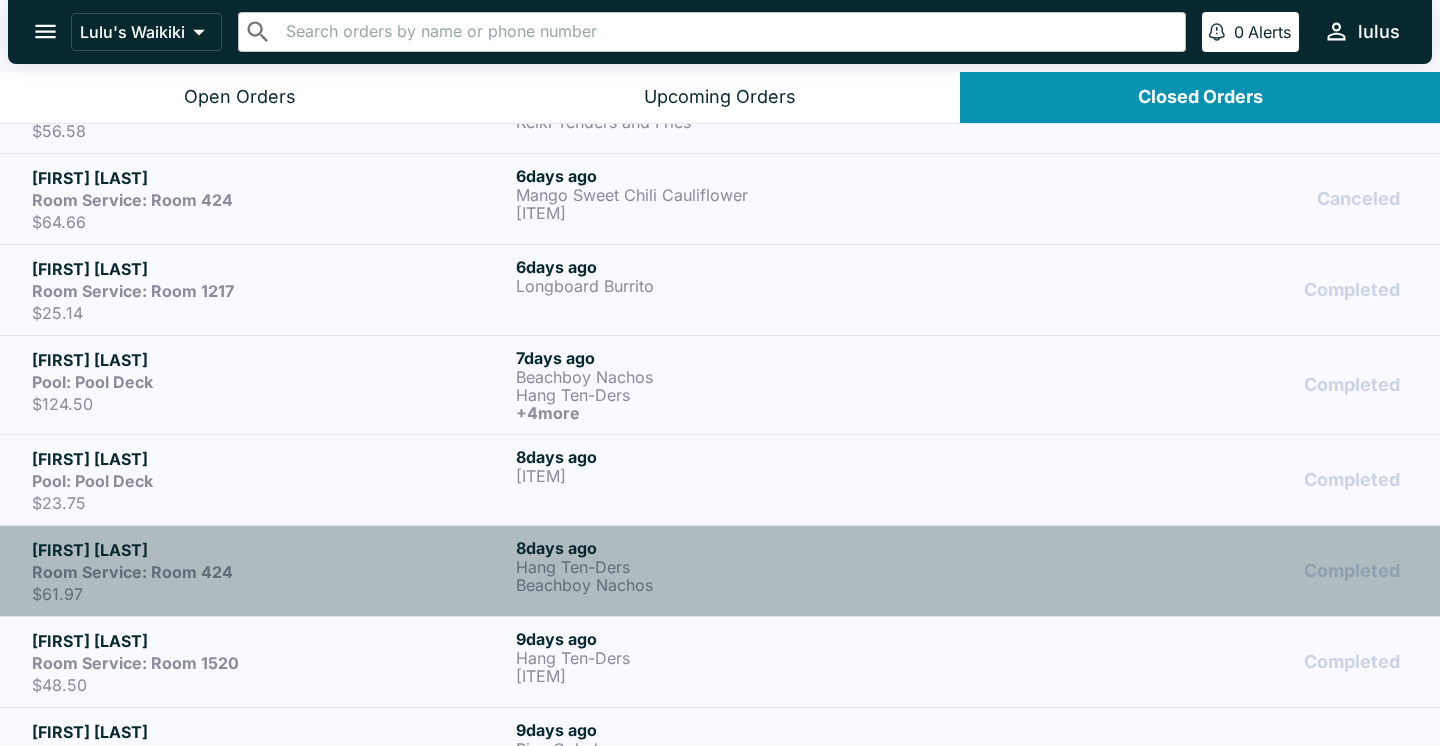 click on "Room Service: Room 424" at bounding box center [270, 572] 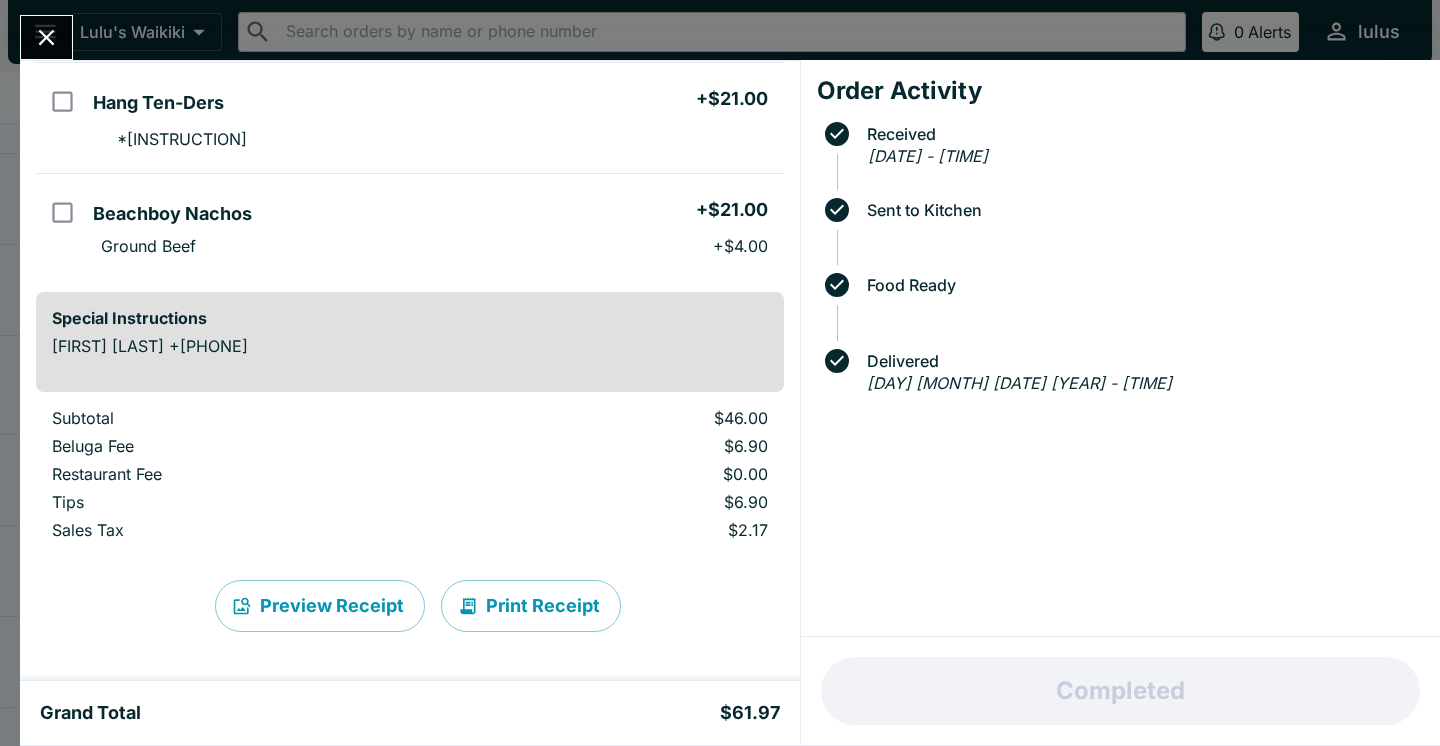 scroll, scrollTop: 171, scrollLeft: 0, axis: vertical 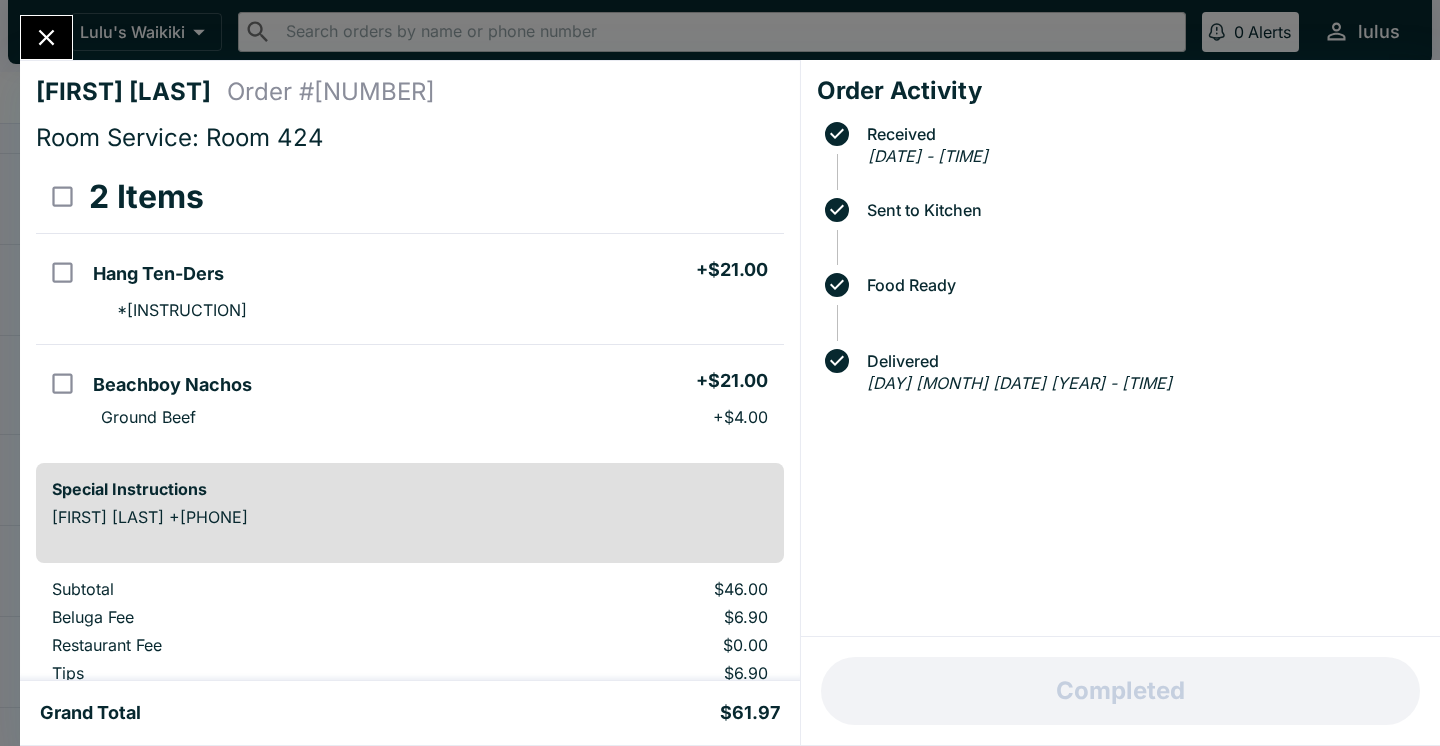 click 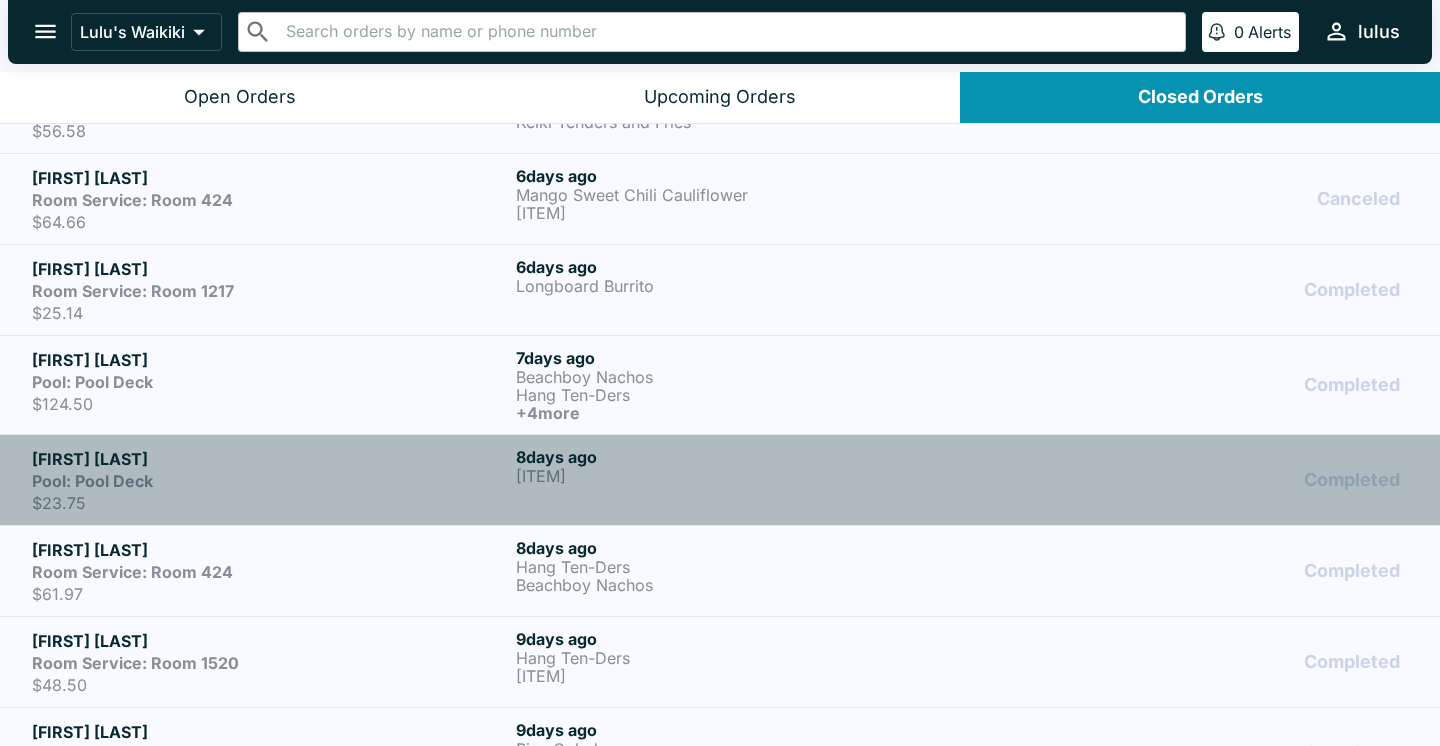 click on "$23.75" at bounding box center [270, 503] 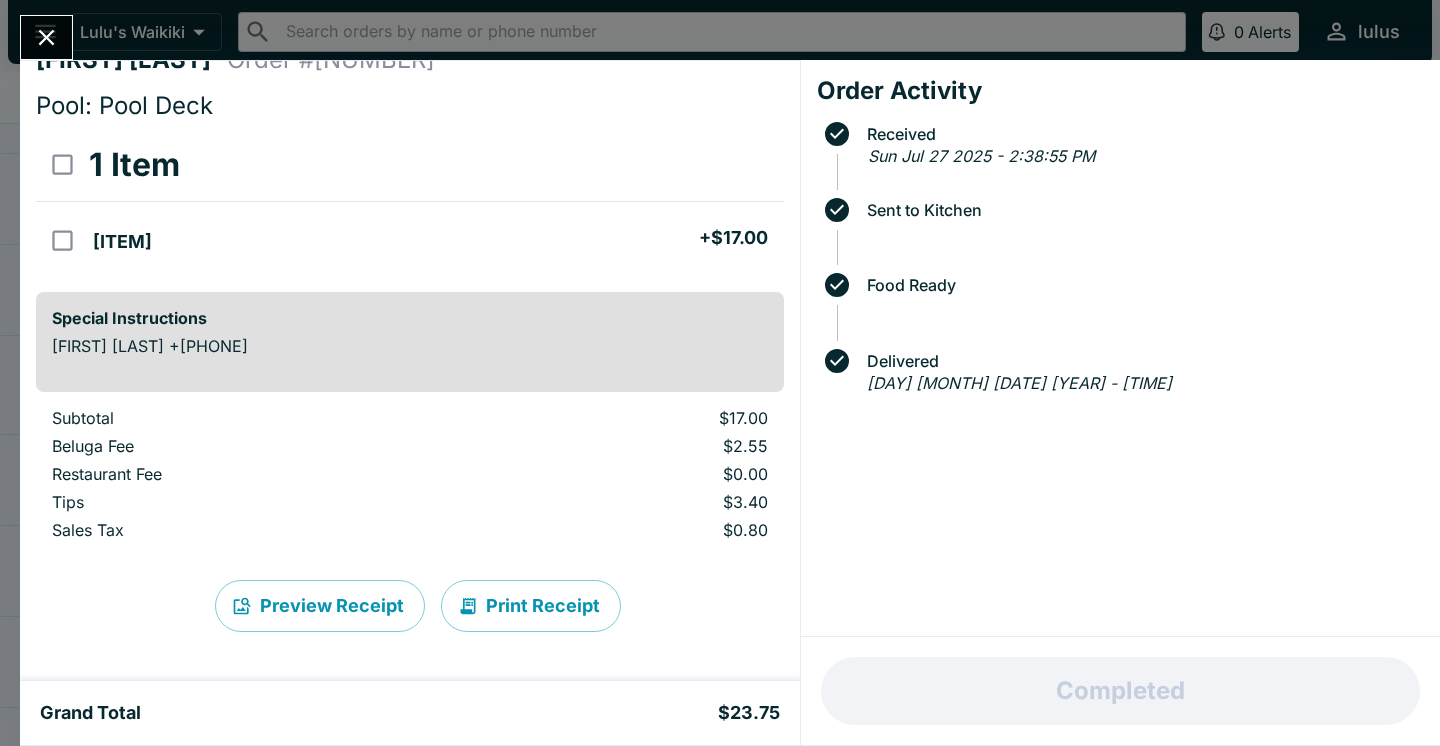 scroll, scrollTop: 32, scrollLeft: 0, axis: vertical 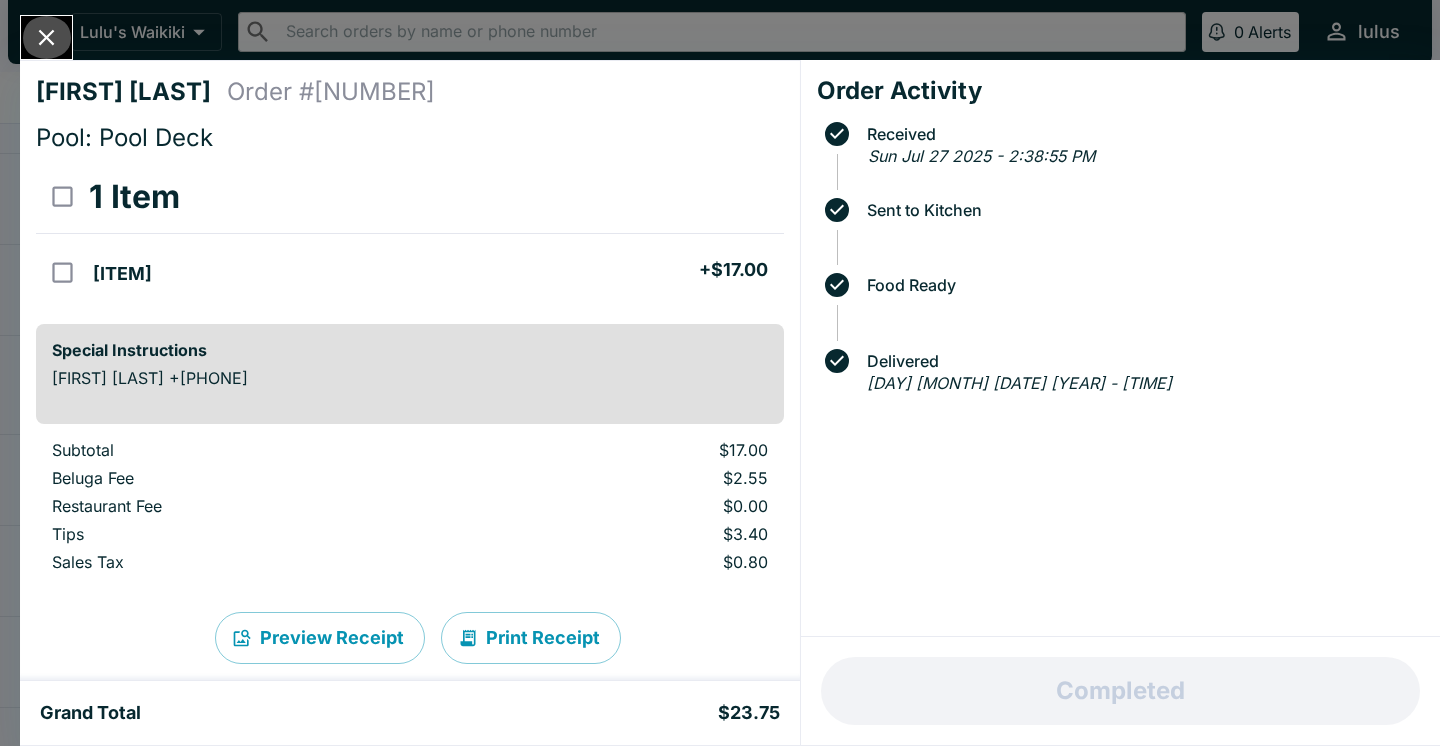 click 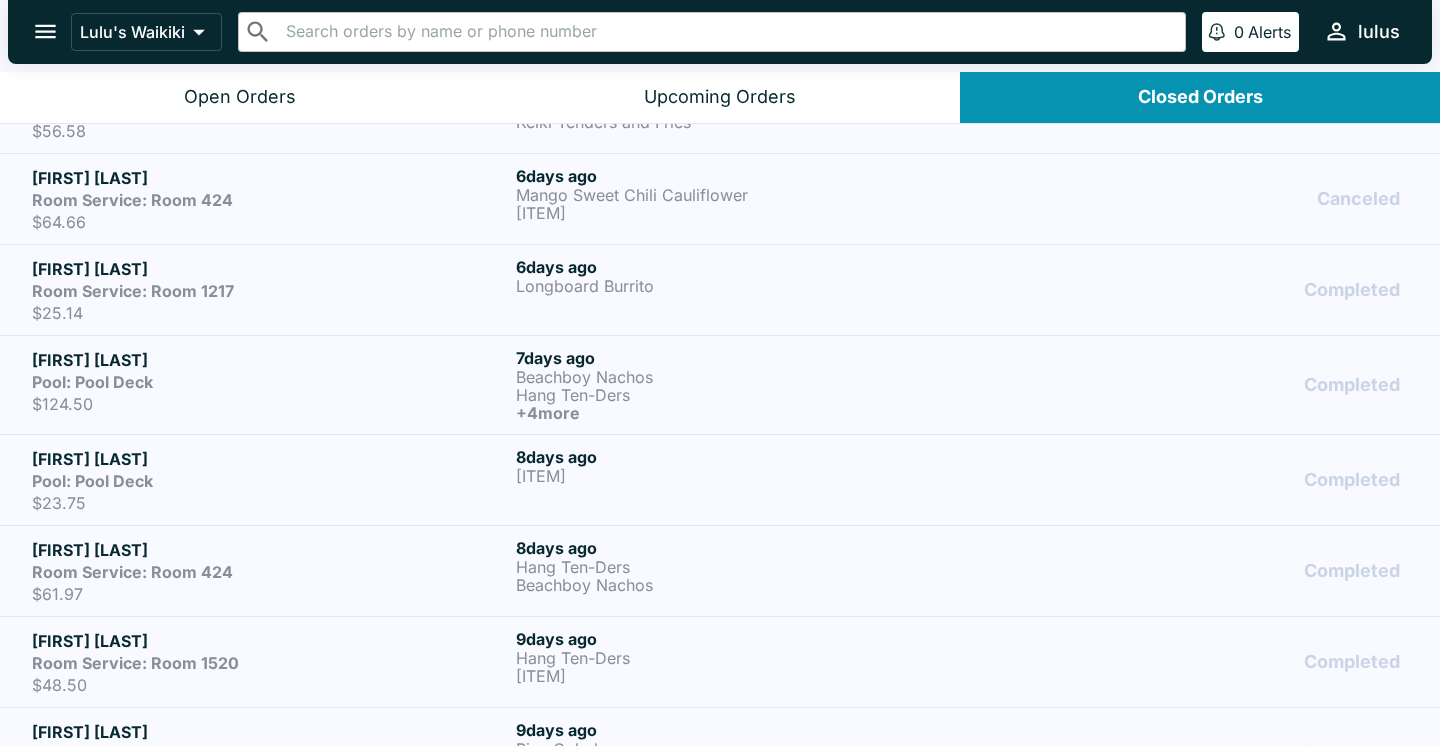 click on "Room Service: Room 424" at bounding box center (270, 572) 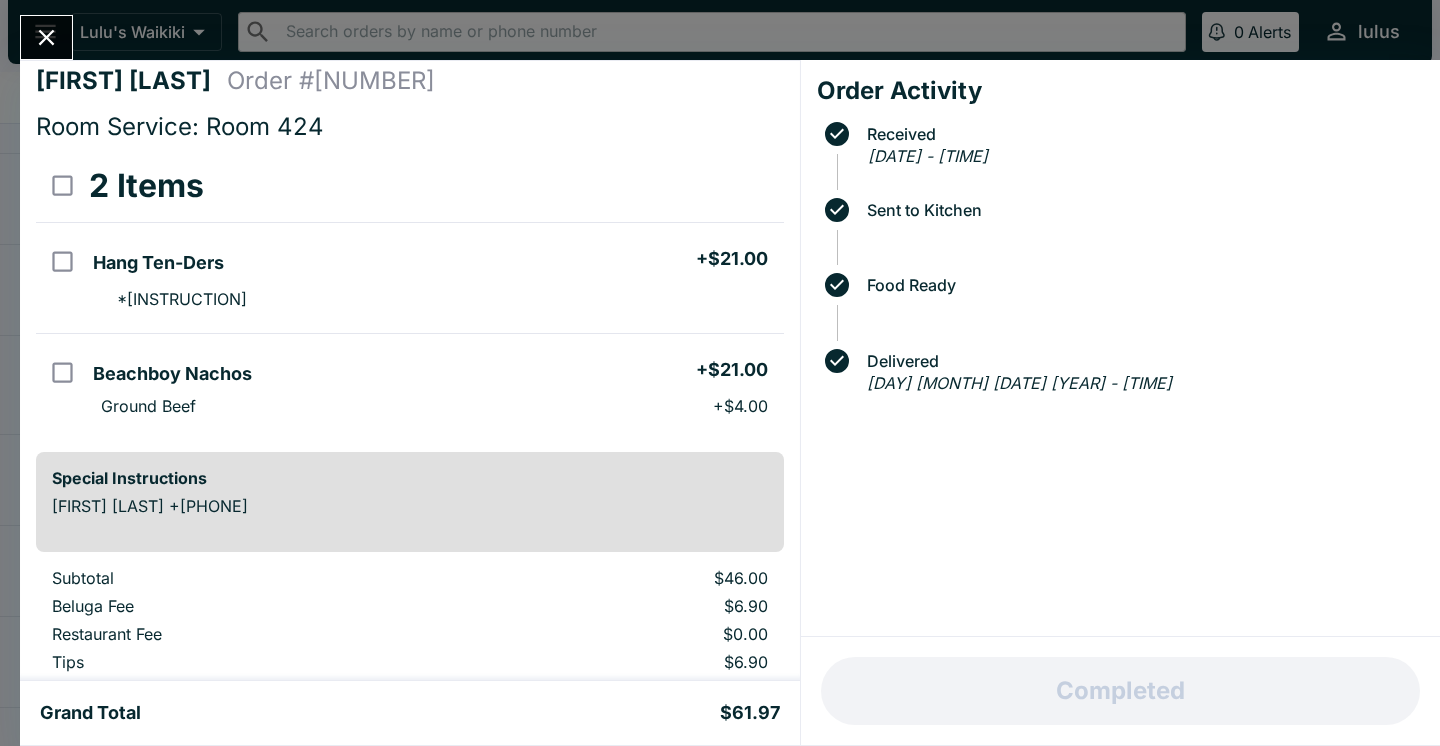 scroll, scrollTop: 0, scrollLeft: 0, axis: both 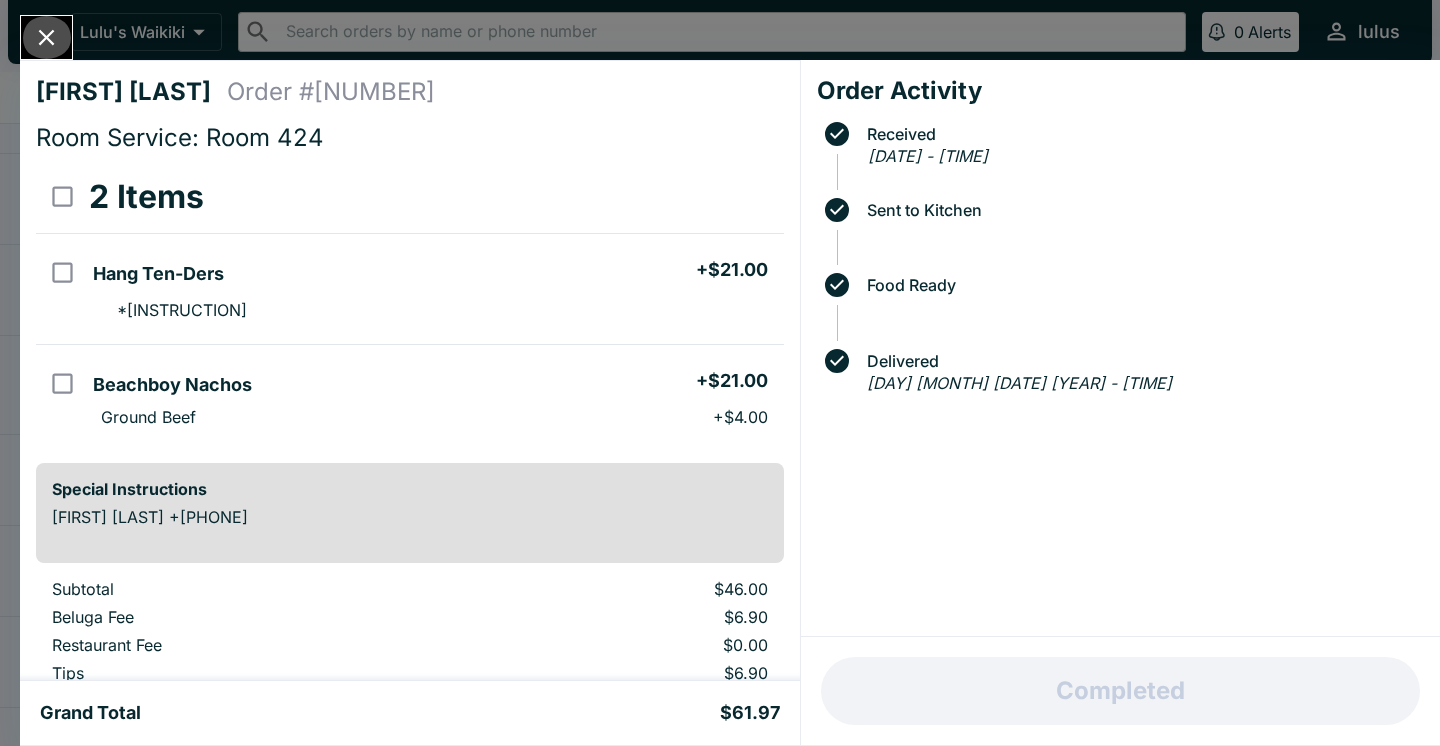 click 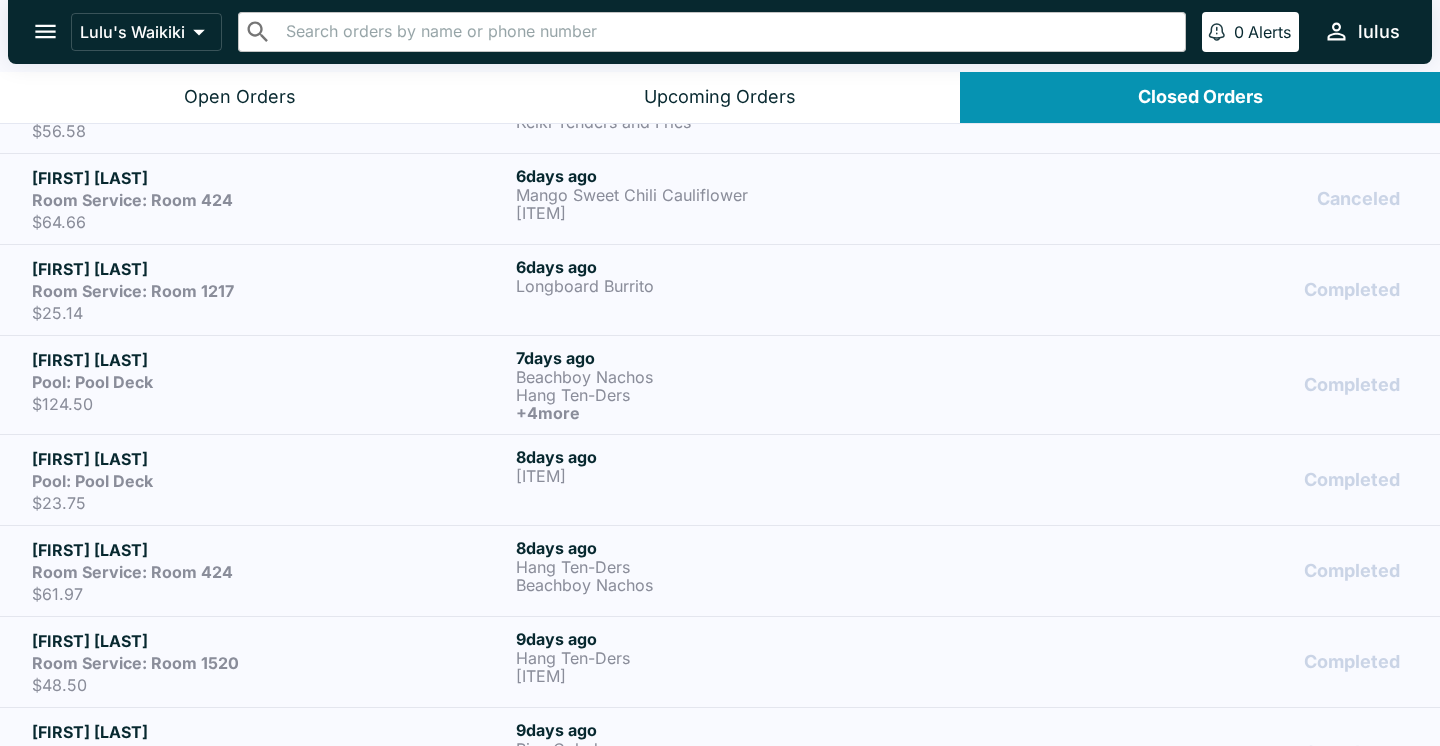 click on "[FIRST] [LAST]" at bounding box center [270, 459] 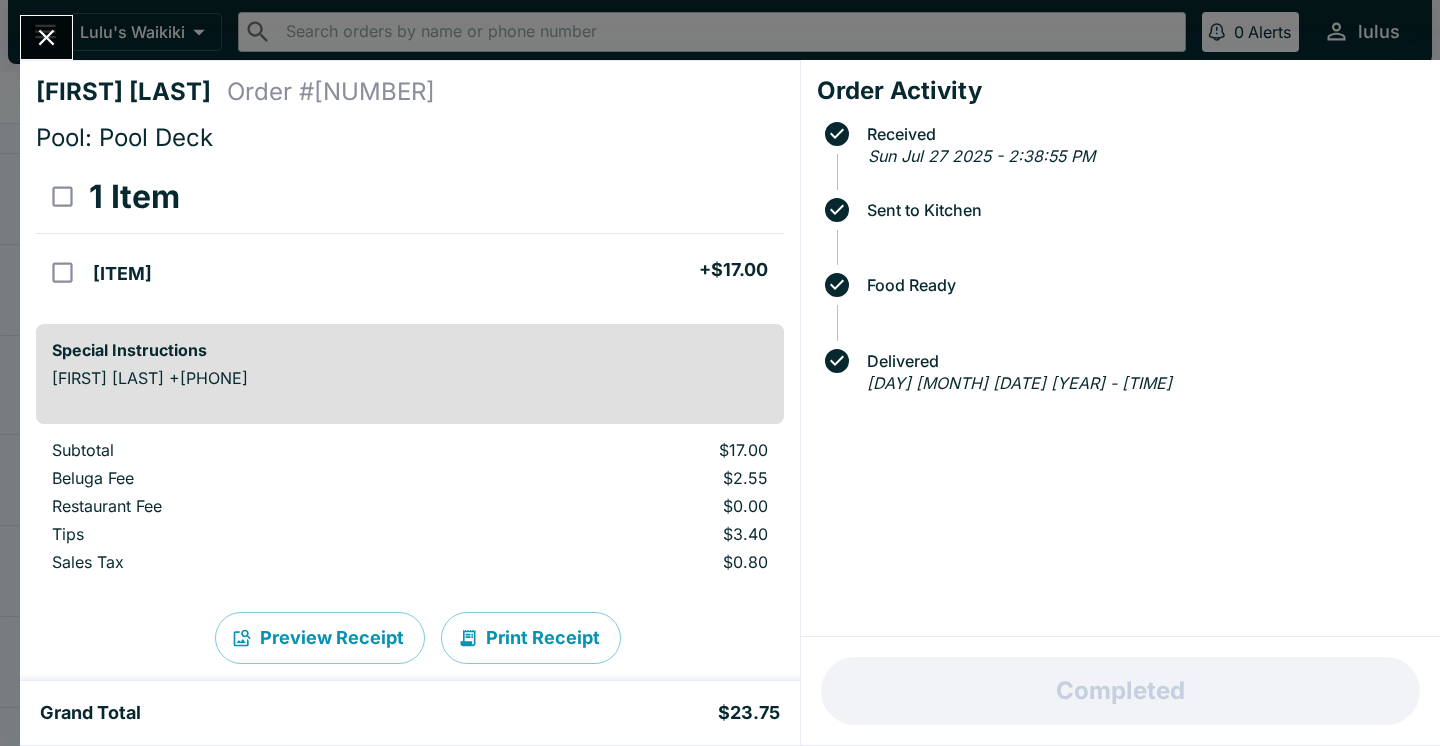 scroll, scrollTop: 29, scrollLeft: 0, axis: vertical 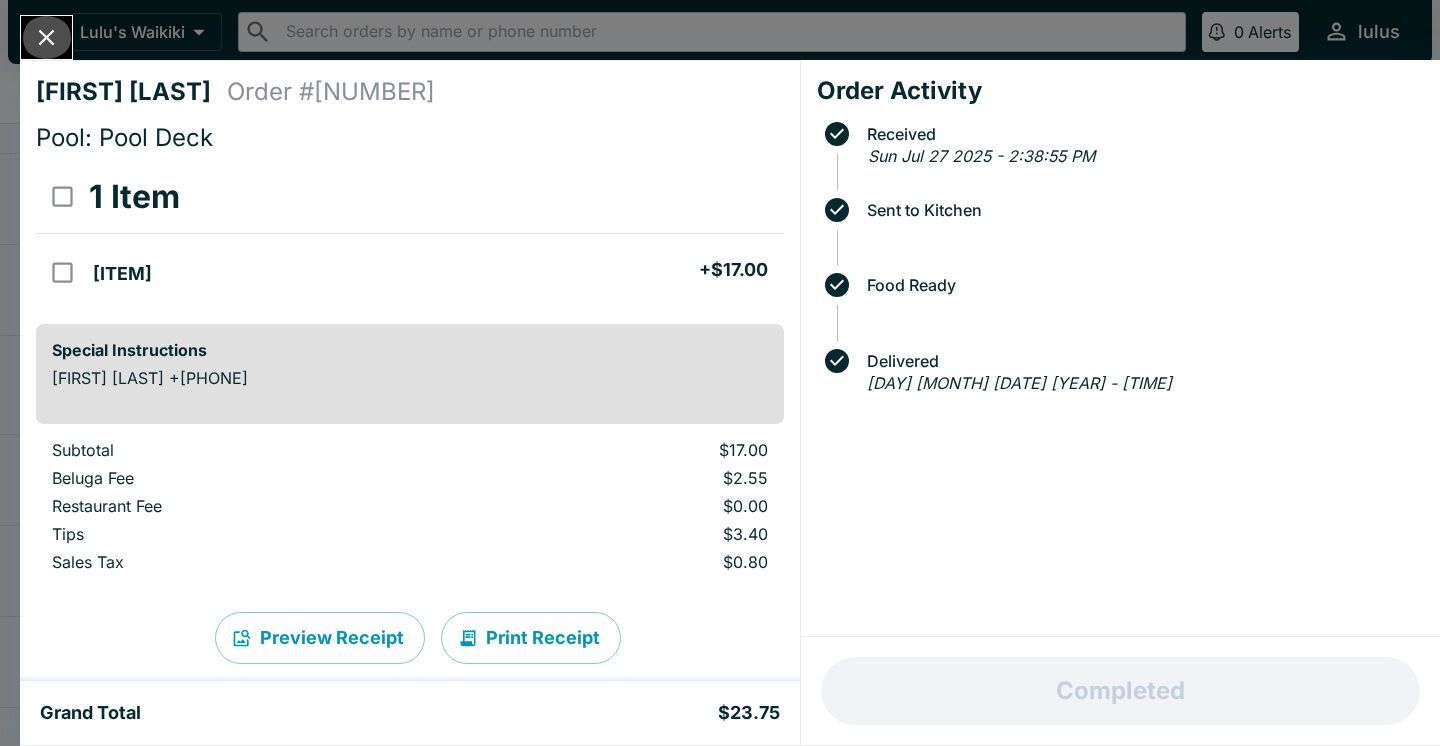 click 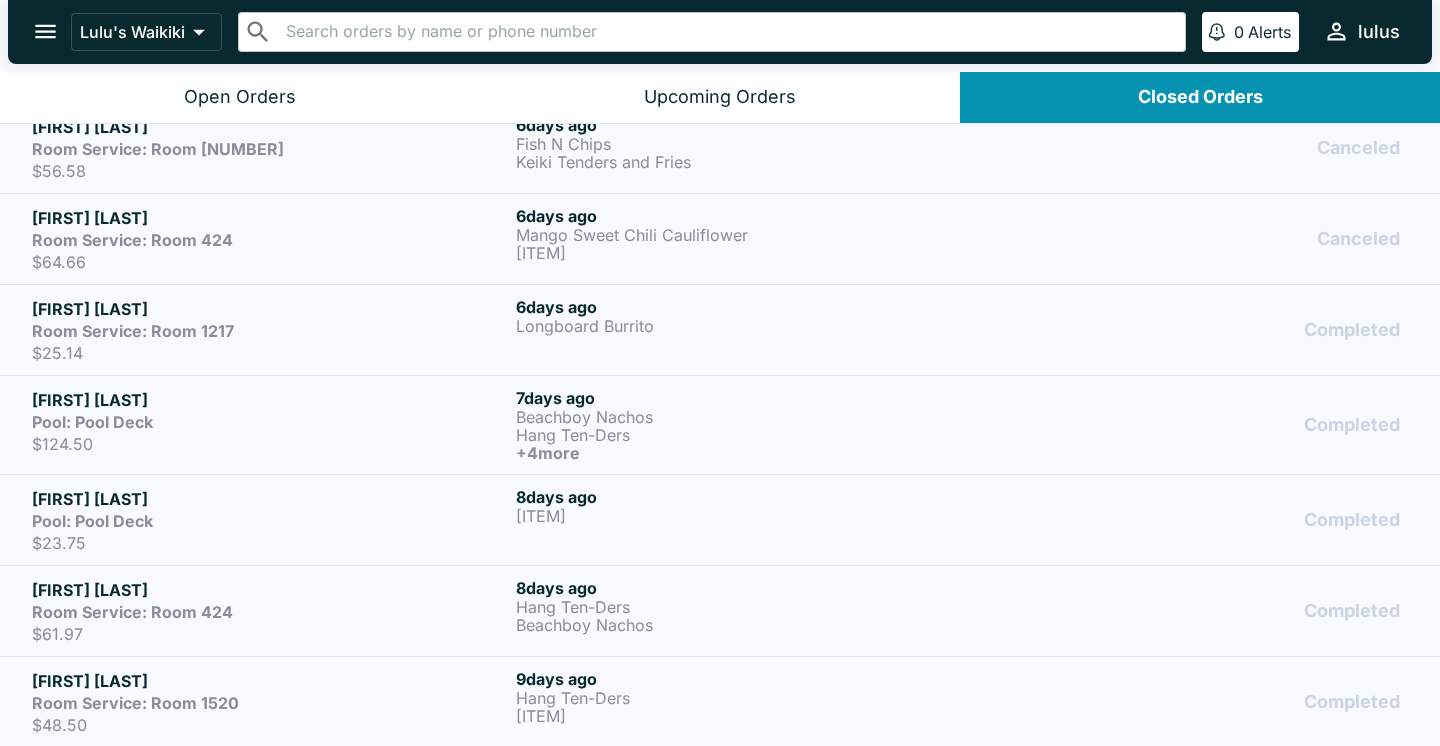 scroll, scrollTop: 2127, scrollLeft: 0, axis: vertical 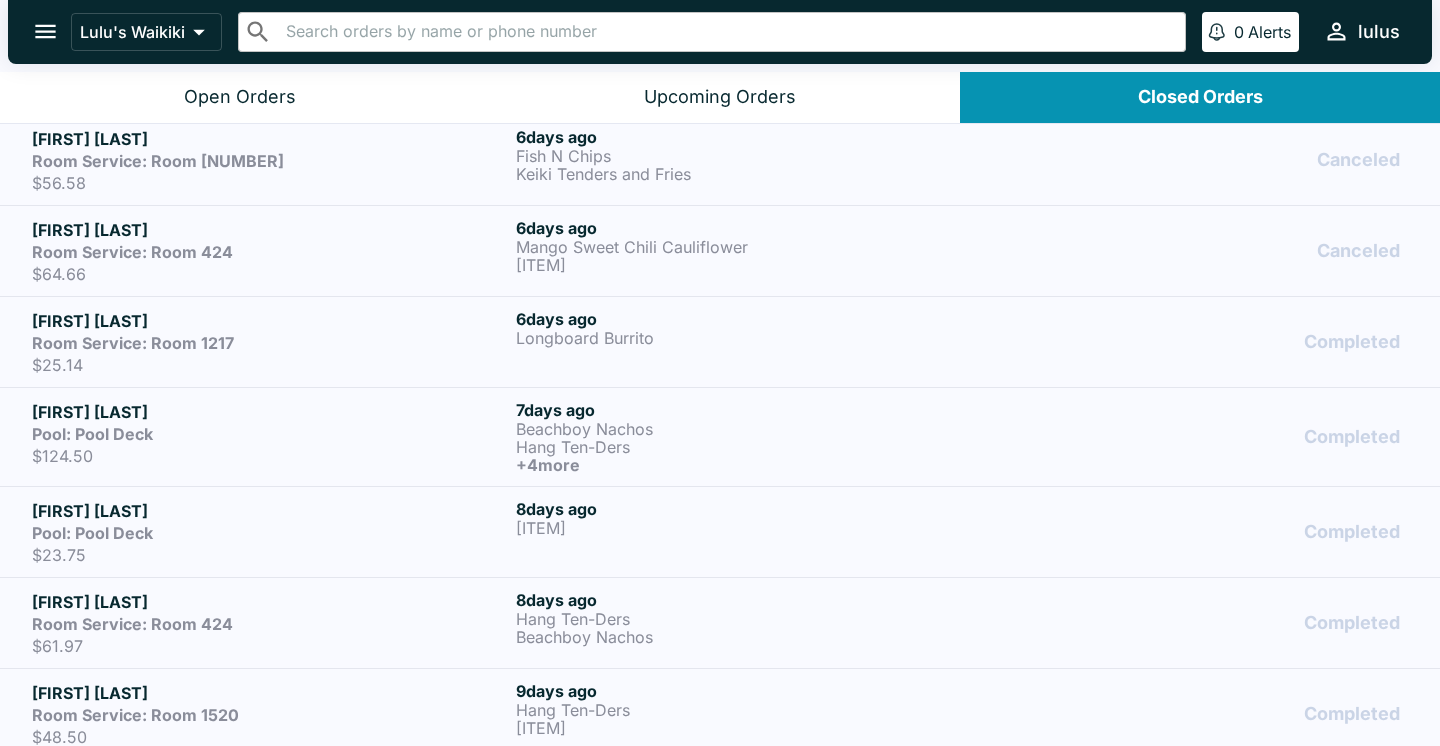 click on "Pool: Pool Deck" at bounding box center [270, 434] 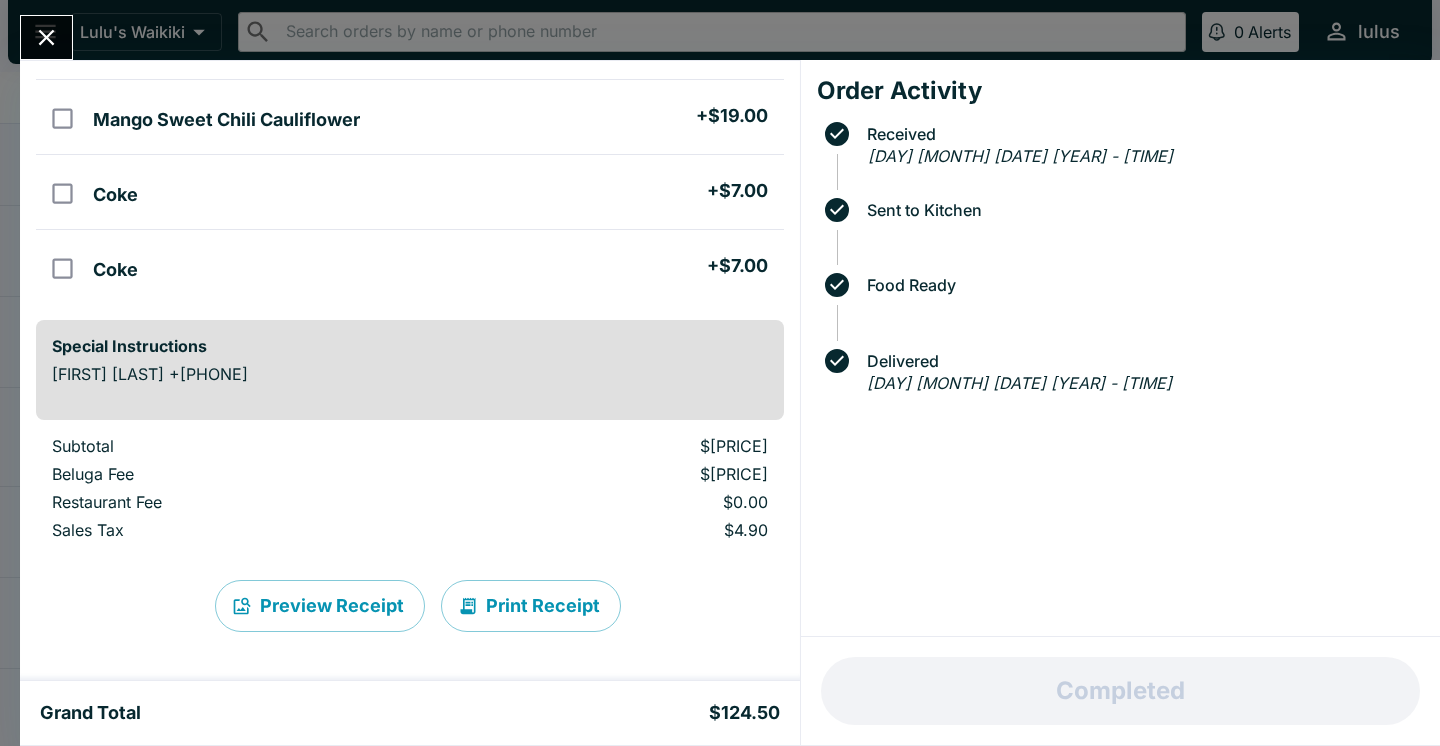 scroll, scrollTop: 509, scrollLeft: 0, axis: vertical 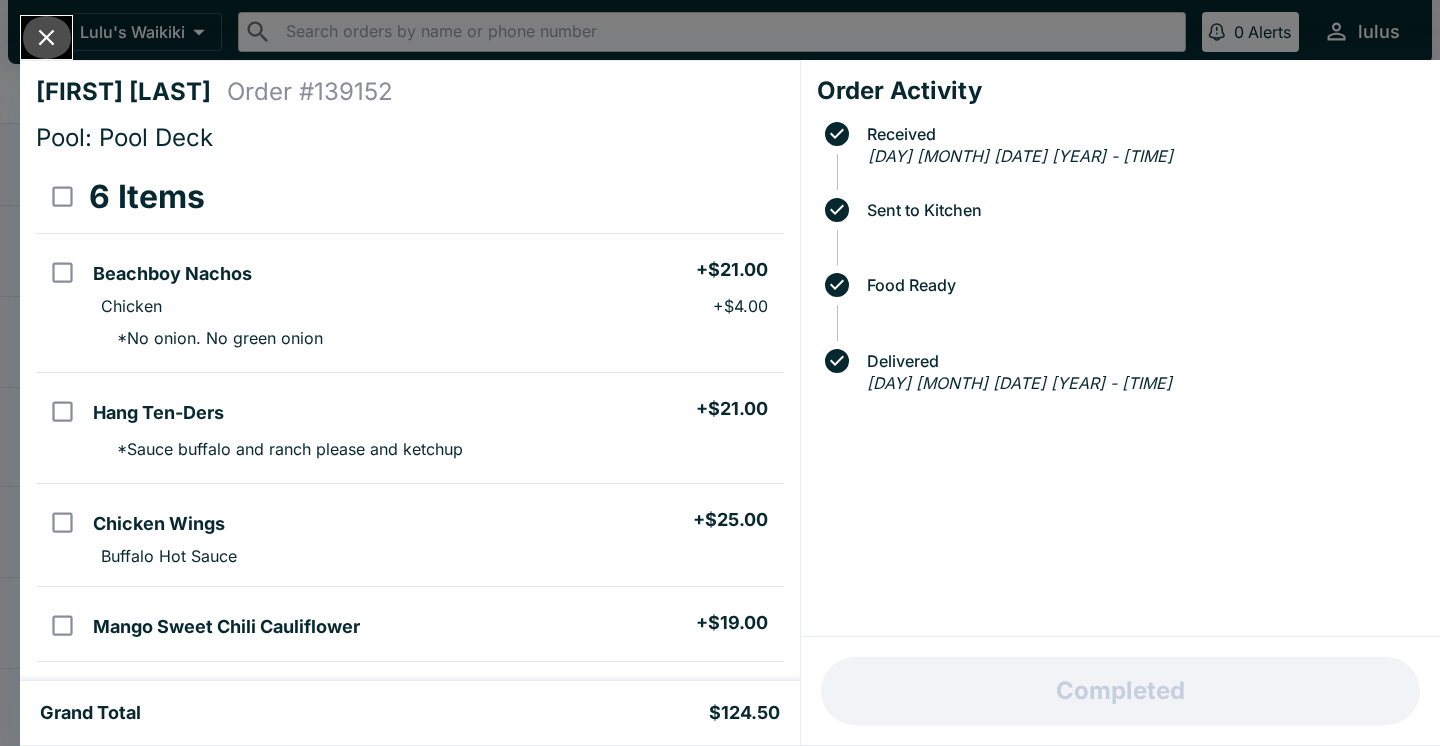 click at bounding box center (46, 37) 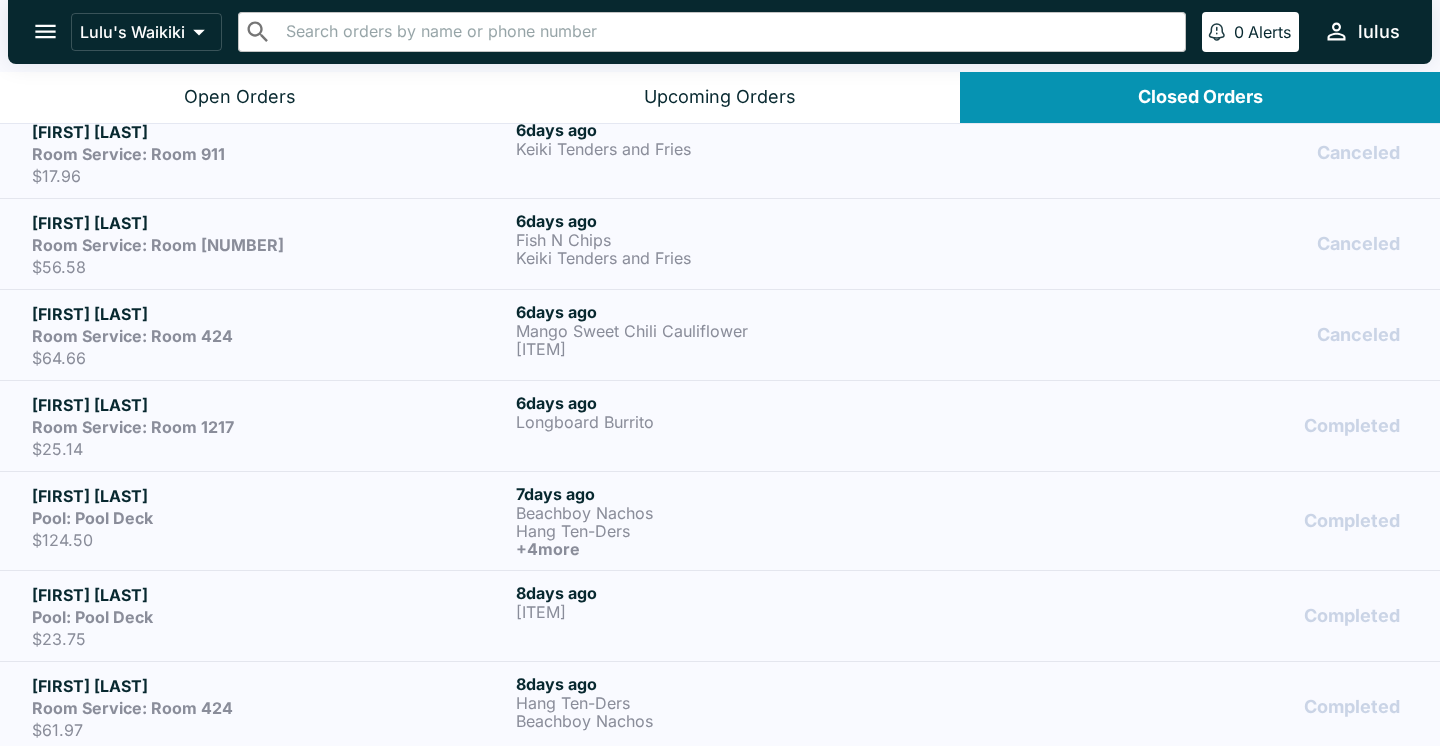 scroll, scrollTop: 2038, scrollLeft: 0, axis: vertical 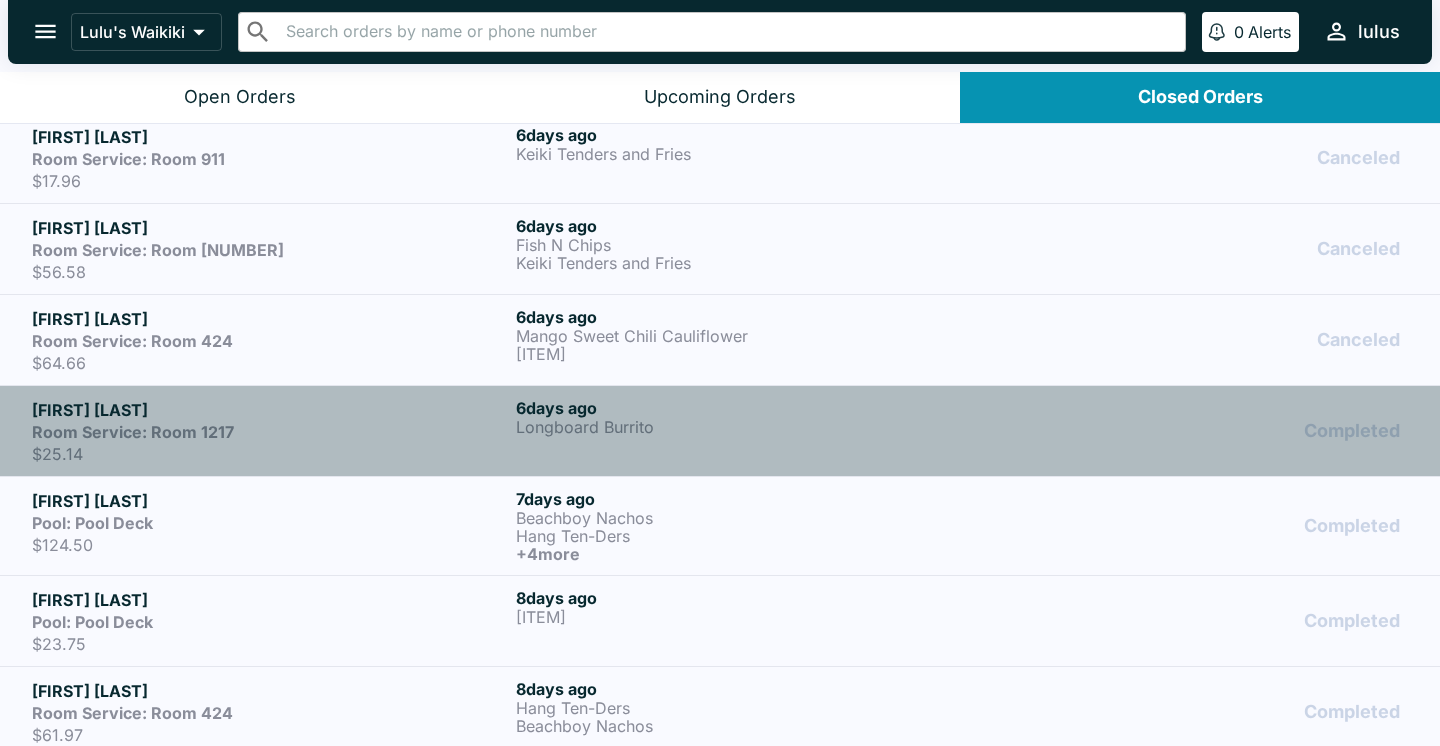 click on "Room Service: Room 1217" at bounding box center [270, 432] 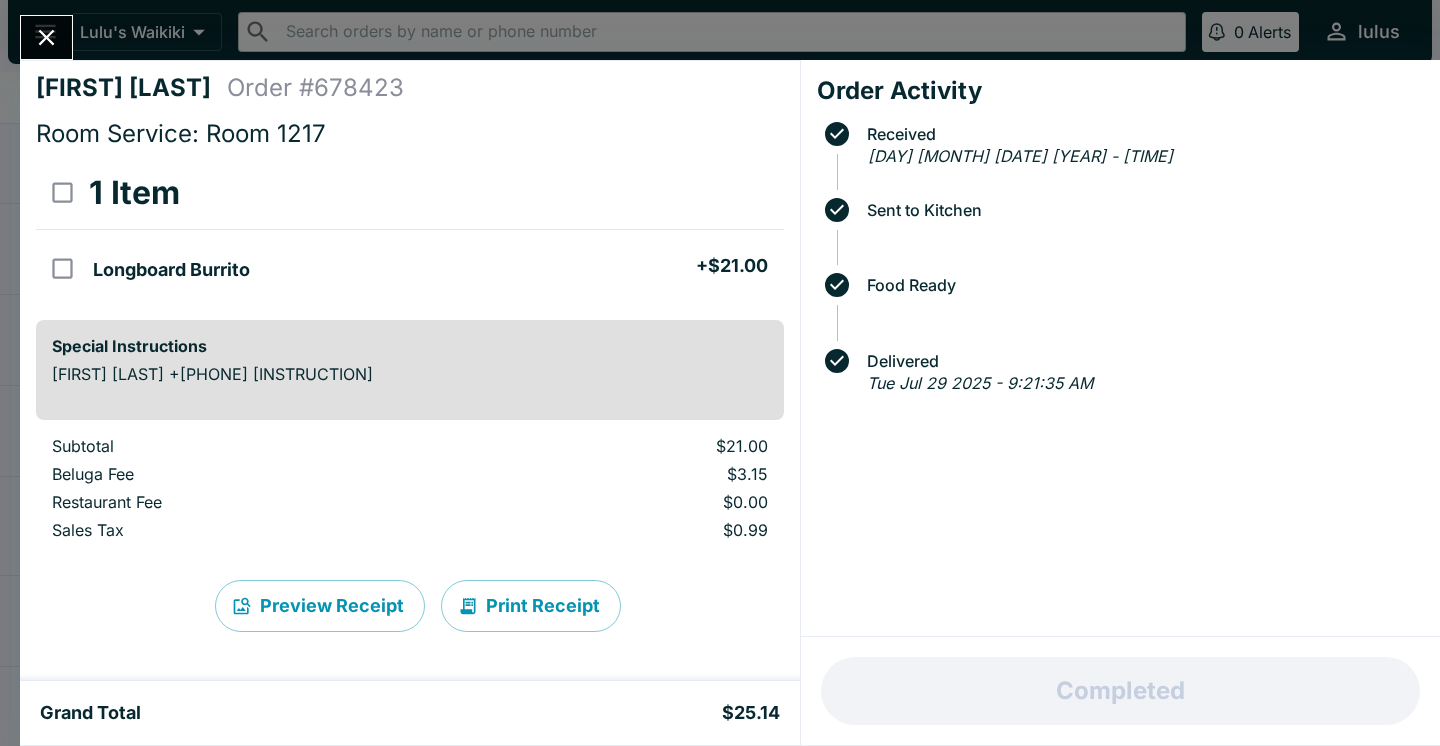 scroll, scrollTop: 4, scrollLeft: 0, axis: vertical 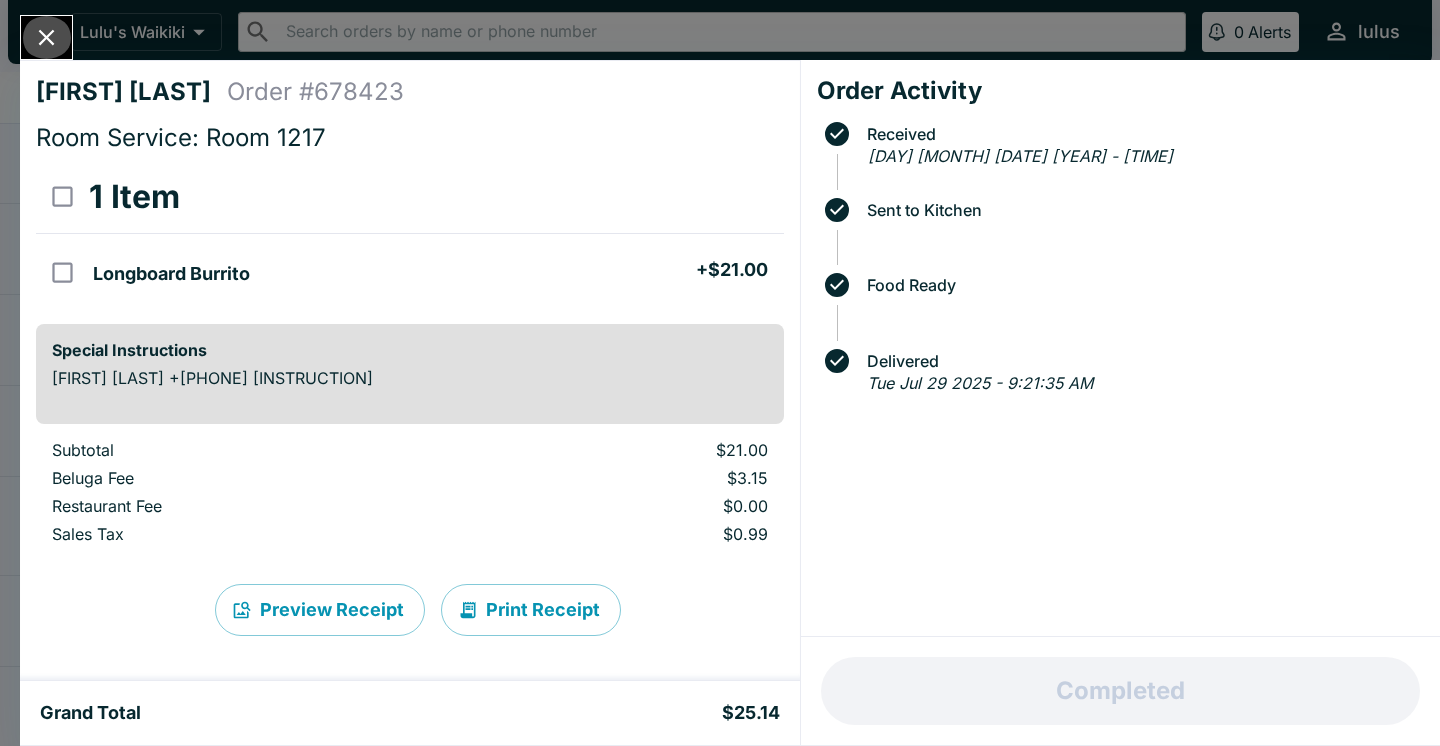 click 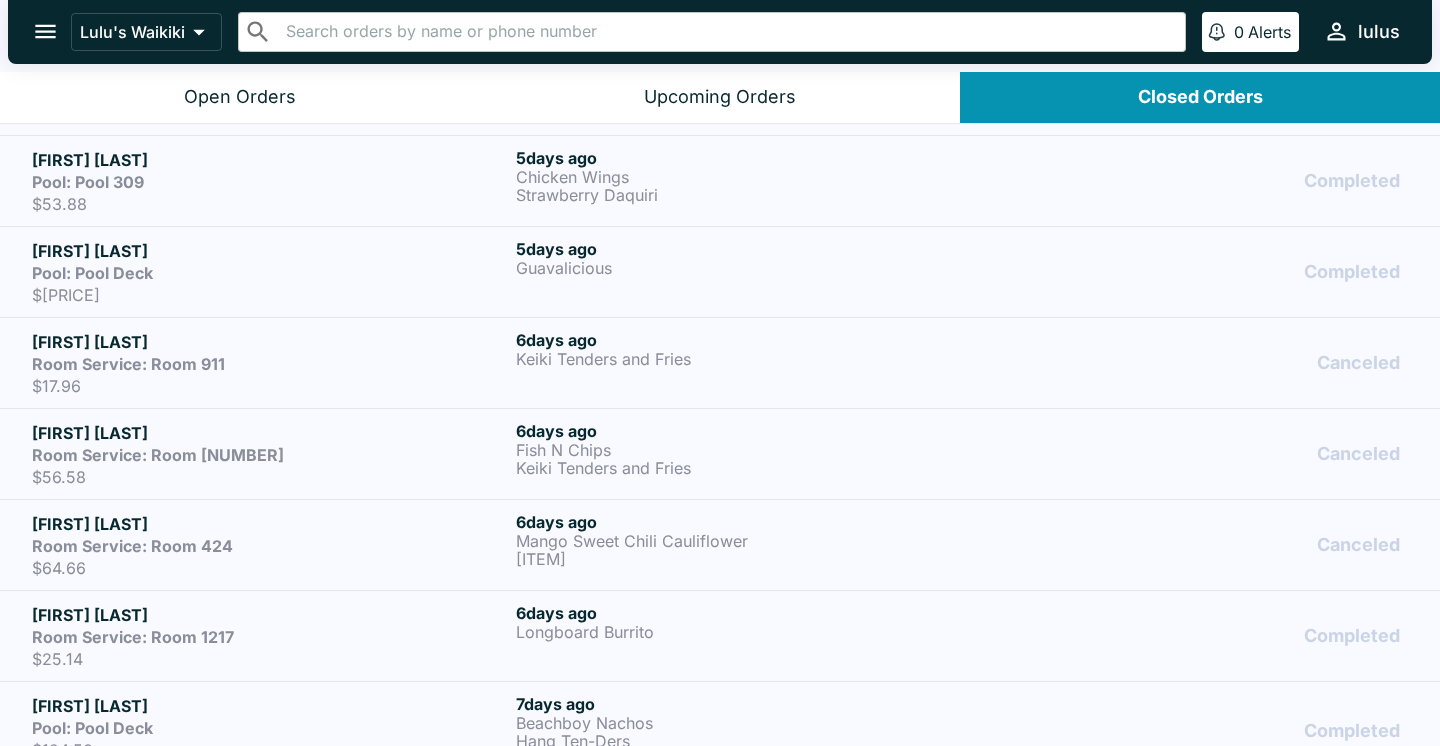 scroll, scrollTop: 1823, scrollLeft: 0, axis: vertical 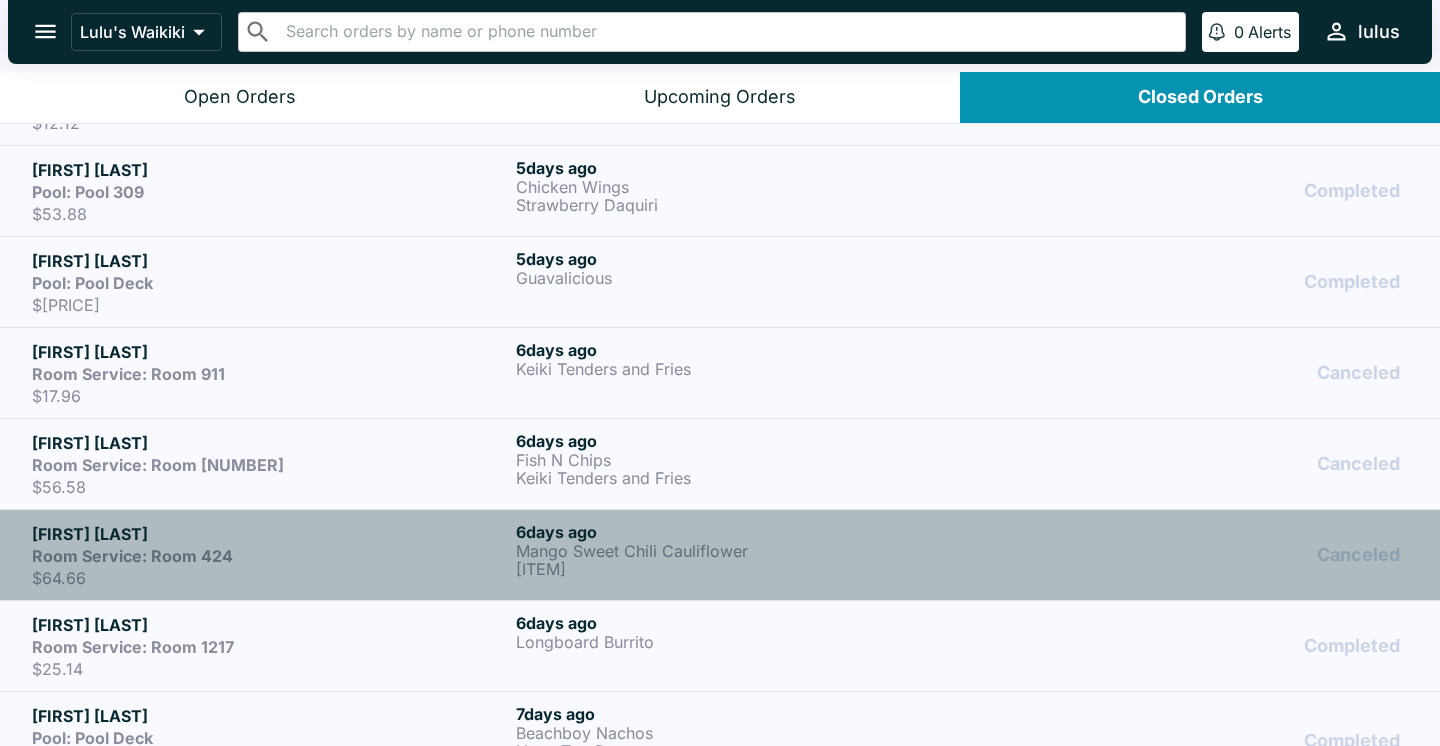 click on "$64.66" at bounding box center (270, 578) 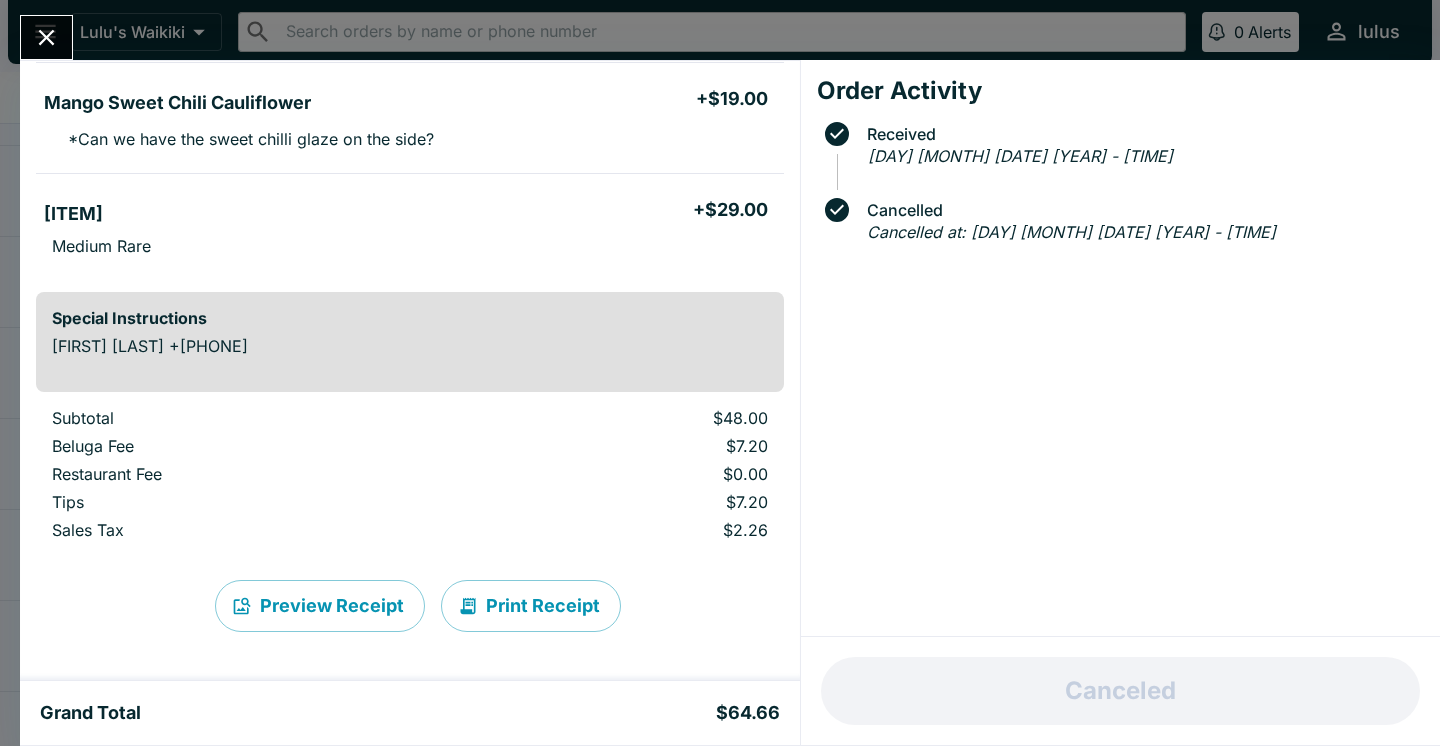 scroll, scrollTop: 171, scrollLeft: 0, axis: vertical 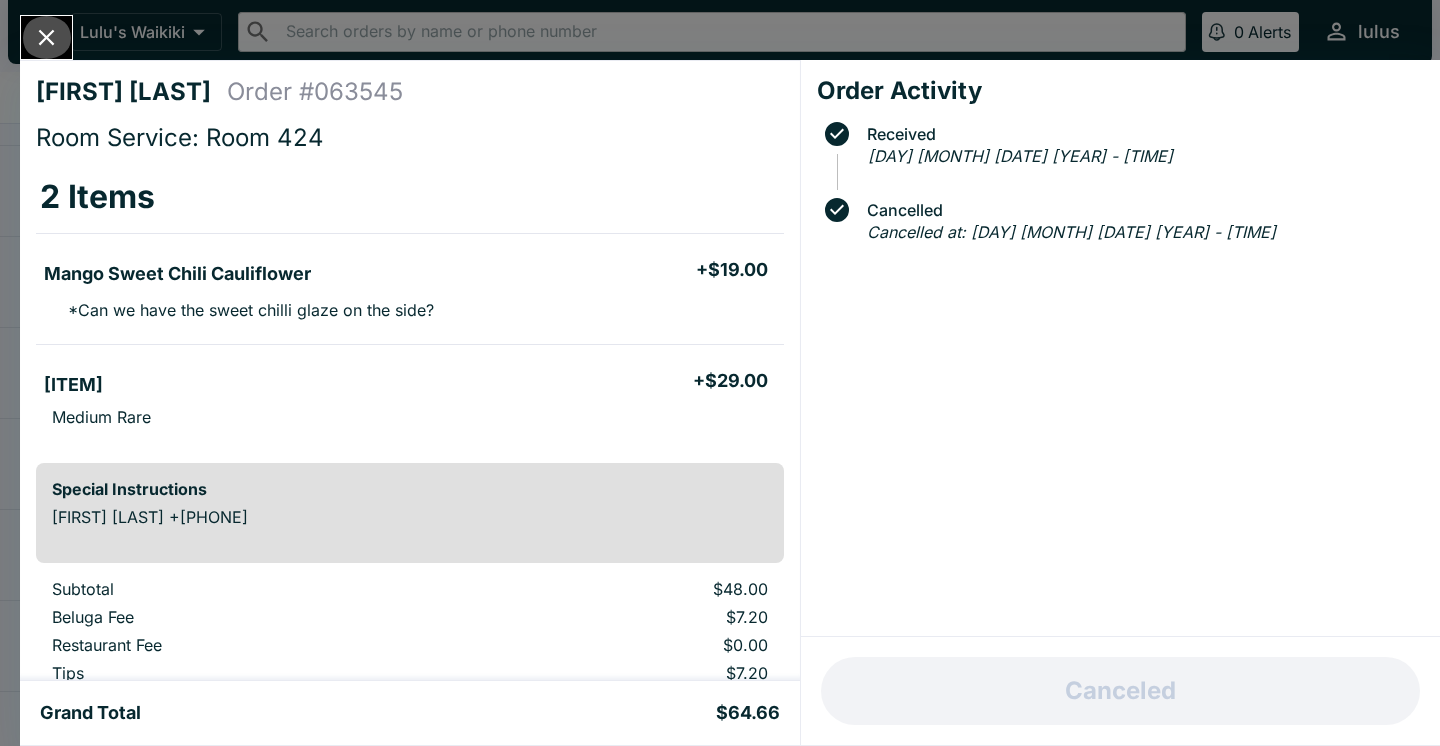 click 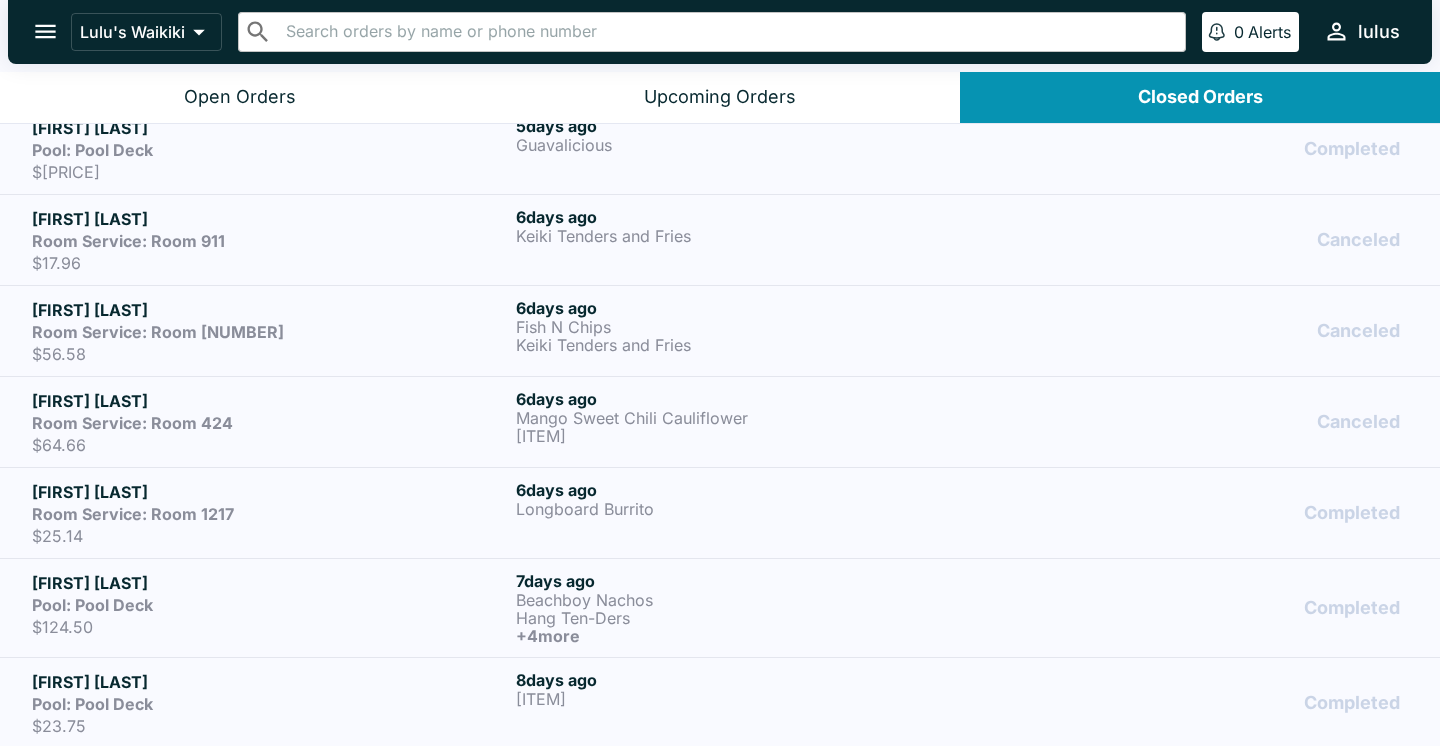 scroll, scrollTop: 1954, scrollLeft: 0, axis: vertical 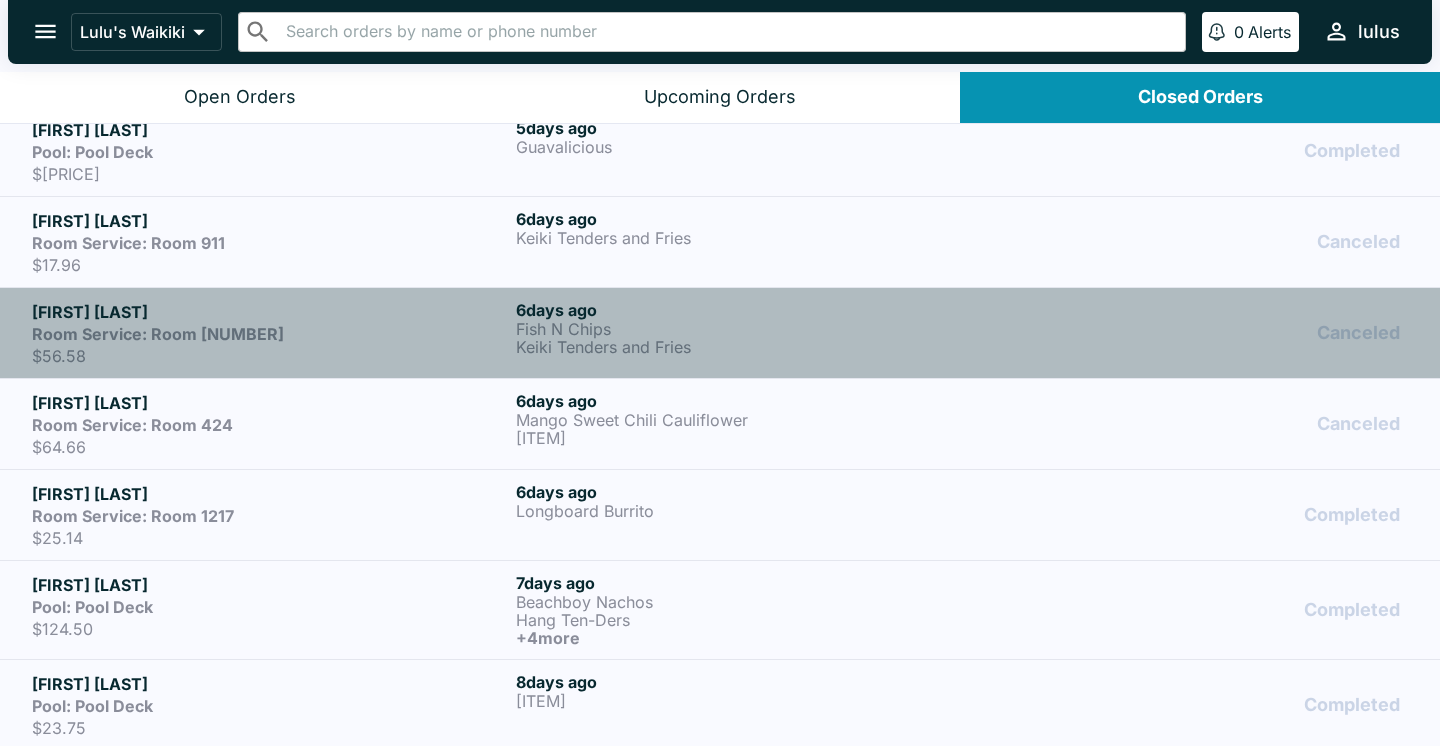 click on "$56.58" at bounding box center [270, 356] 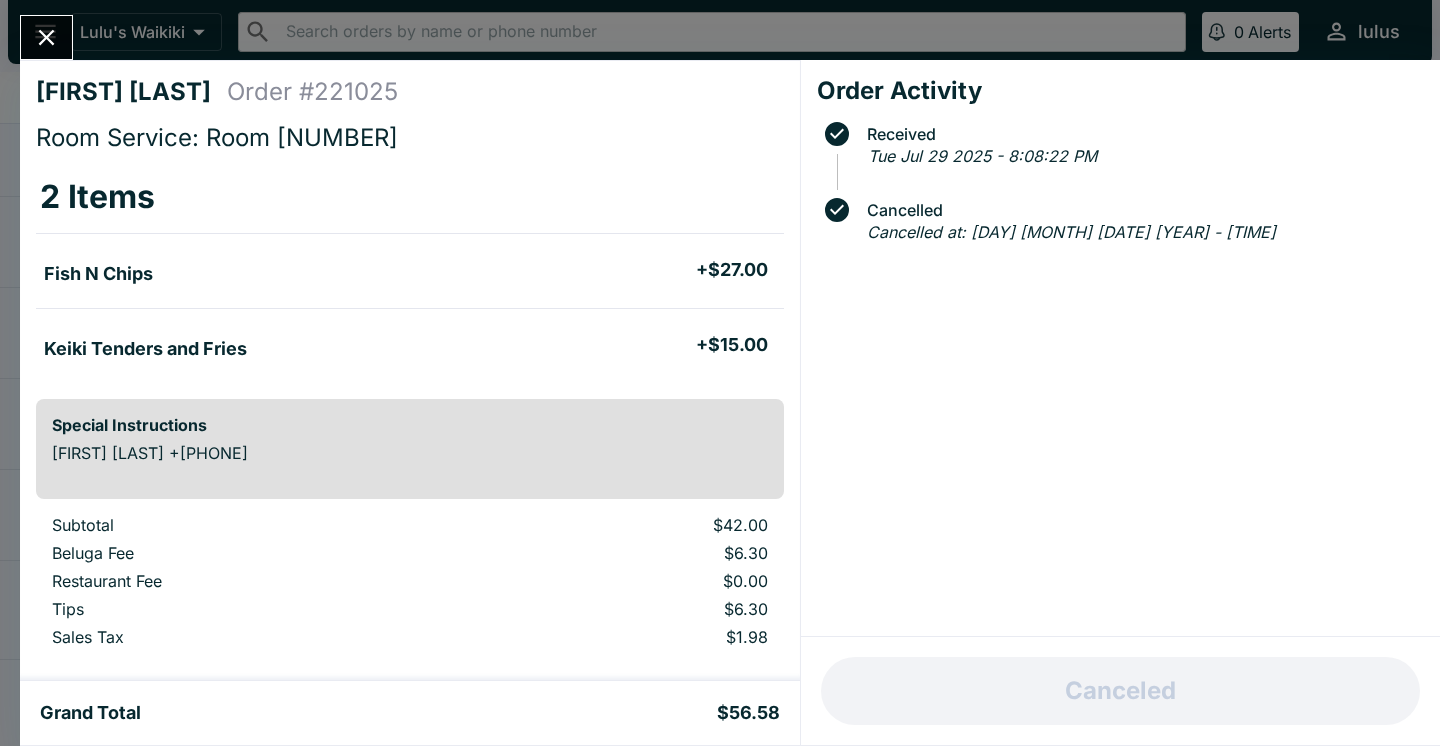 scroll, scrollTop: 0, scrollLeft: 0, axis: both 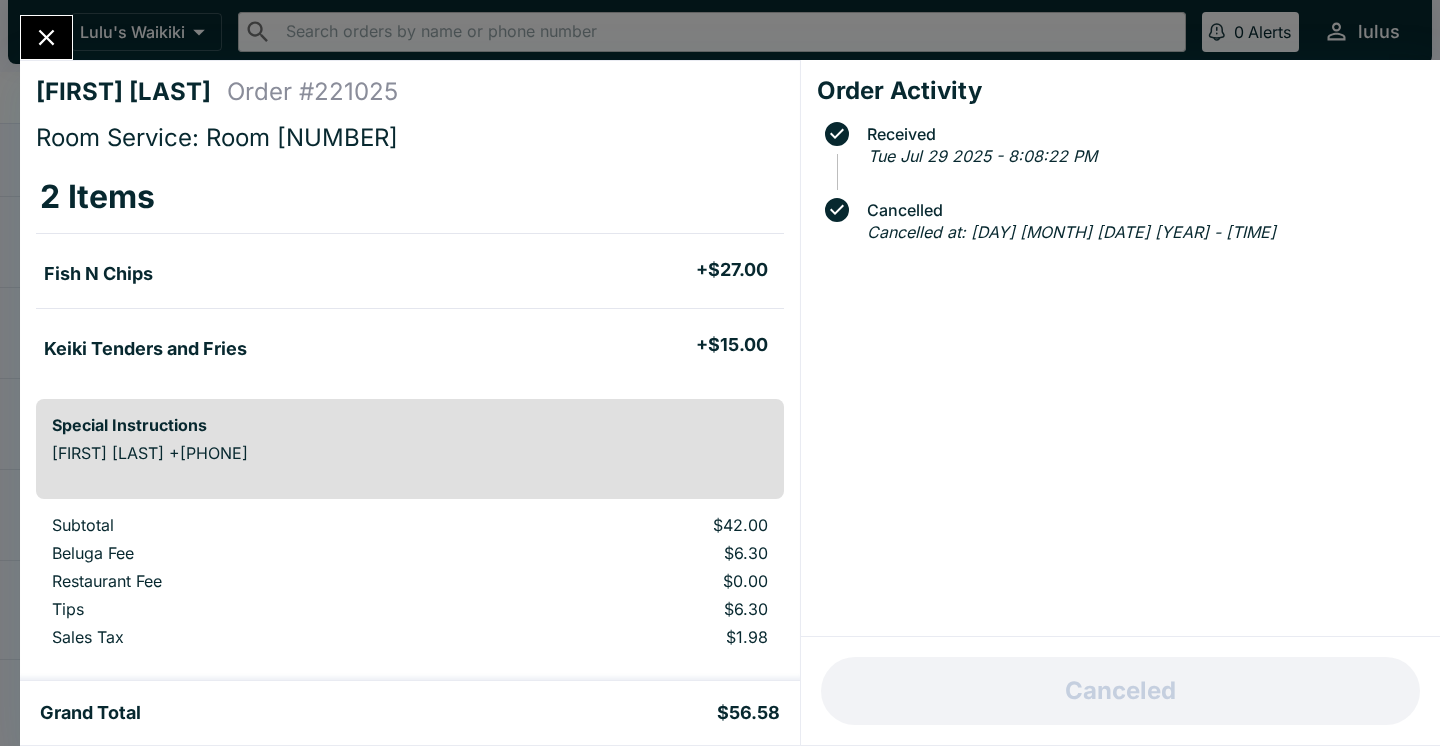 click 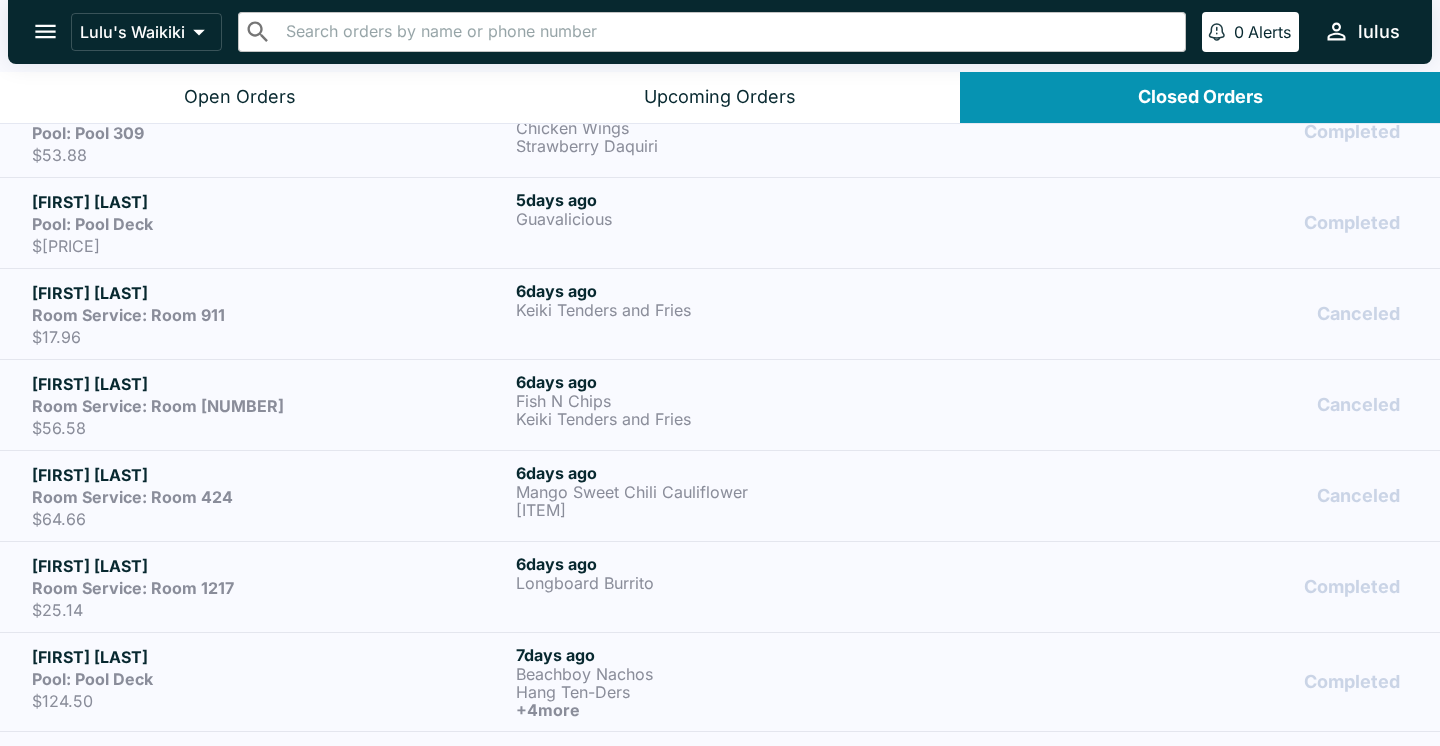 scroll, scrollTop: 1877, scrollLeft: 0, axis: vertical 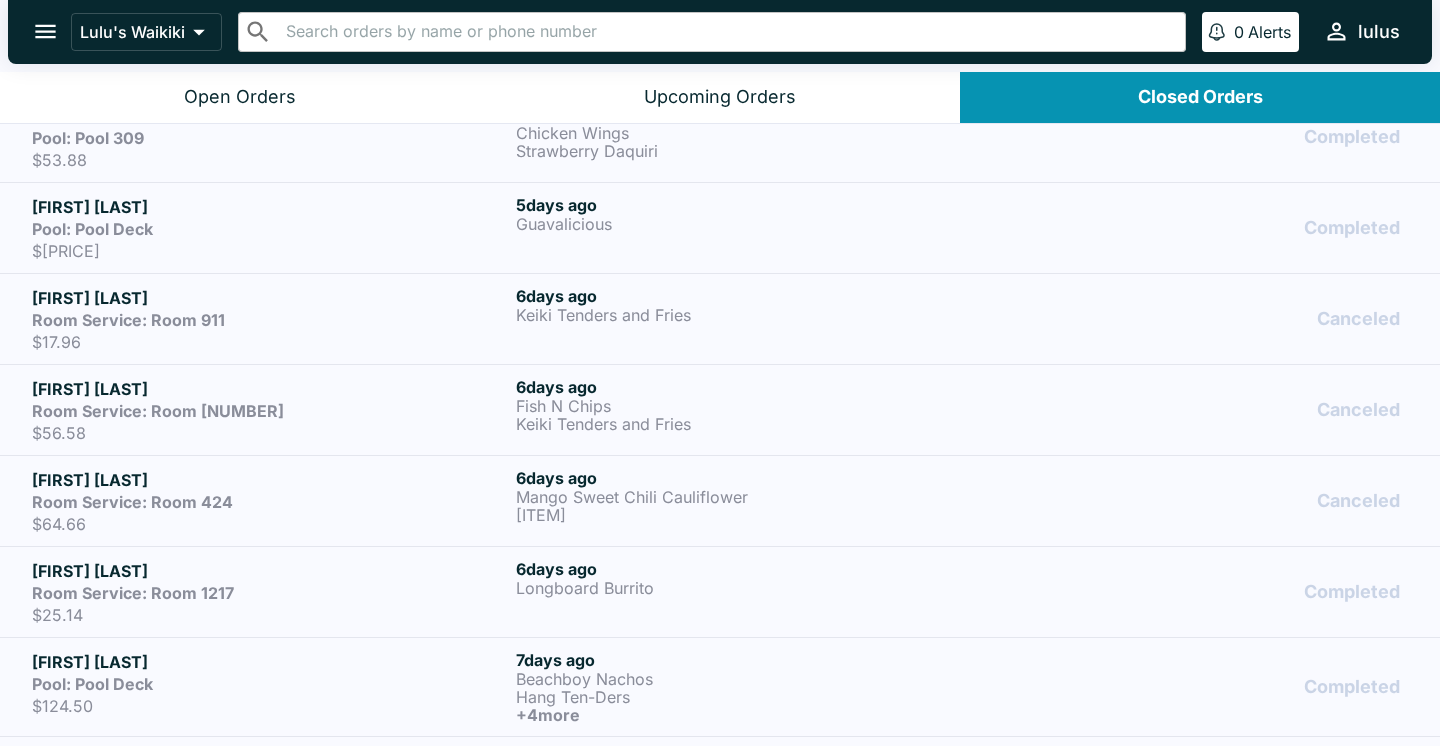 click on "[FIRST] [LAST] Room Service: Room [NUMBER] $[PRICE]" at bounding box center [270, 319] 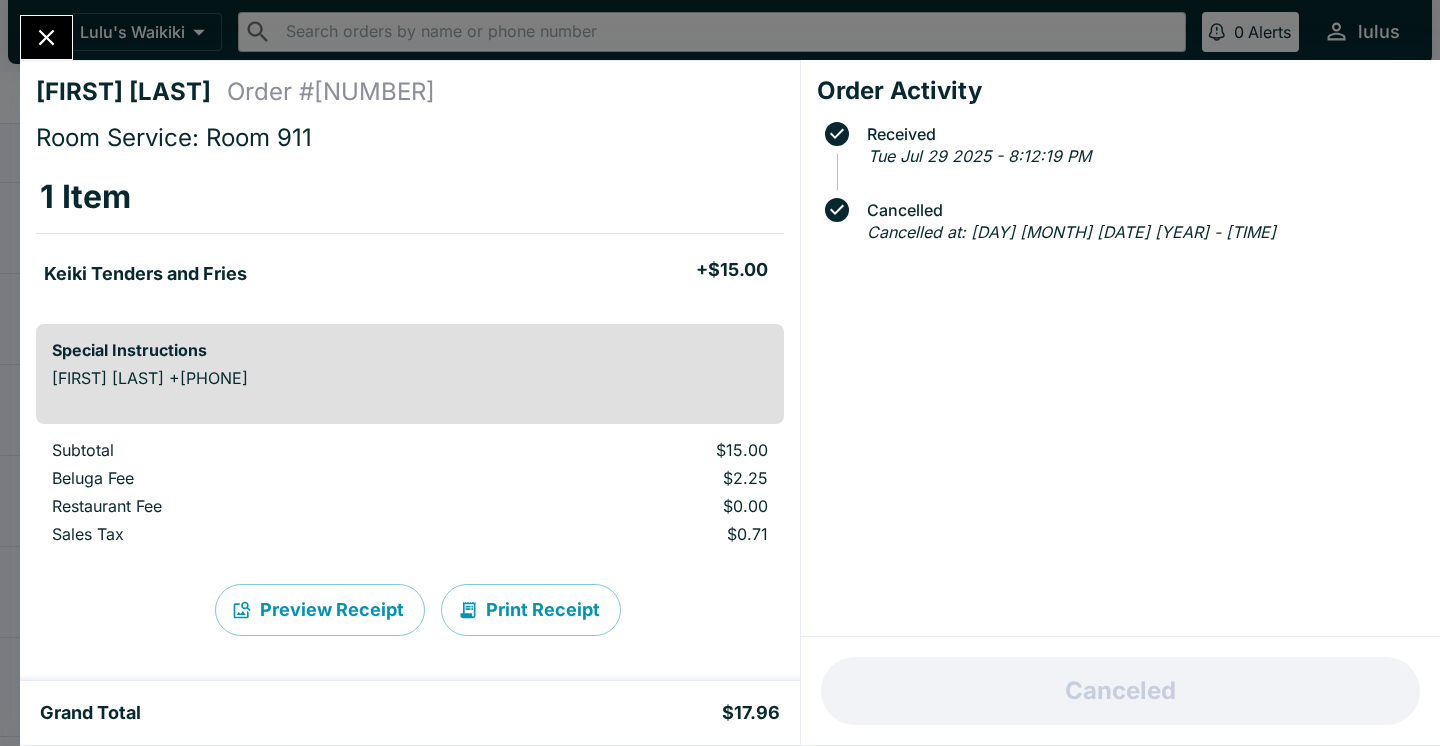 click 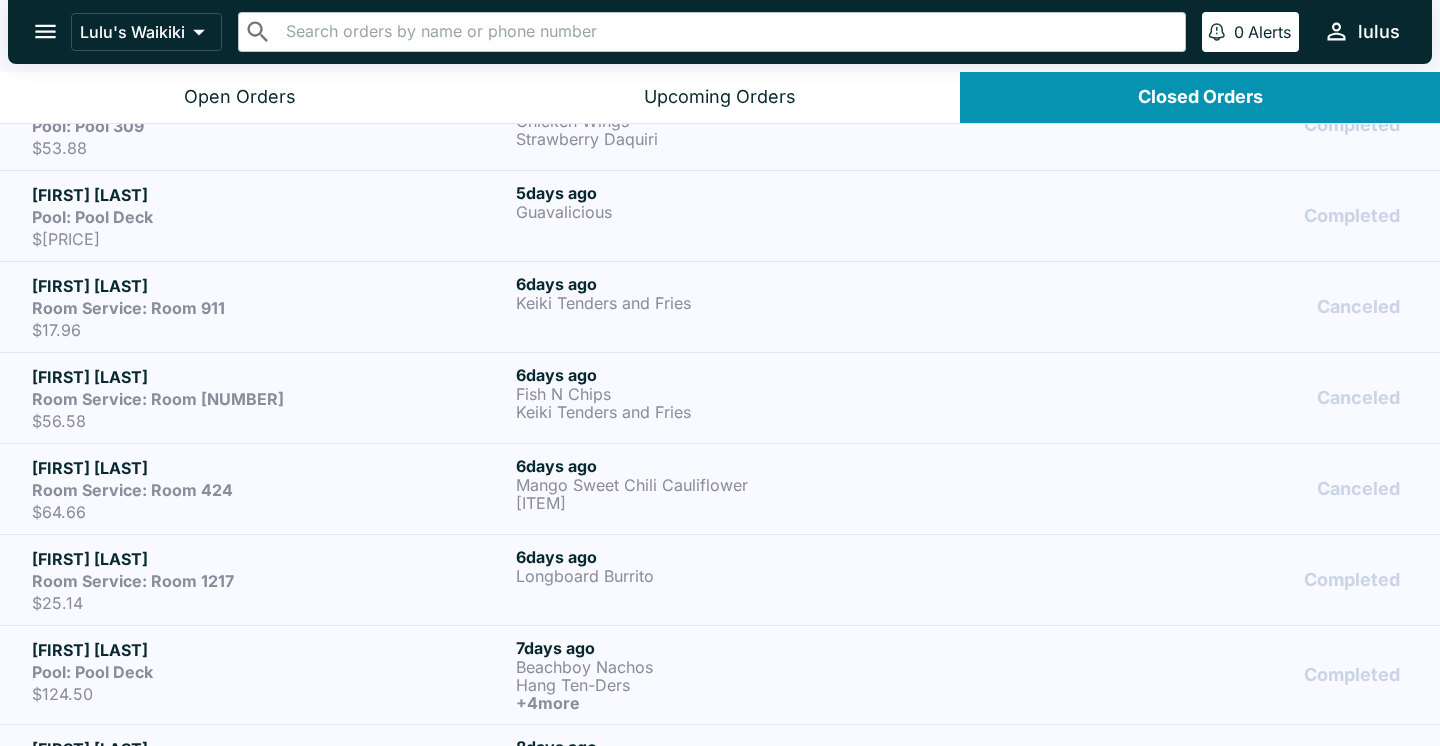 scroll, scrollTop: 1868, scrollLeft: 0, axis: vertical 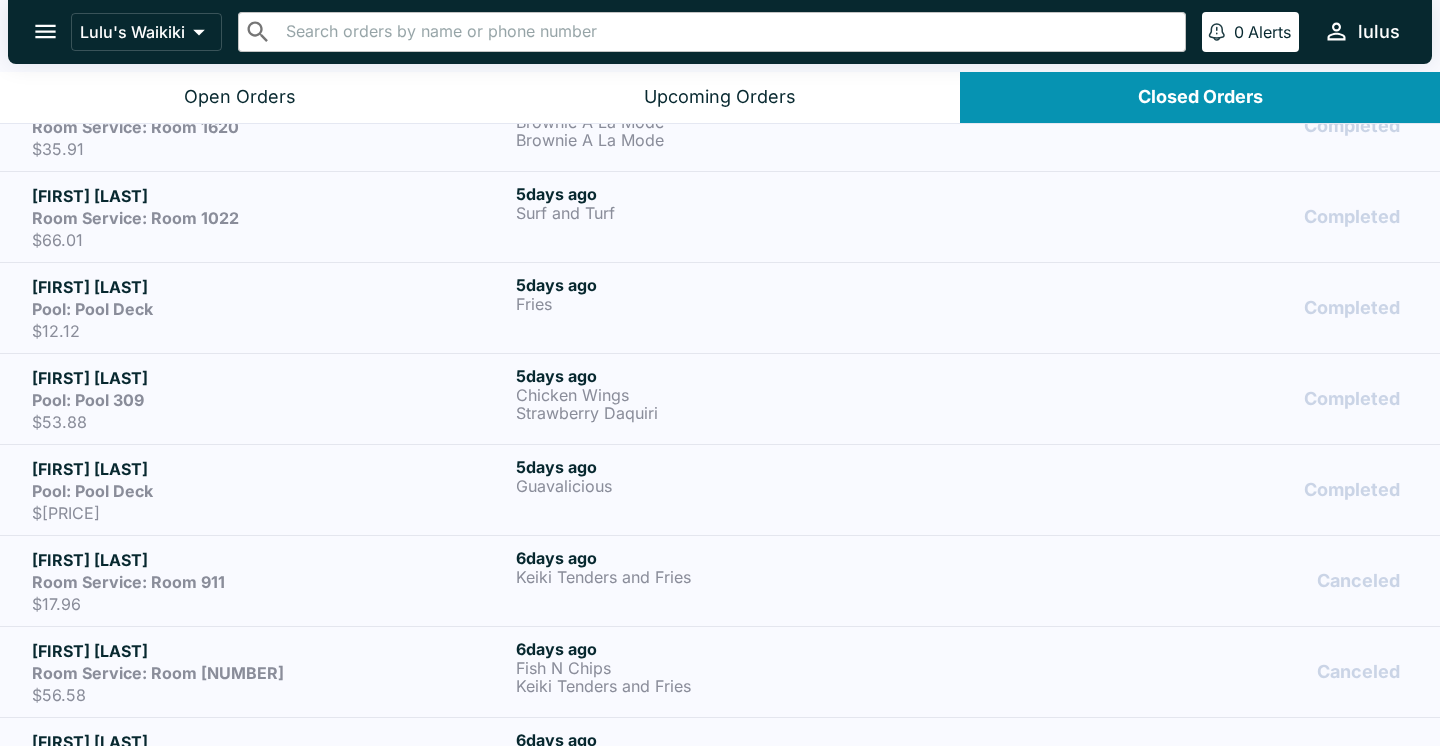 click on "Pool: Pool Deck" at bounding box center [270, 491] 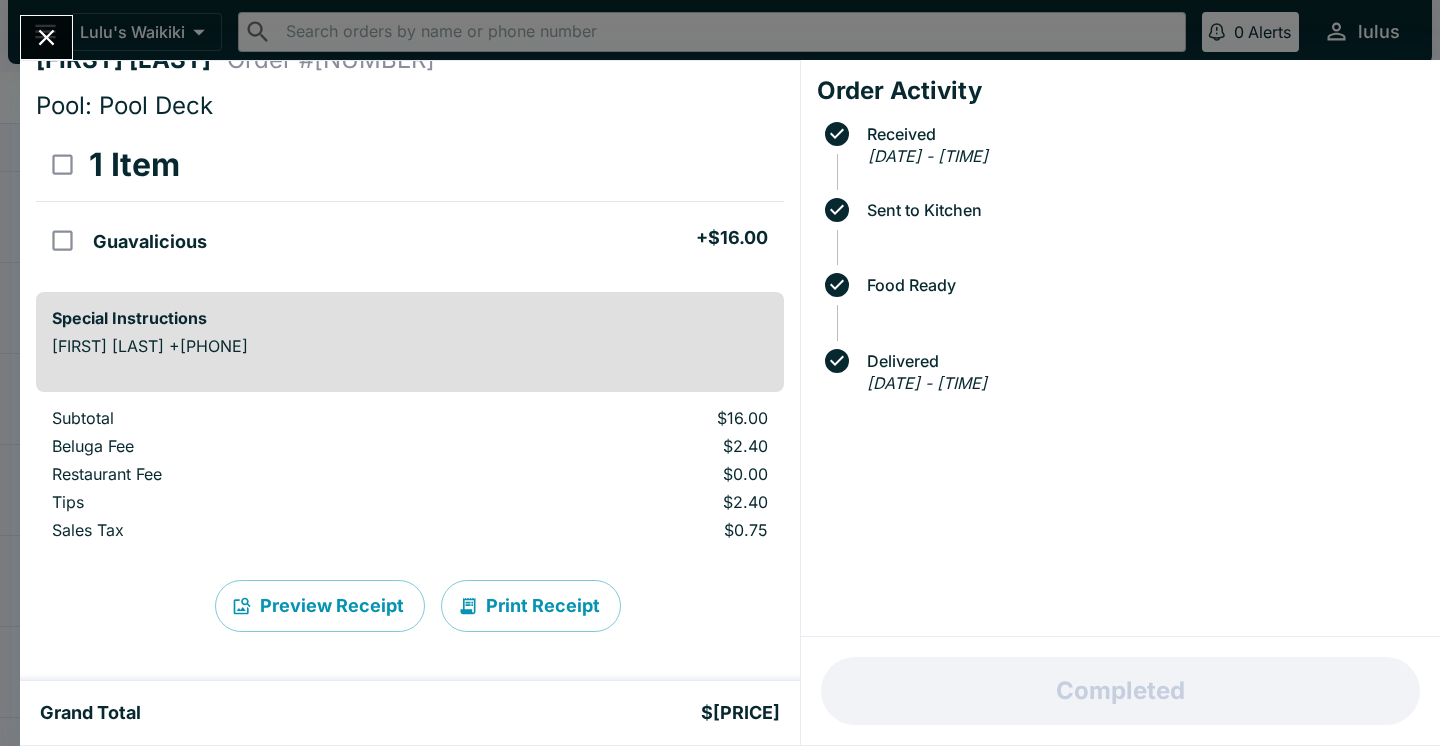 scroll, scrollTop: 32, scrollLeft: 0, axis: vertical 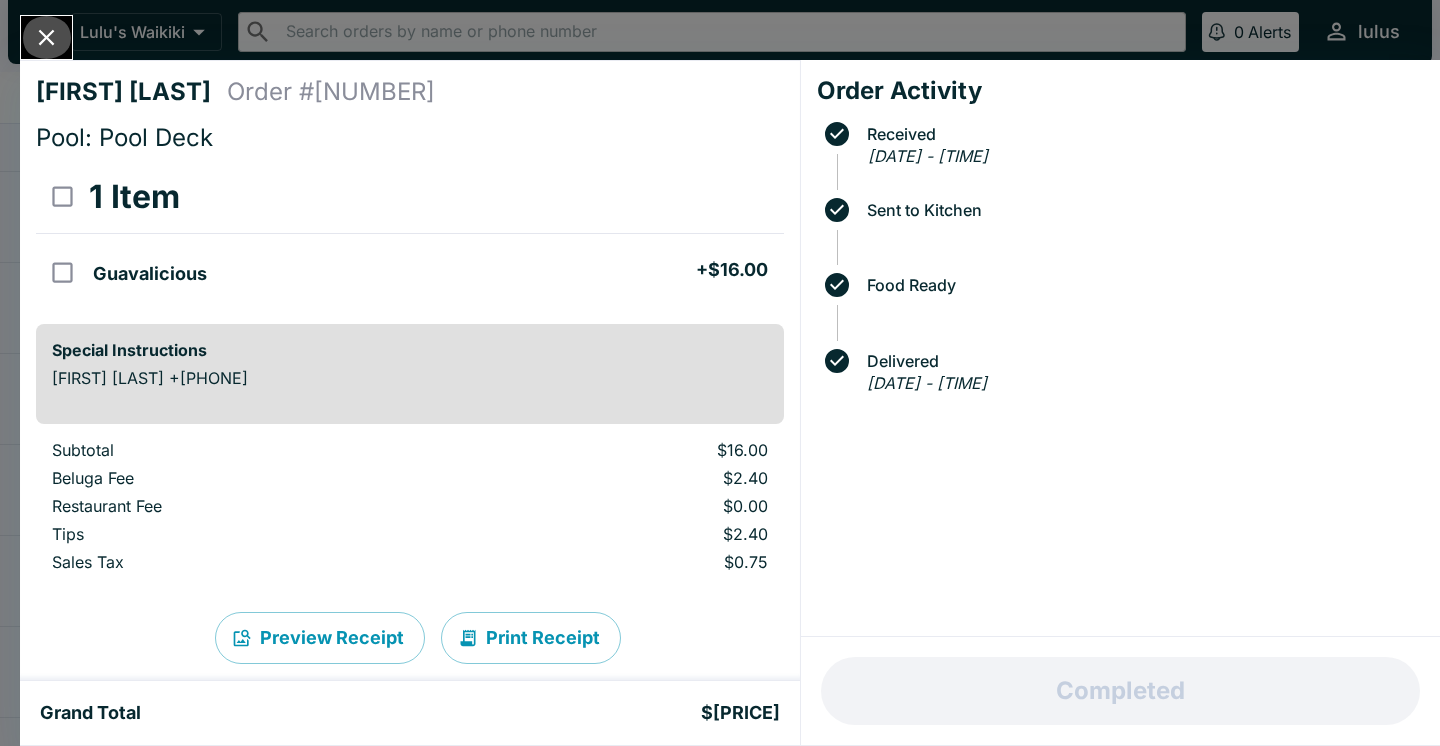 click 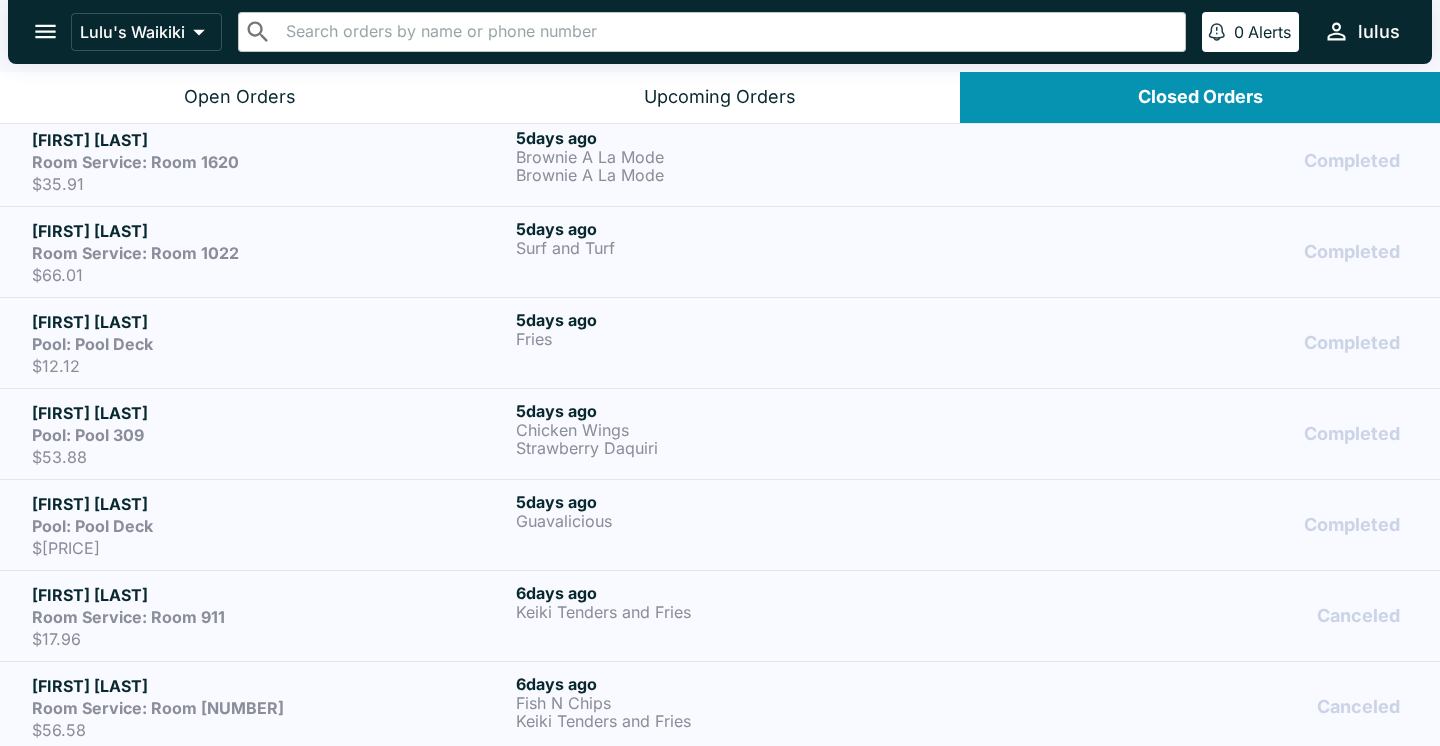 scroll, scrollTop: 1560, scrollLeft: 0, axis: vertical 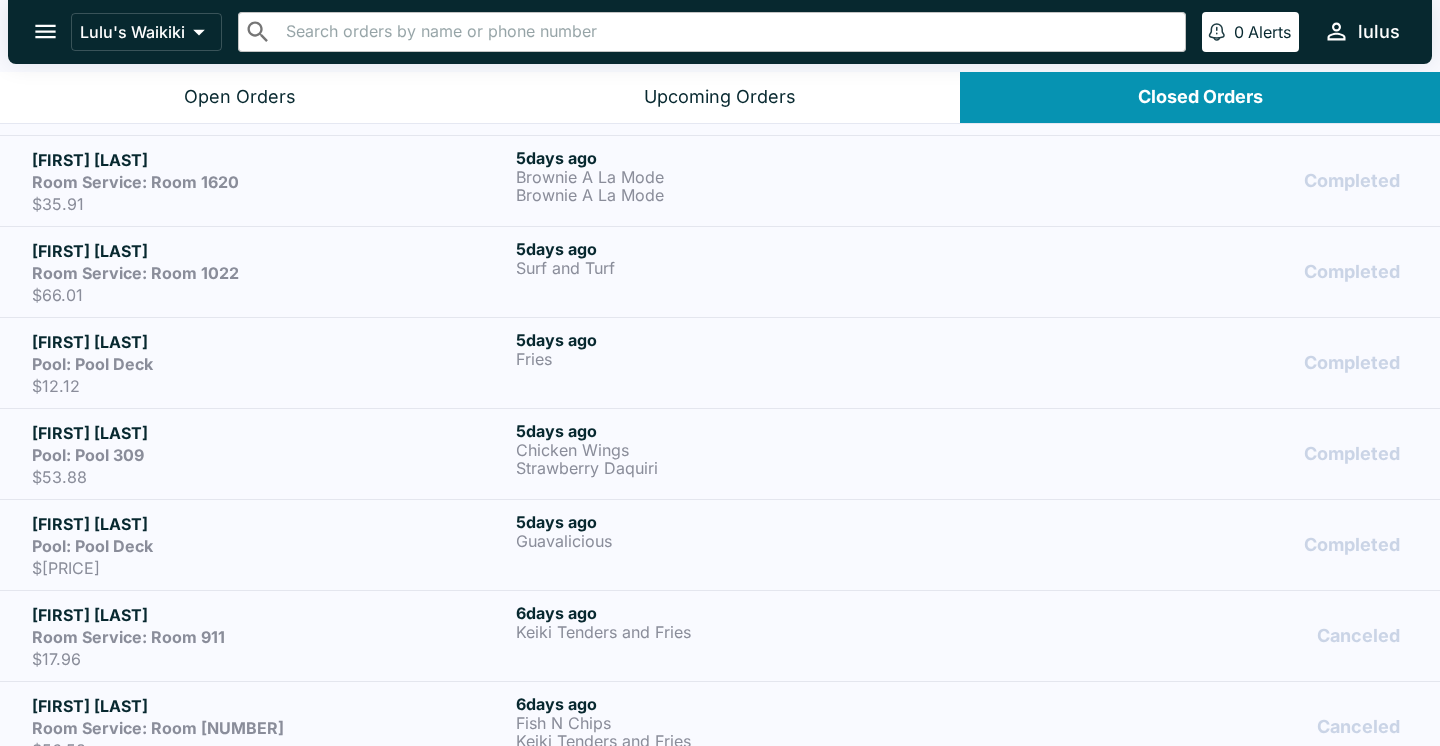 click on "Pool: Pool 309" at bounding box center [270, 455] 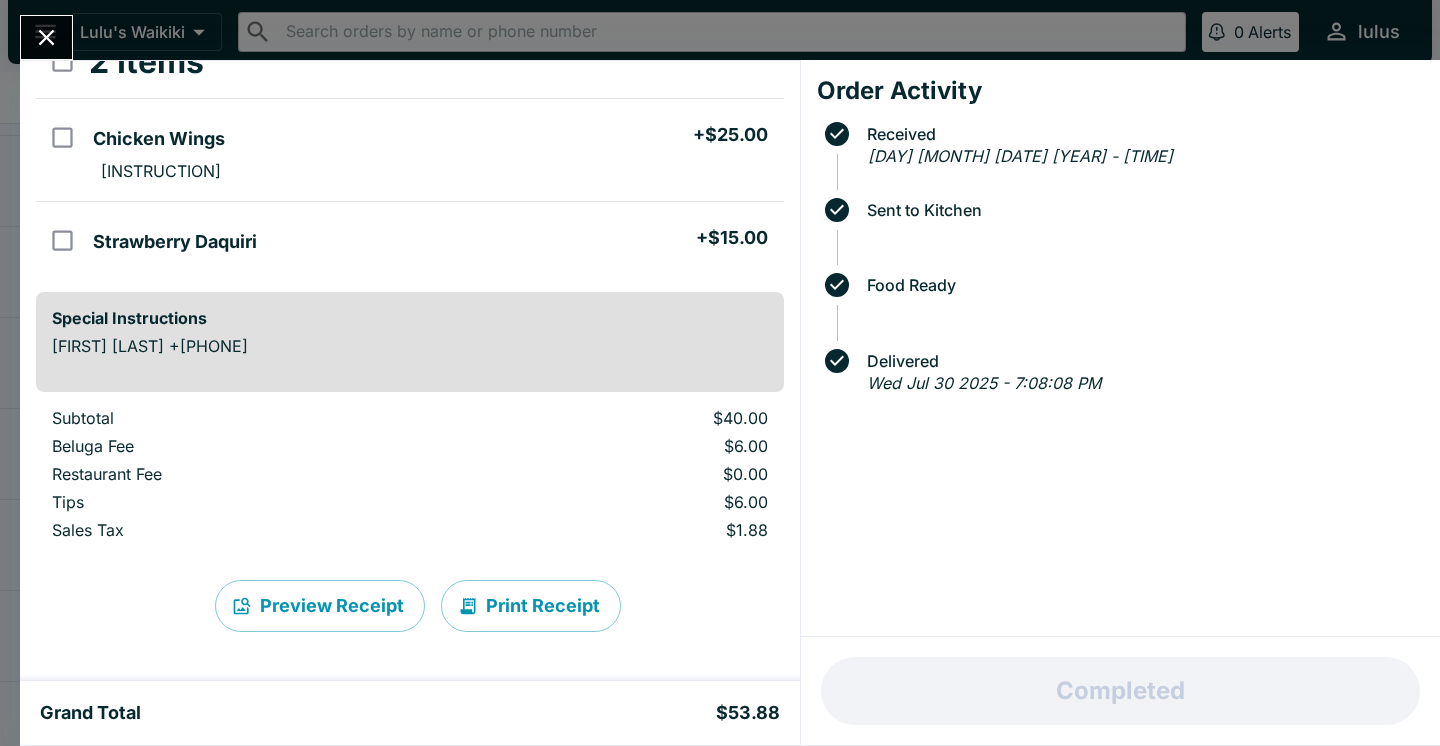 scroll, scrollTop: 135, scrollLeft: 0, axis: vertical 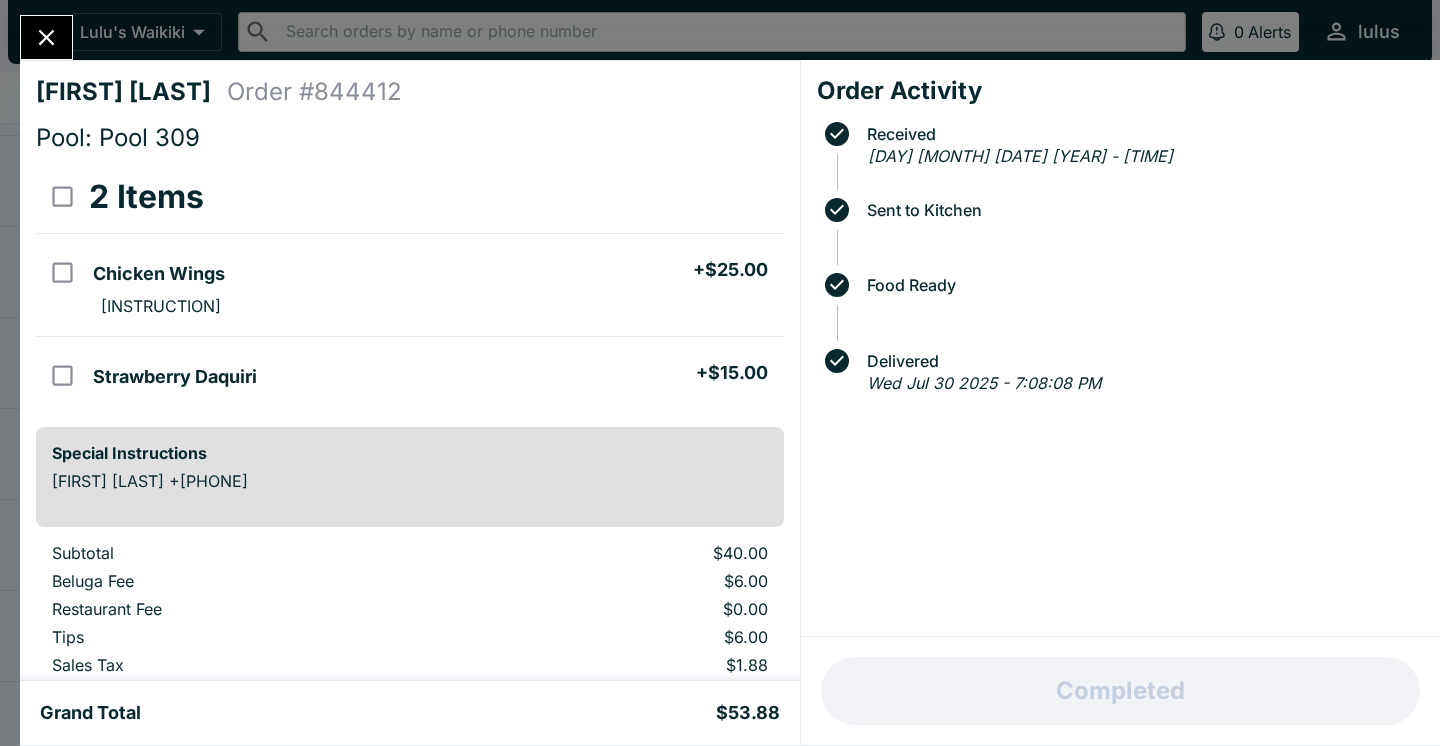 click 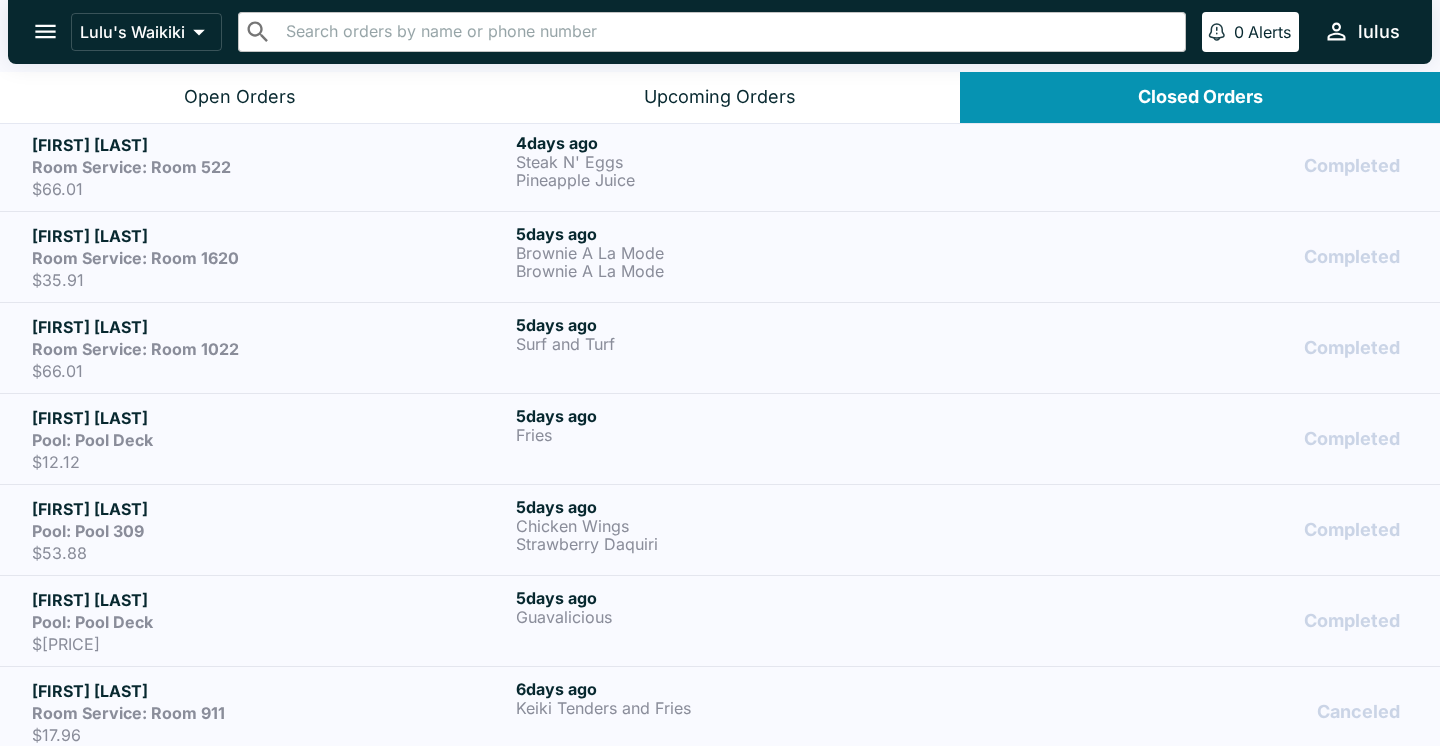 scroll, scrollTop: 1454, scrollLeft: 0, axis: vertical 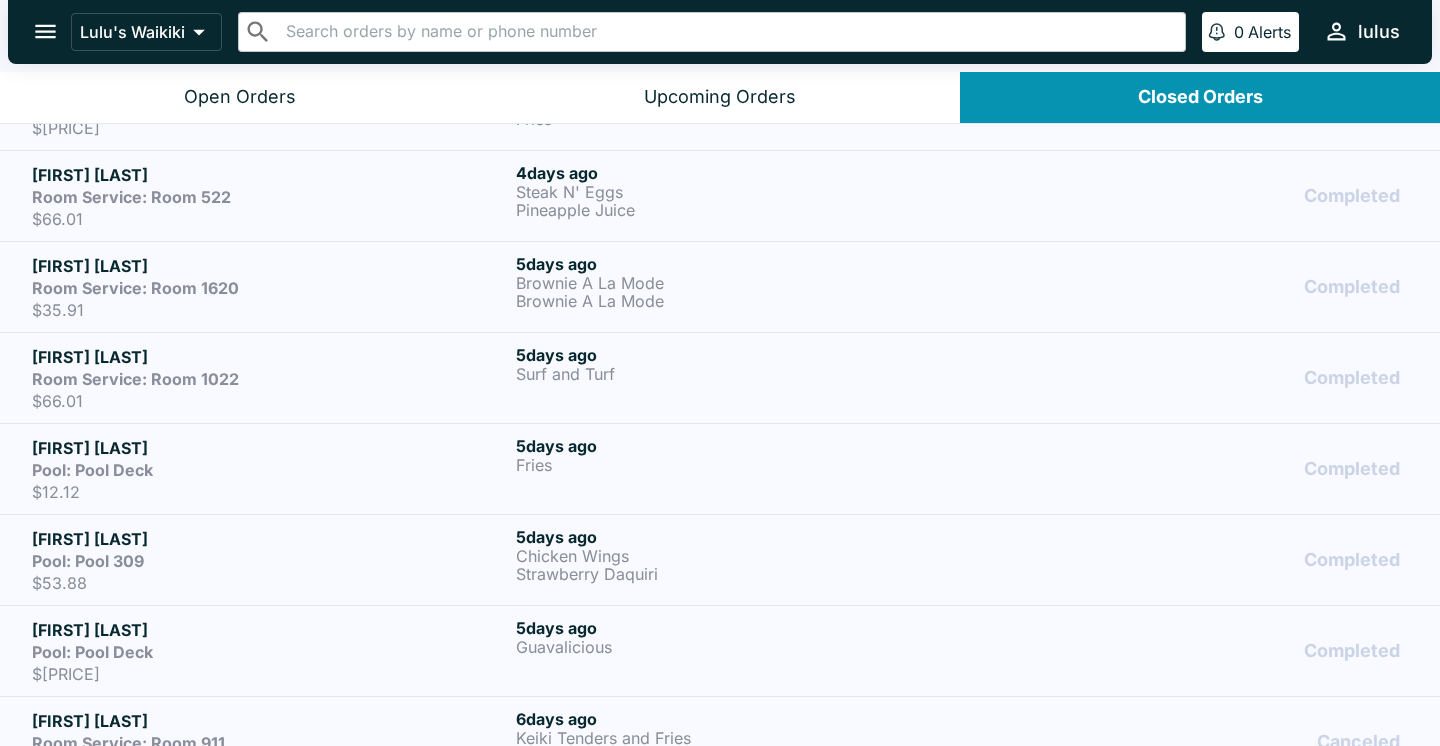 click on "Pool: Pool Deck" at bounding box center [270, 470] 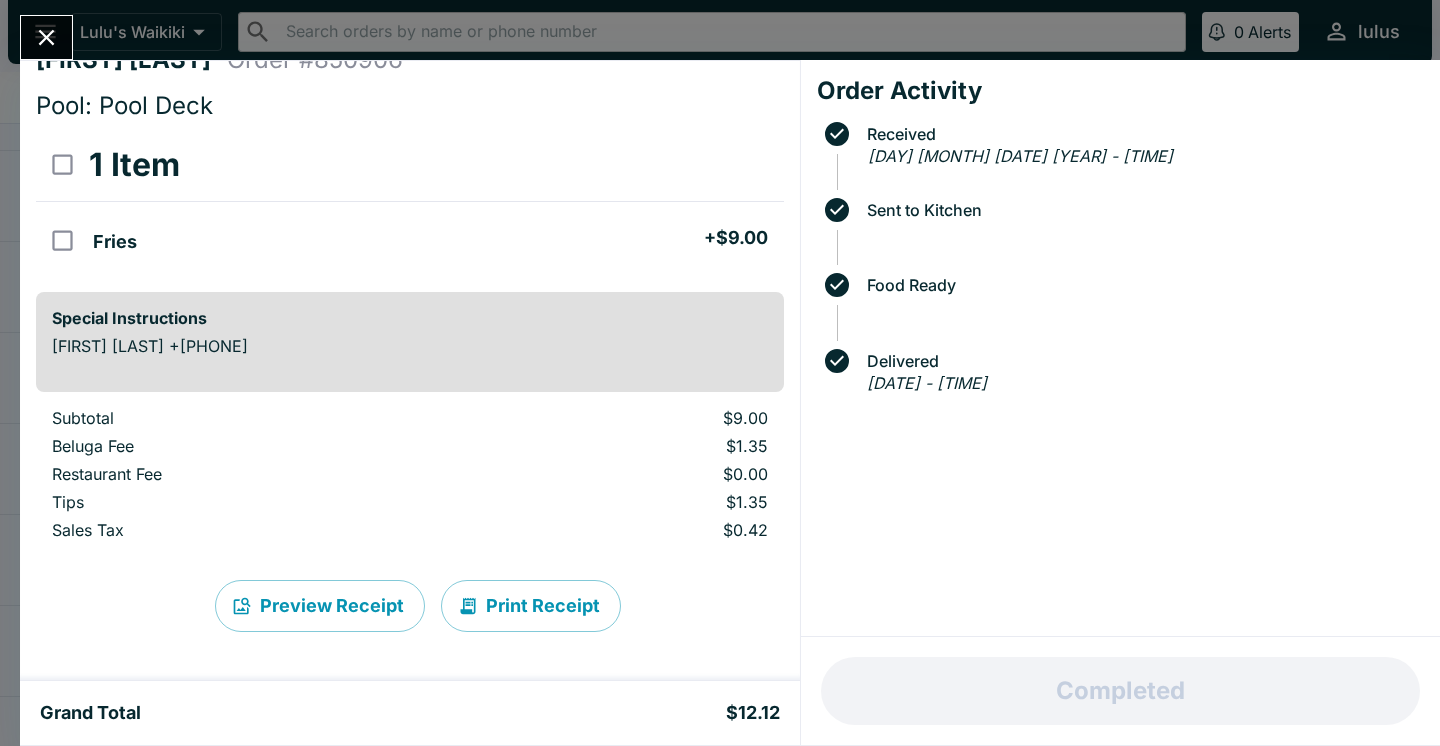 scroll, scrollTop: 32, scrollLeft: 0, axis: vertical 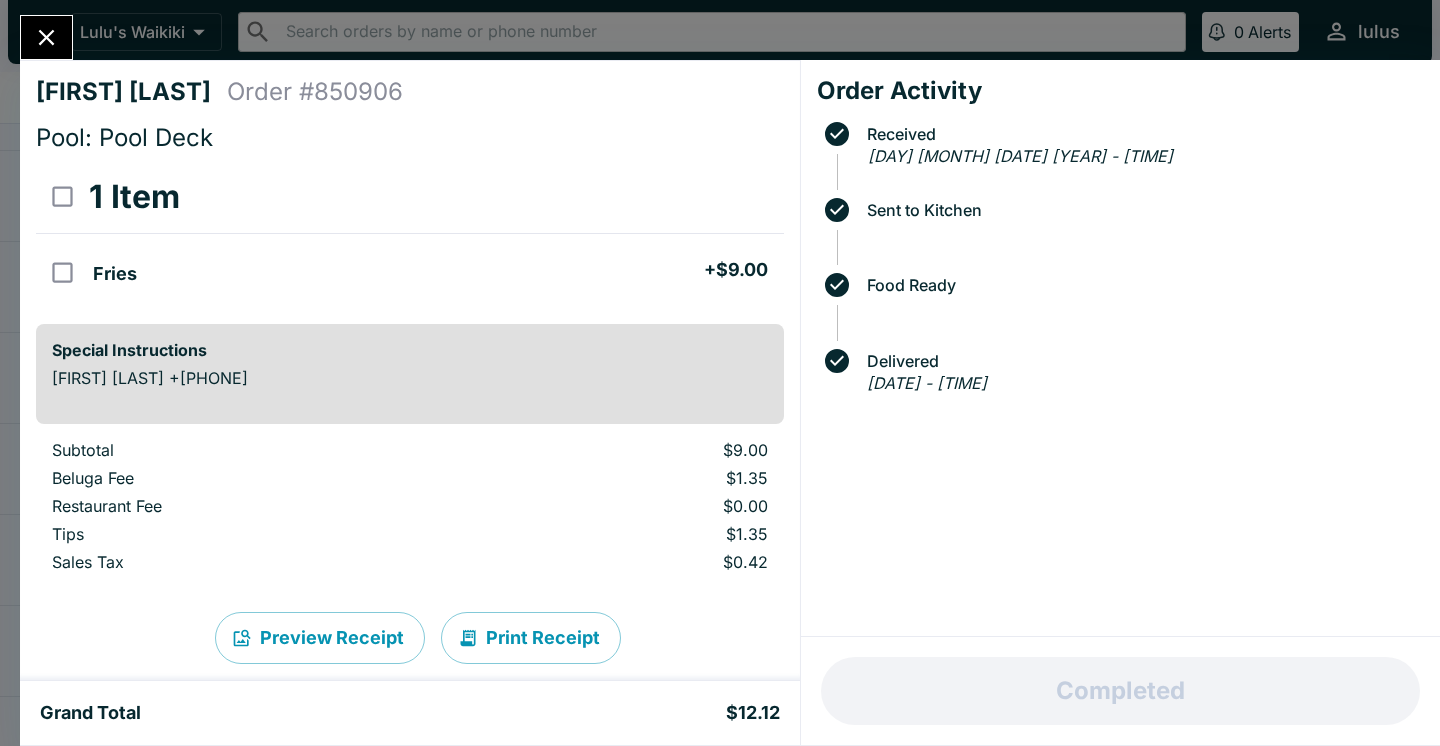 click 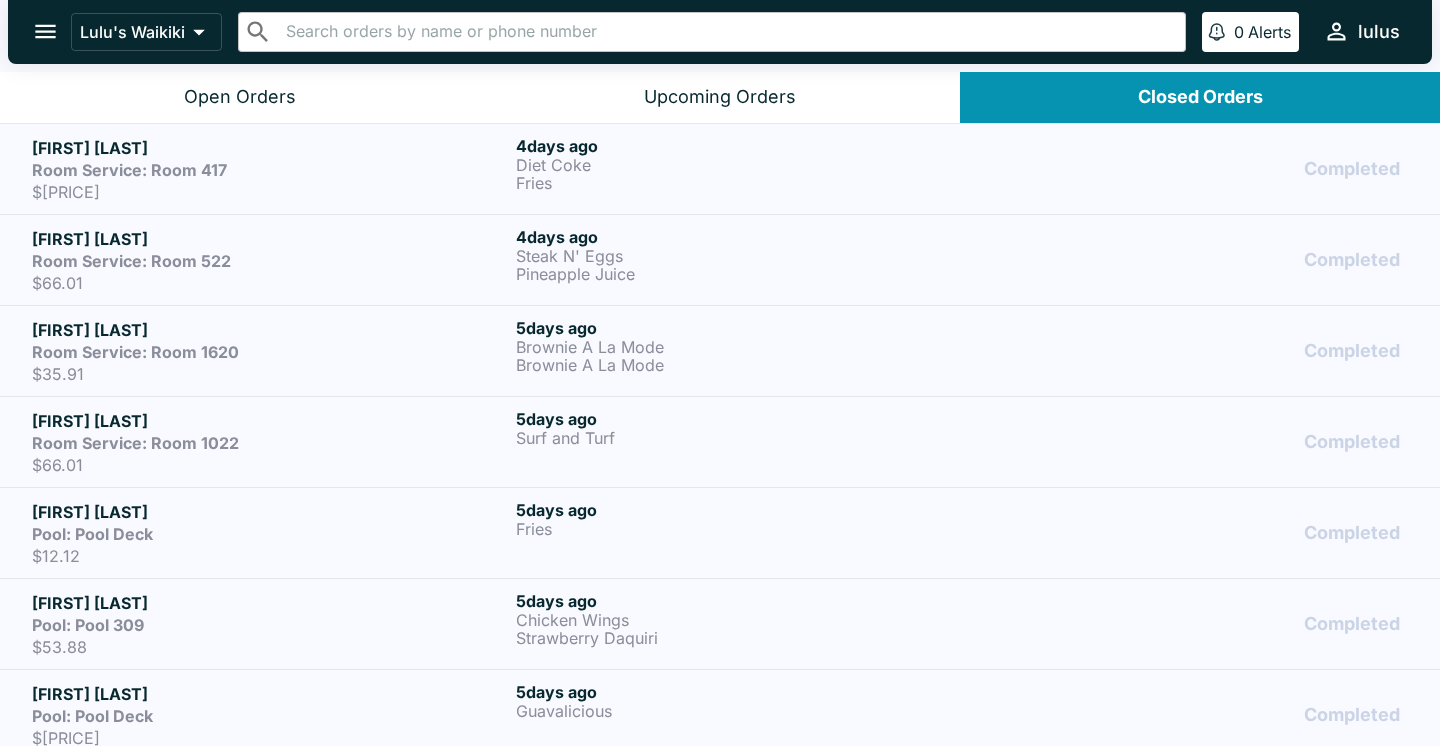 scroll, scrollTop: 1391, scrollLeft: 0, axis: vertical 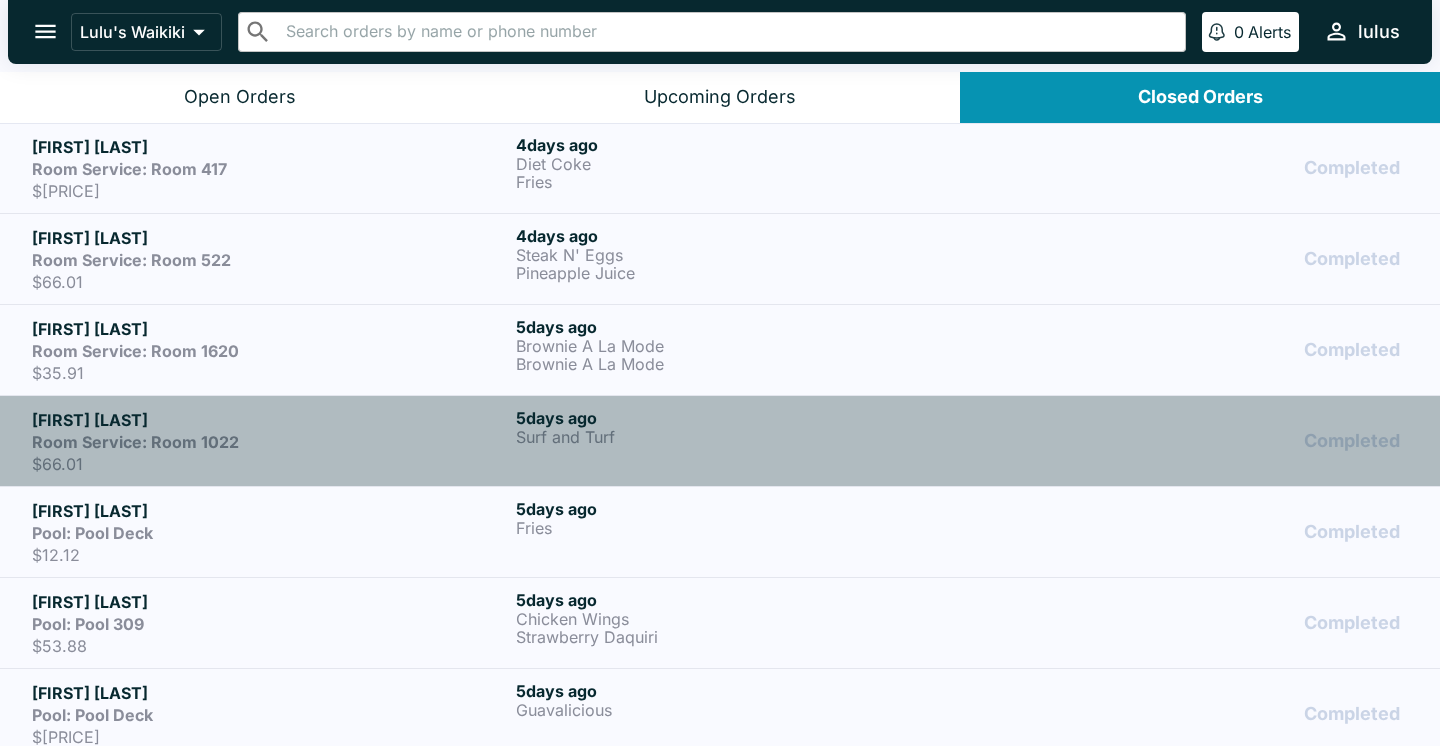 click on "[FIRST] Room Service: Room [NUMBER] $[PRICE]" at bounding box center [270, 441] 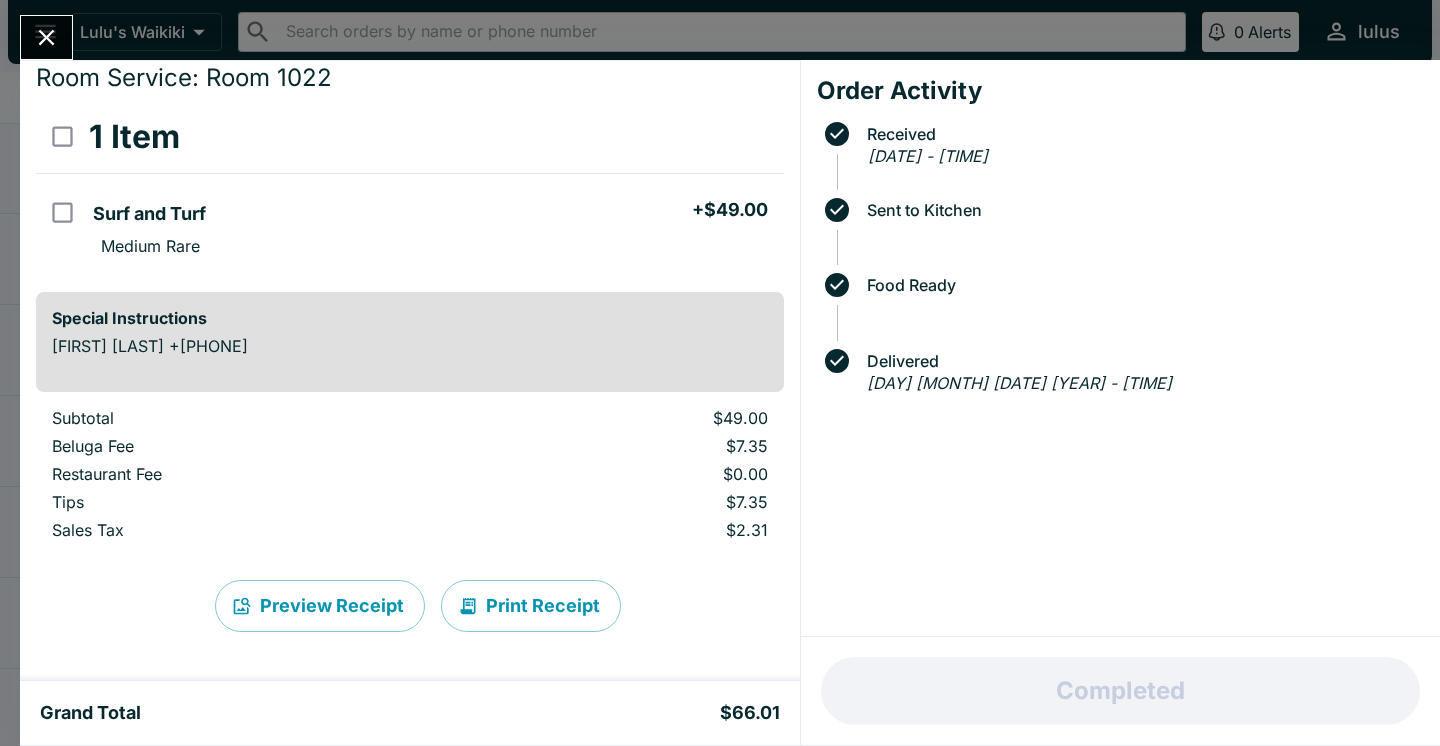 scroll, scrollTop: 60, scrollLeft: 0, axis: vertical 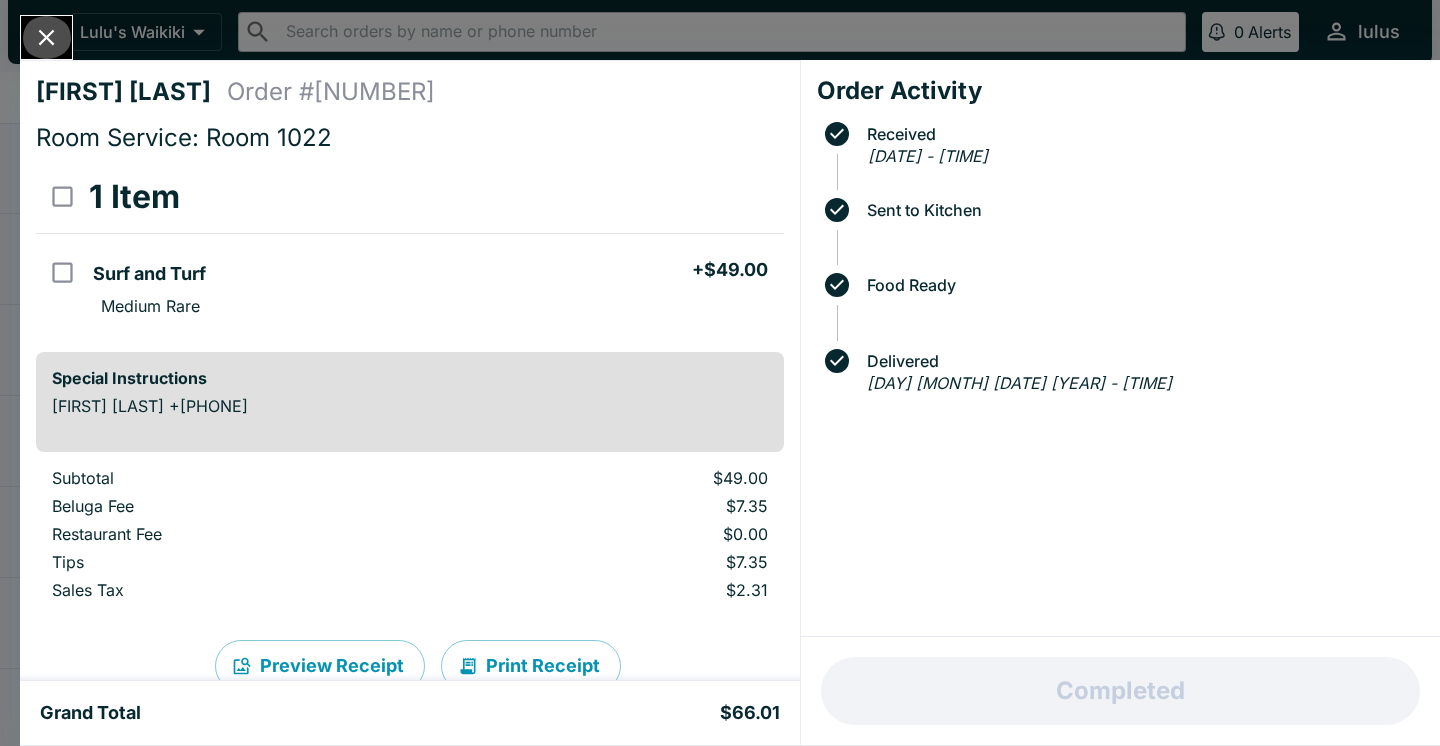 click 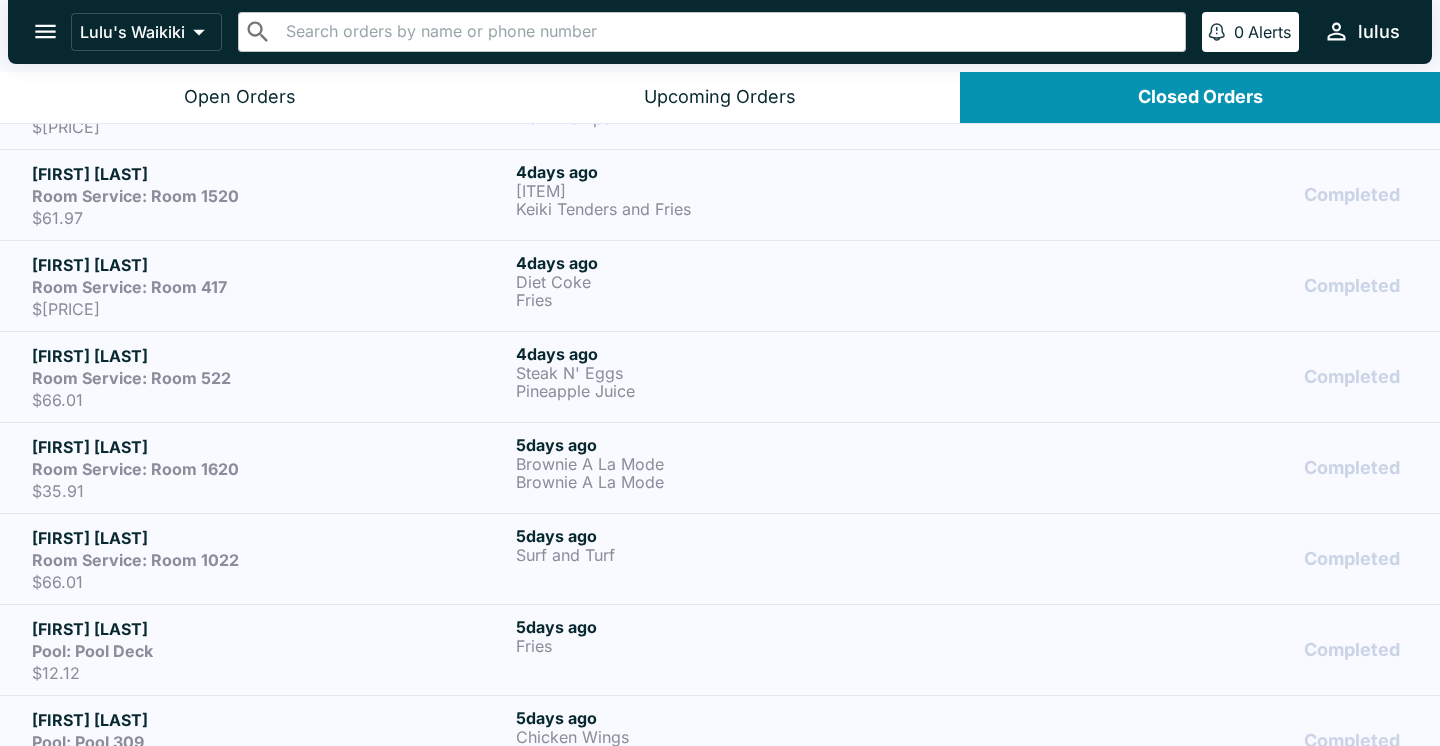 scroll, scrollTop: 1259, scrollLeft: 0, axis: vertical 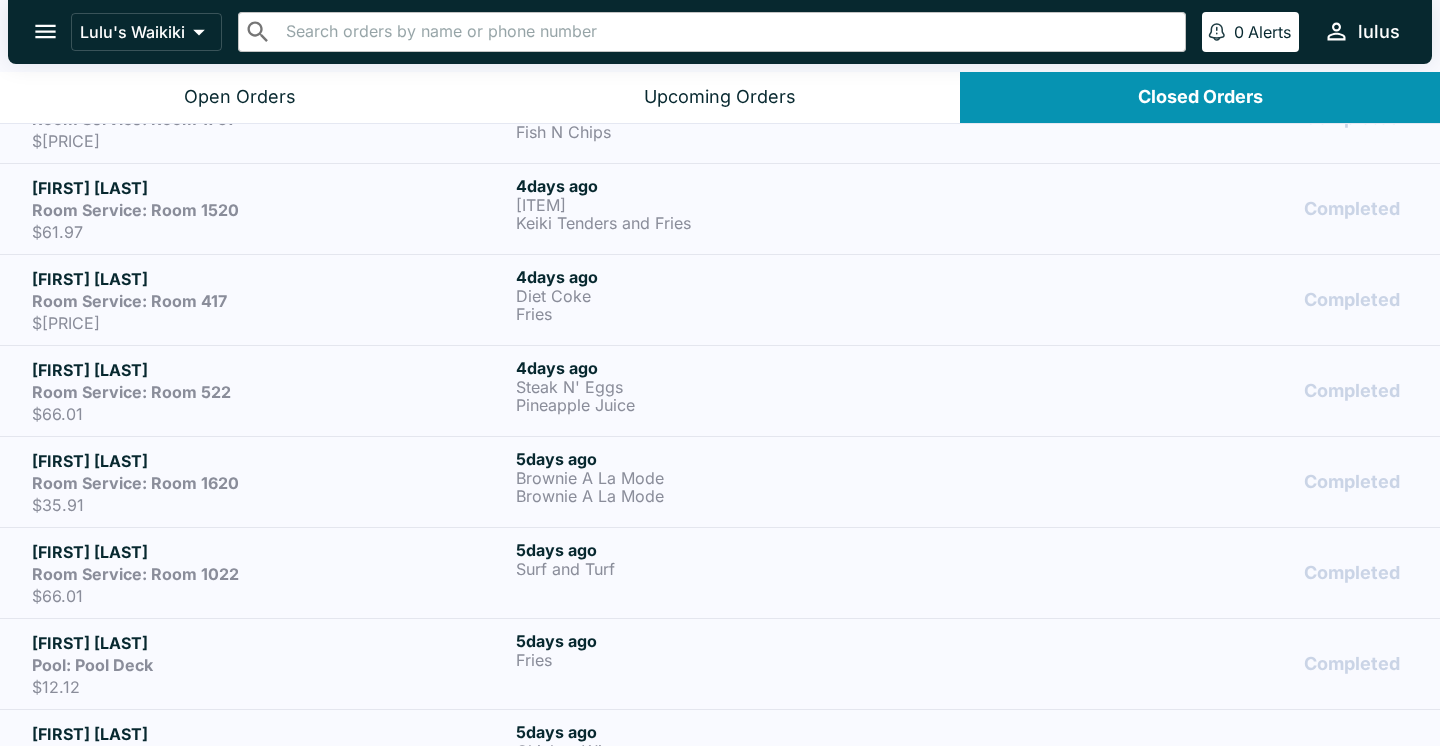 click on "Room Service: Room 1620" at bounding box center [270, 483] 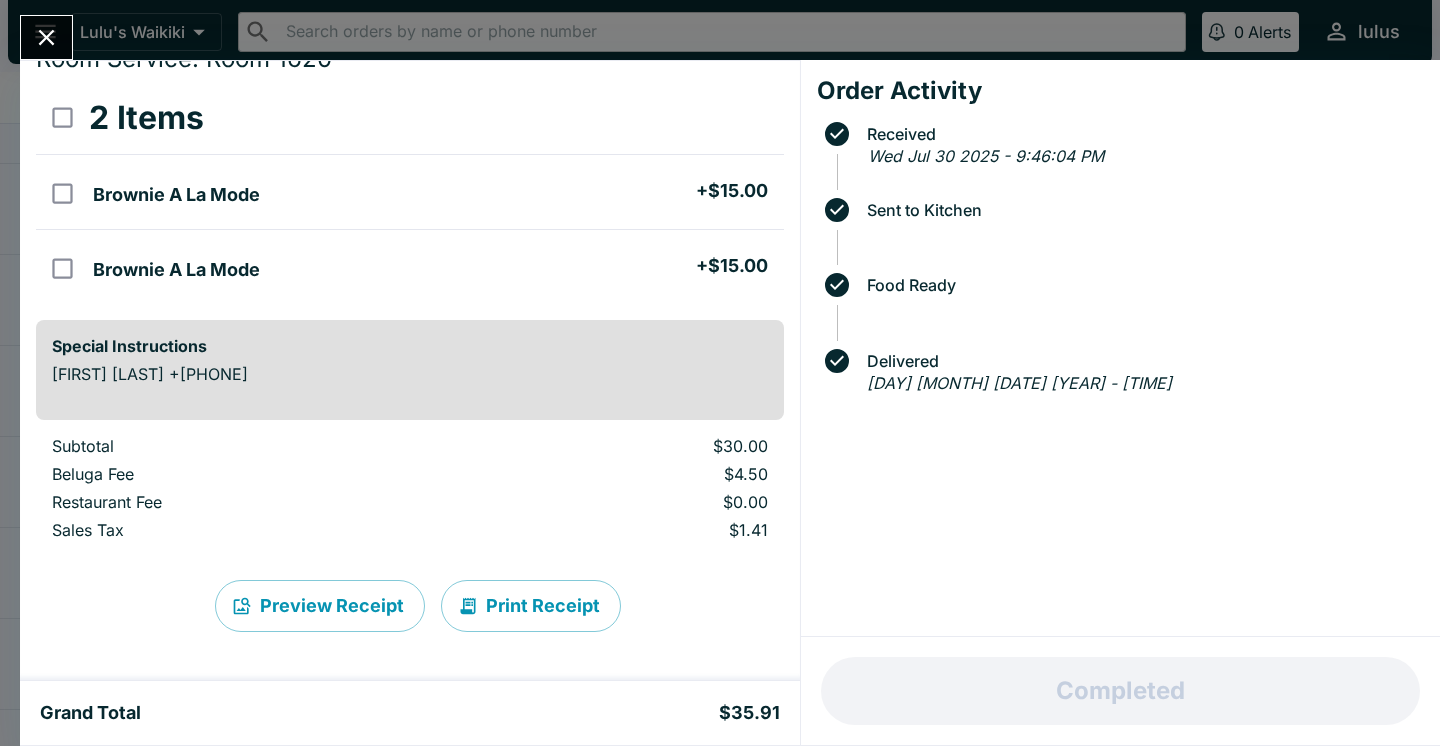 scroll, scrollTop: 79, scrollLeft: 0, axis: vertical 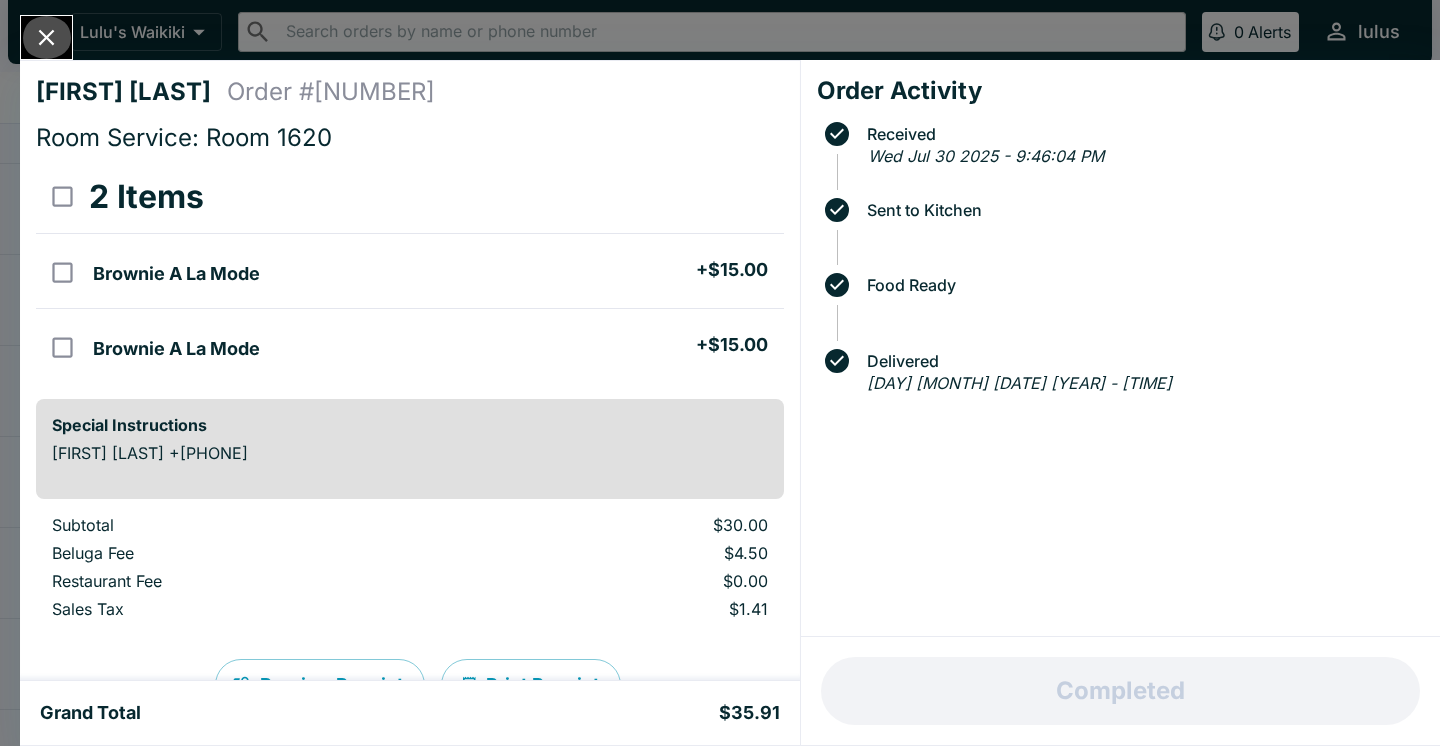 click 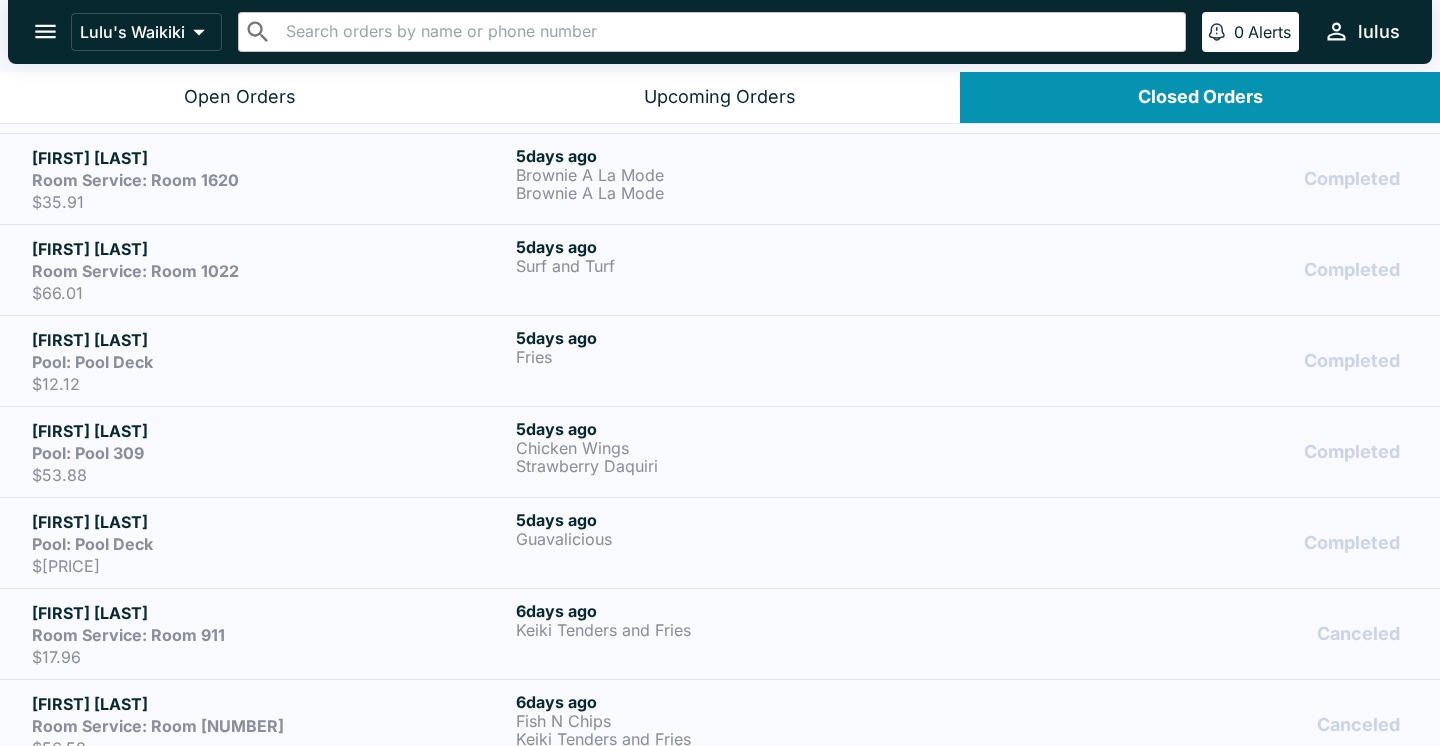 scroll, scrollTop: 1579, scrollLeft: 0, axis: vertical 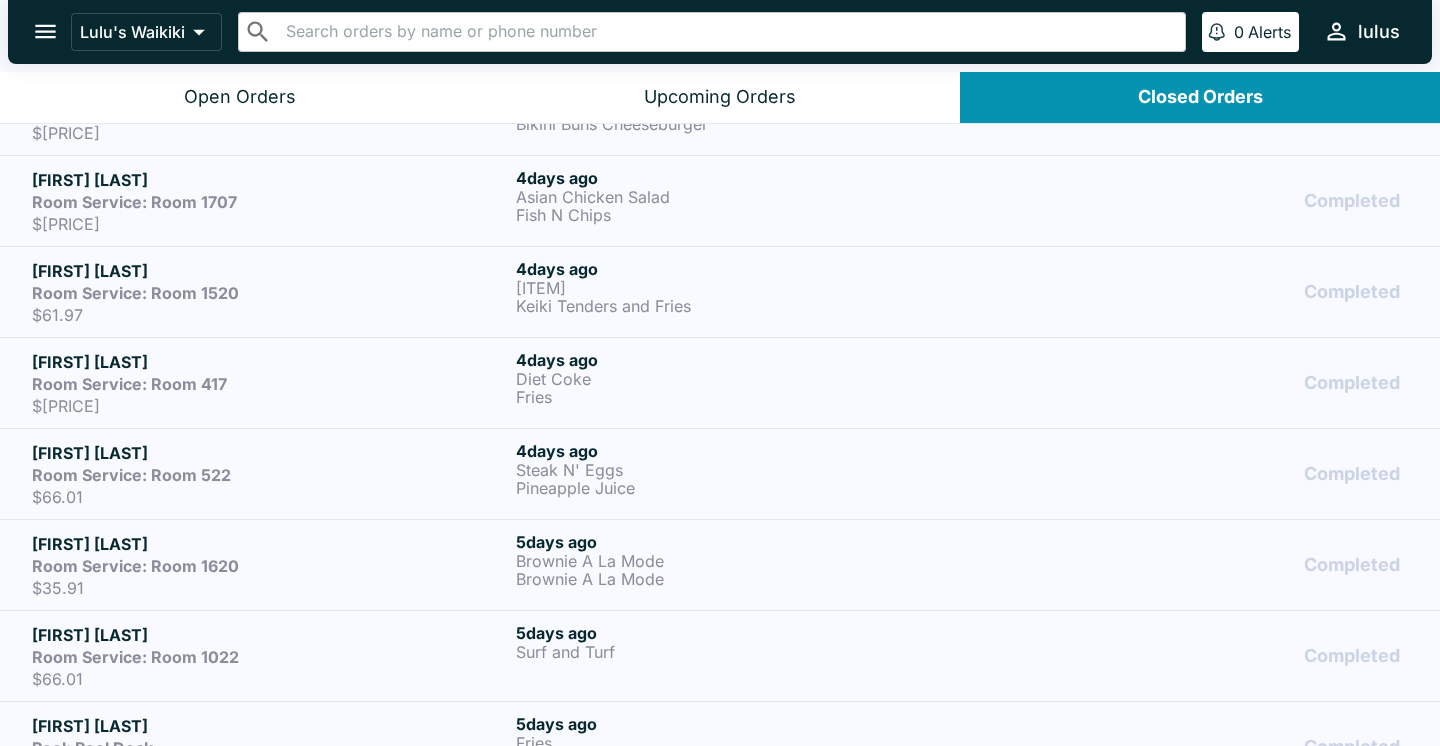 click on "Room Service: Room 522" at bounding box center (270, 475) 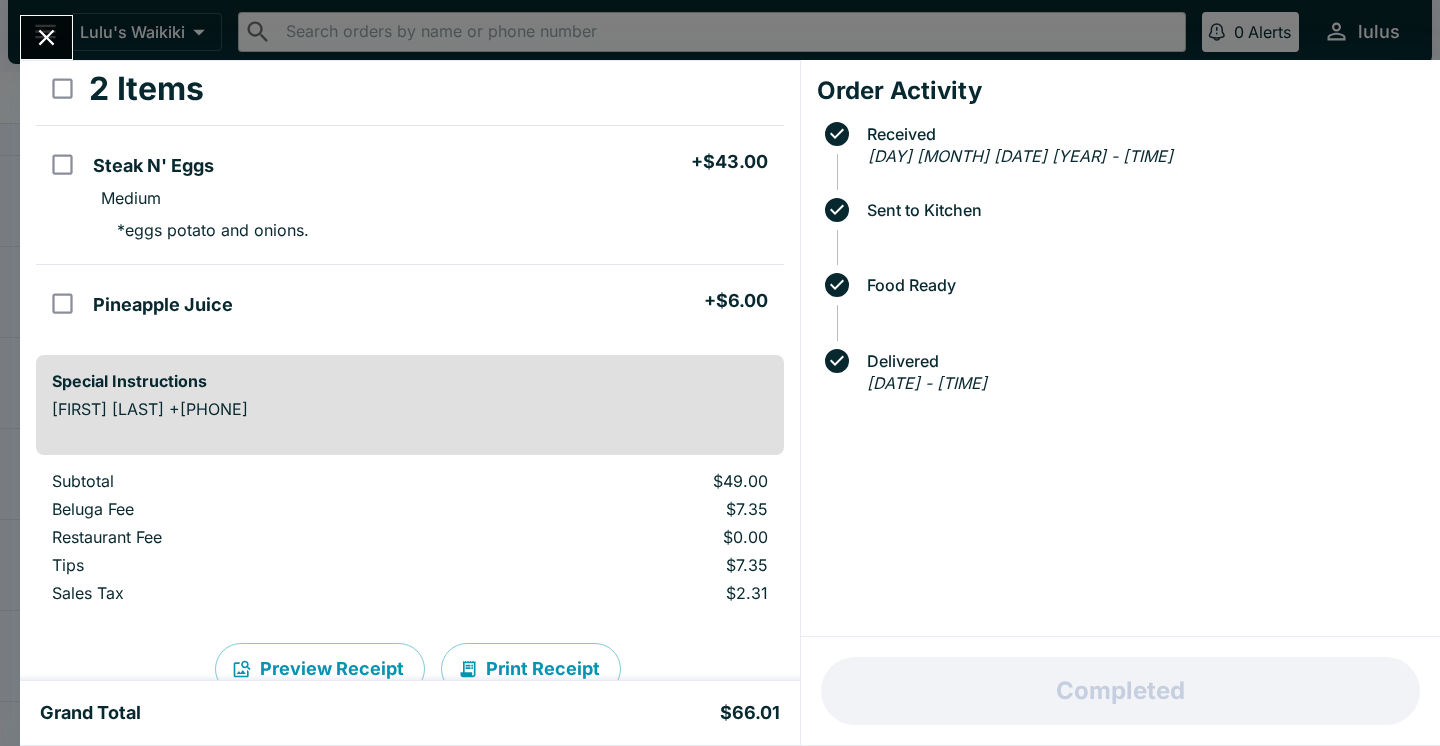 scroll, scrollTop: 163, scrollLeft: 0, axis: vertical 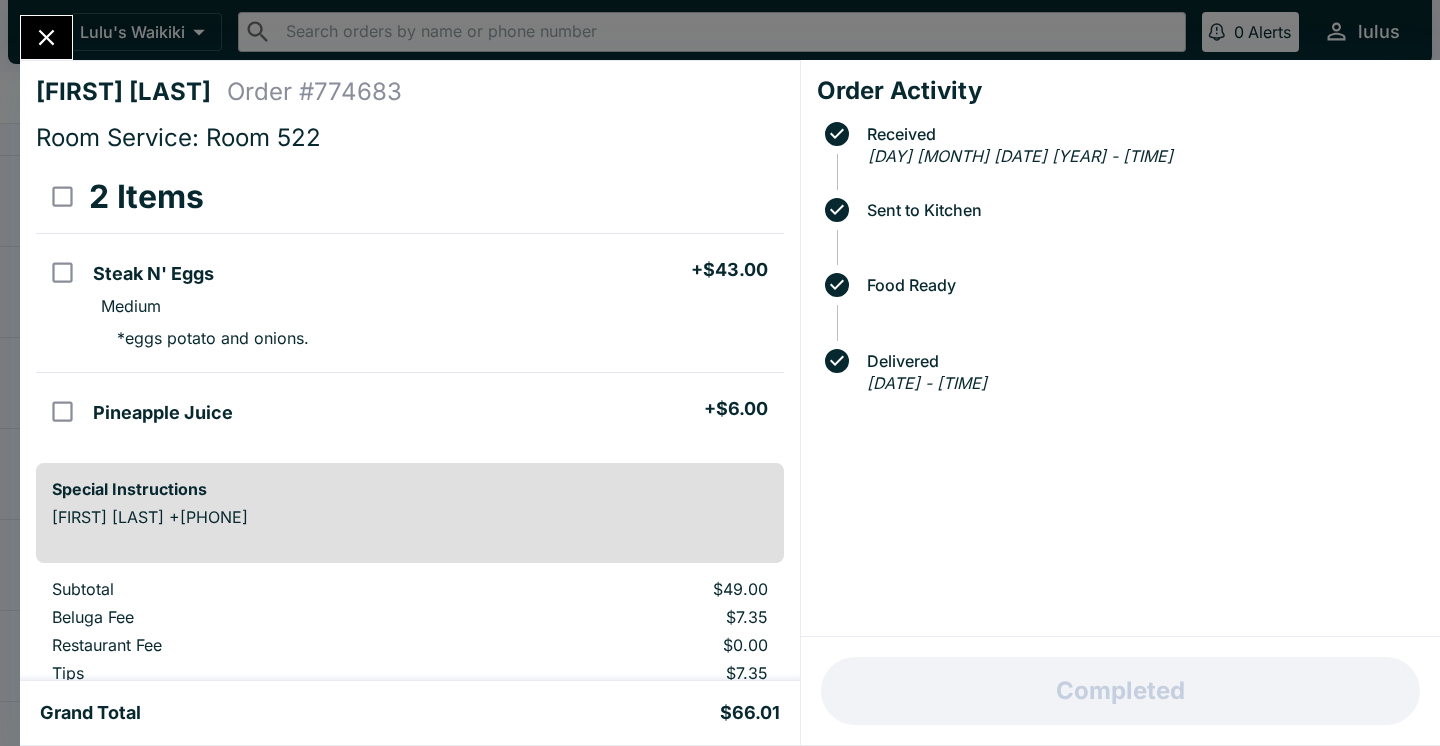 click 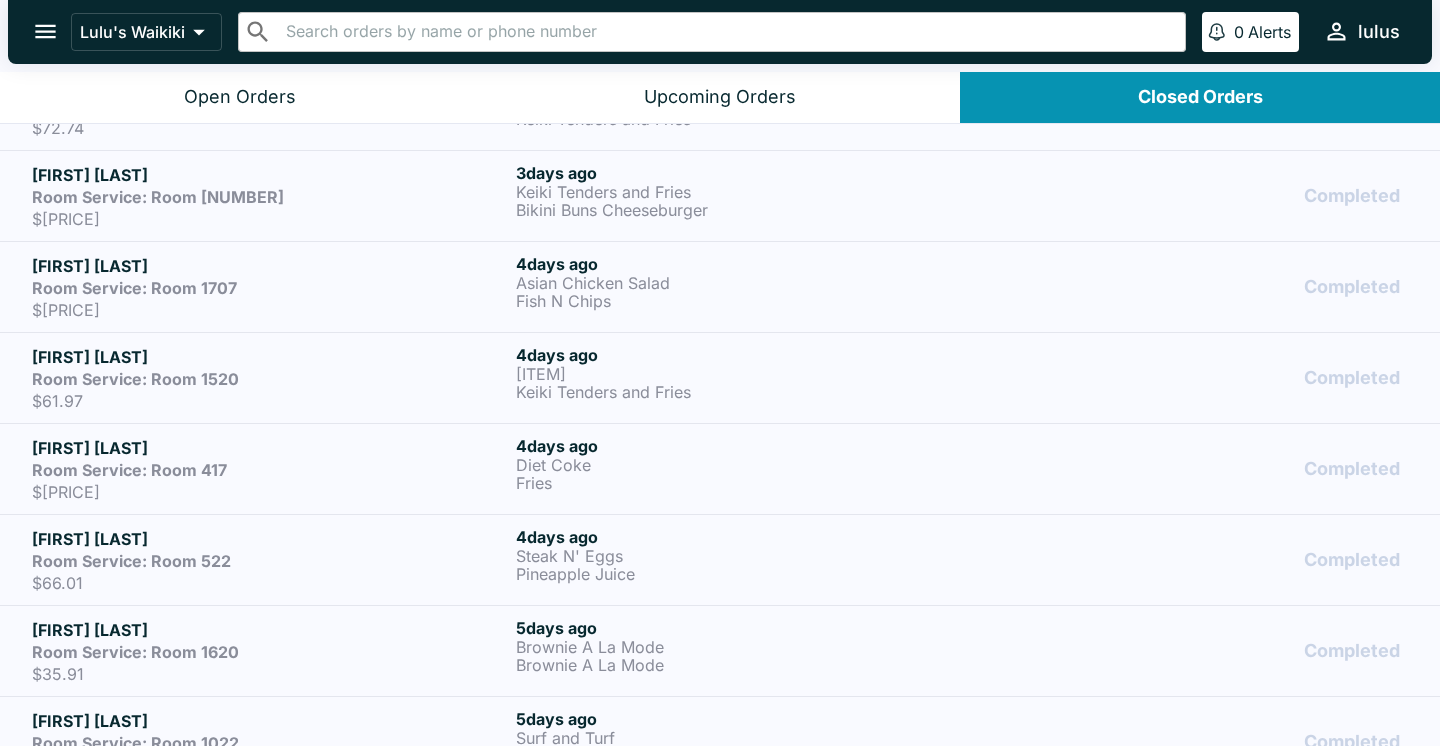 scroll, scrollTop: 1087, scrollLeft: 0, axis: vertical 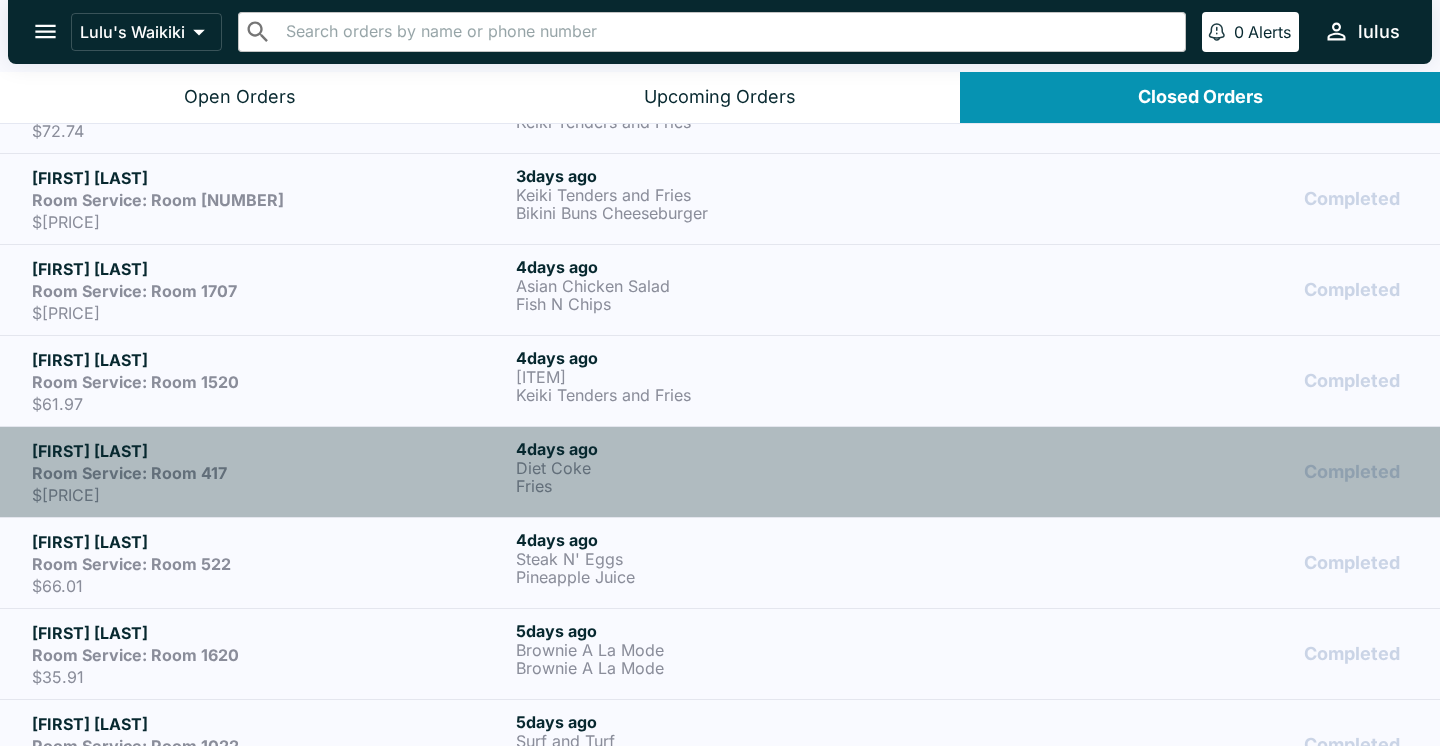 click on "Room Service: Room 417" at bounding box center [270, 473] 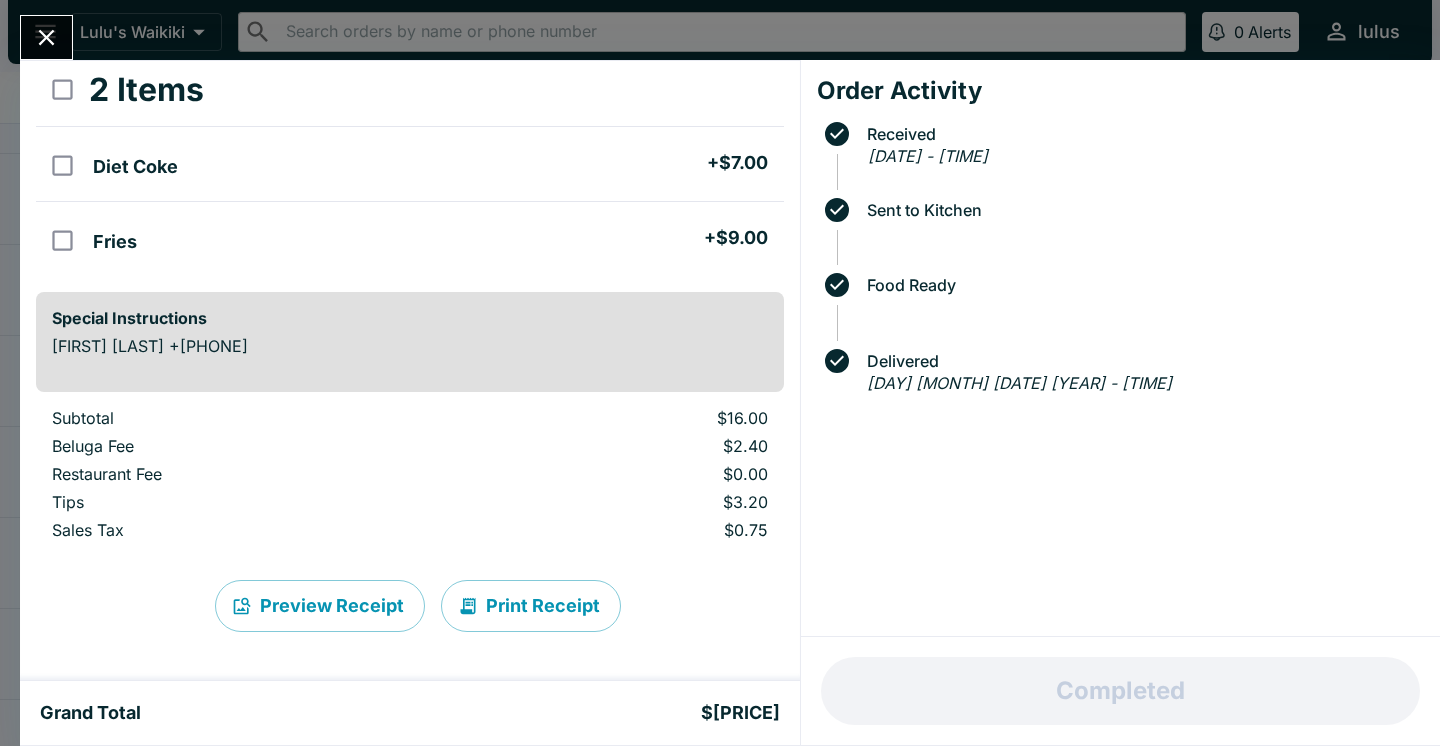 scroll, scrollTop: 107, scrollLeft: 0, axis: vertical 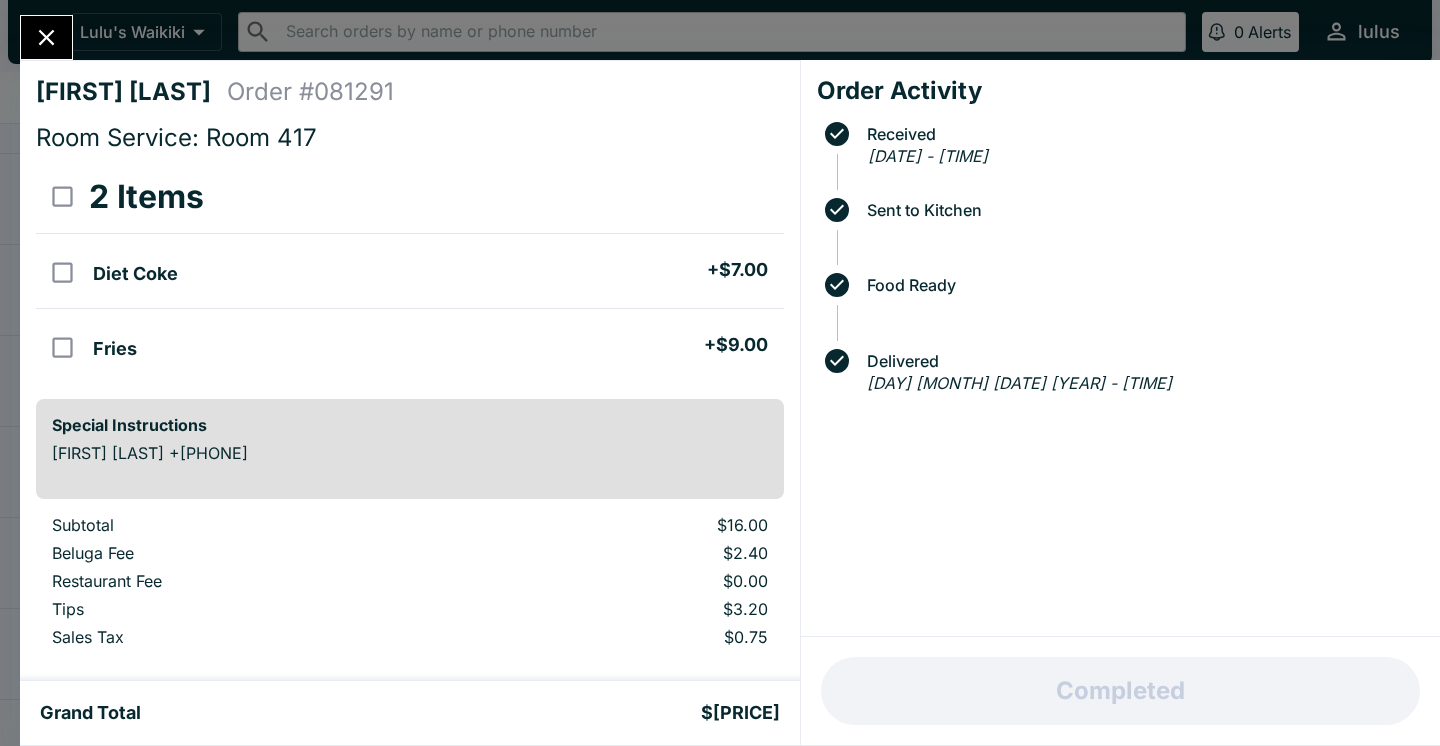 click 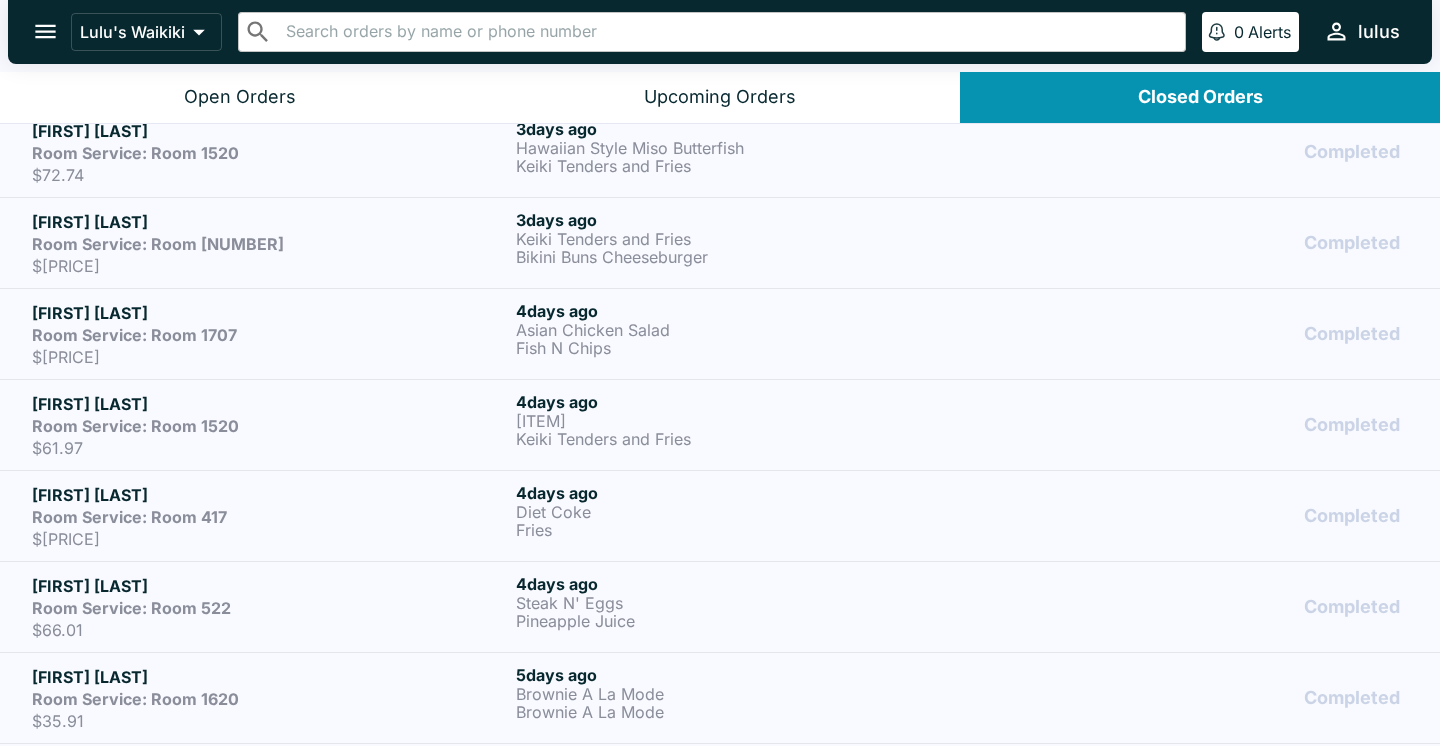 scroll, scrollTop: 1030, scrollLeft: 0, axis: vertical 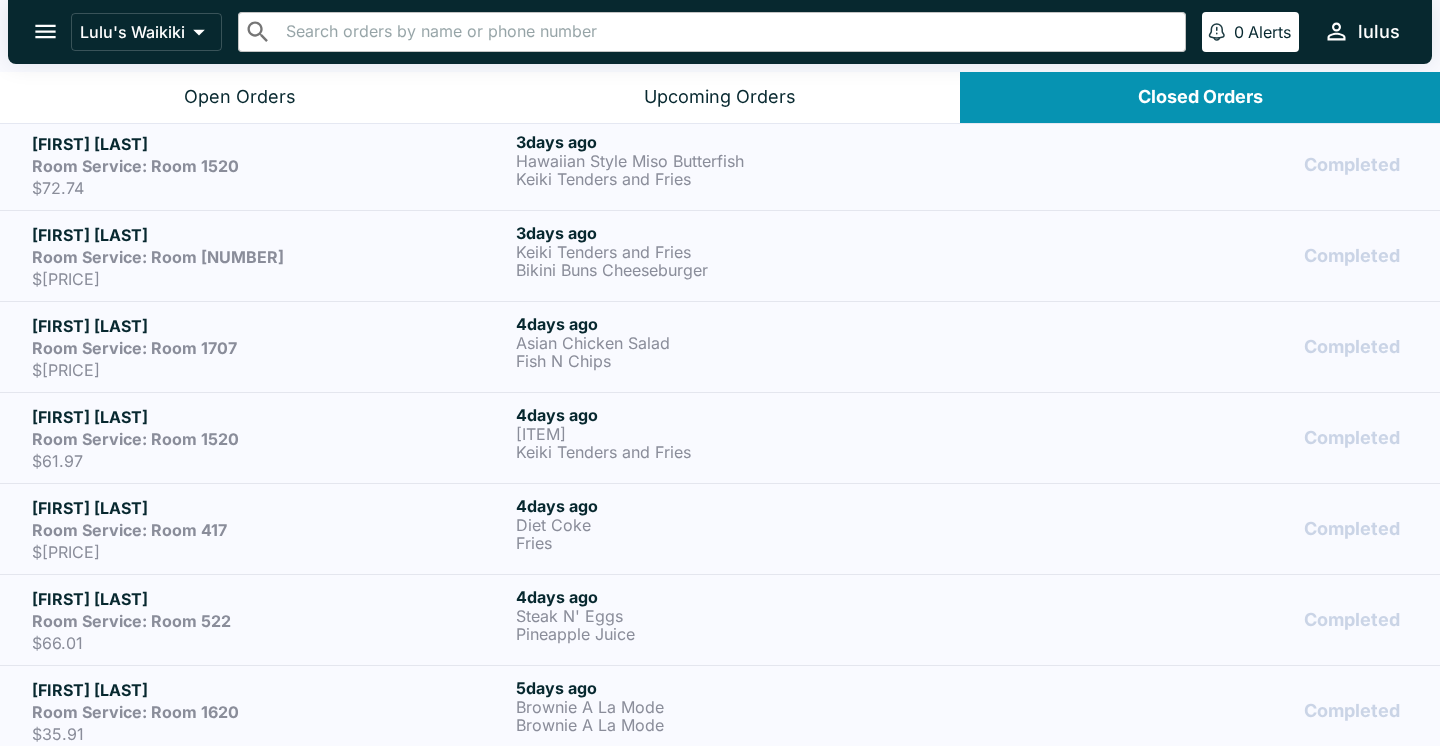 click on "Room Service: Room 1520" at bounding box center (270, 439) 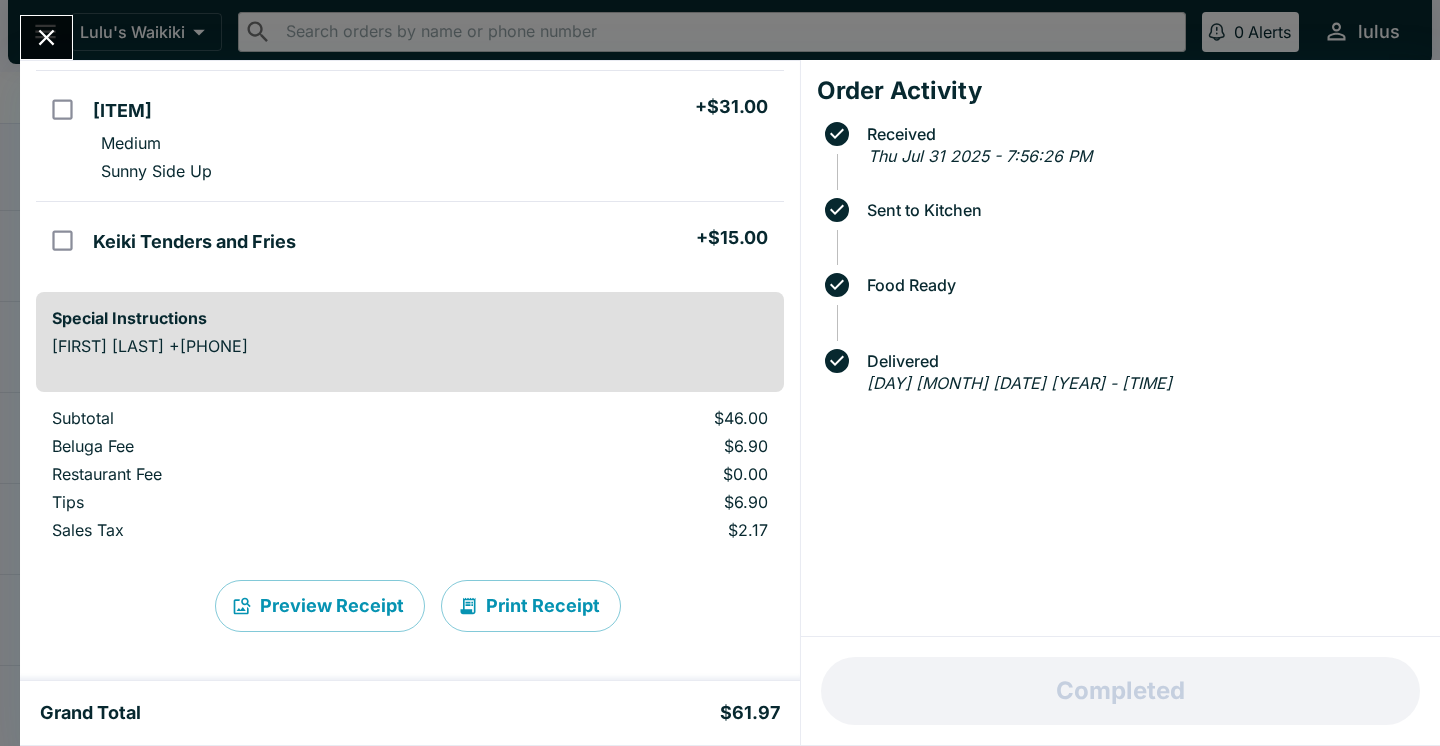 scroll, scrollTop: 163, scrollLeft: 0, axis: vertical 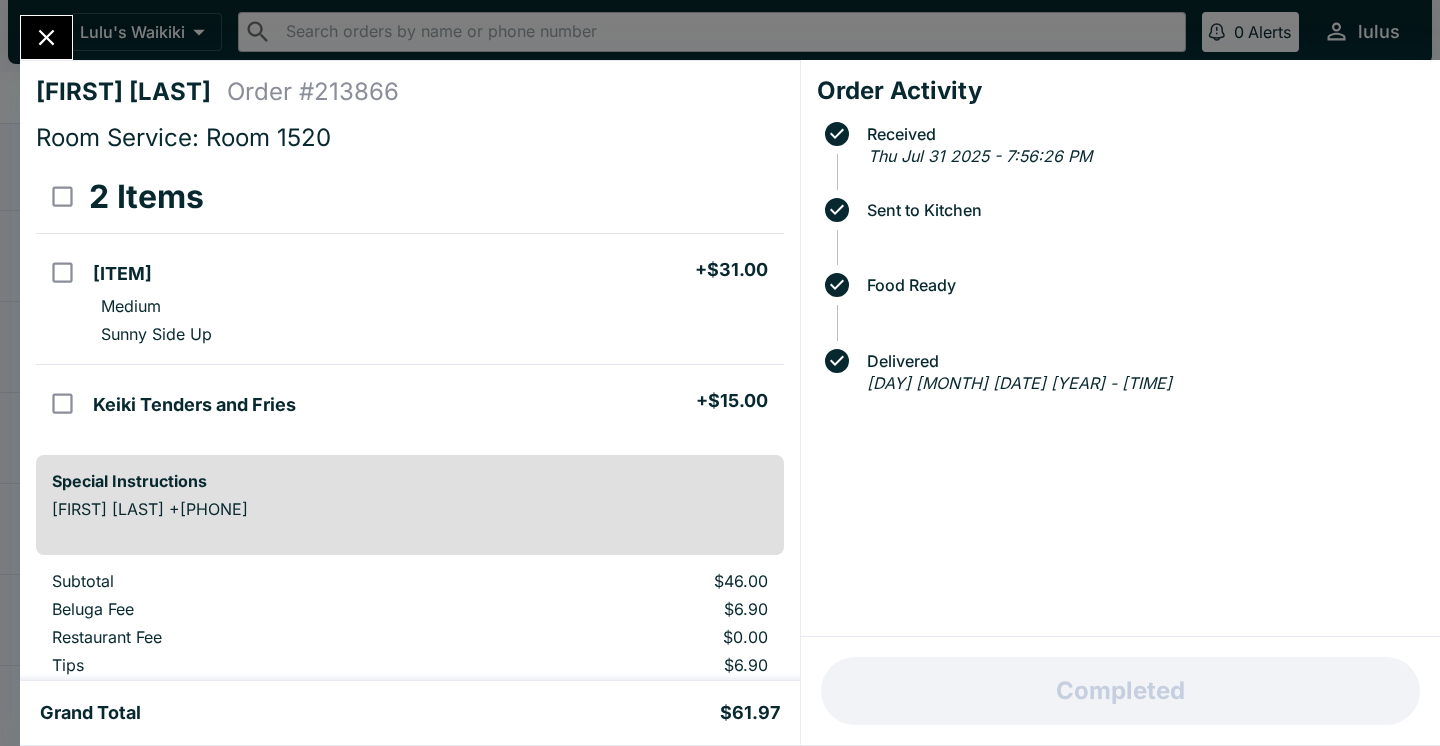 click 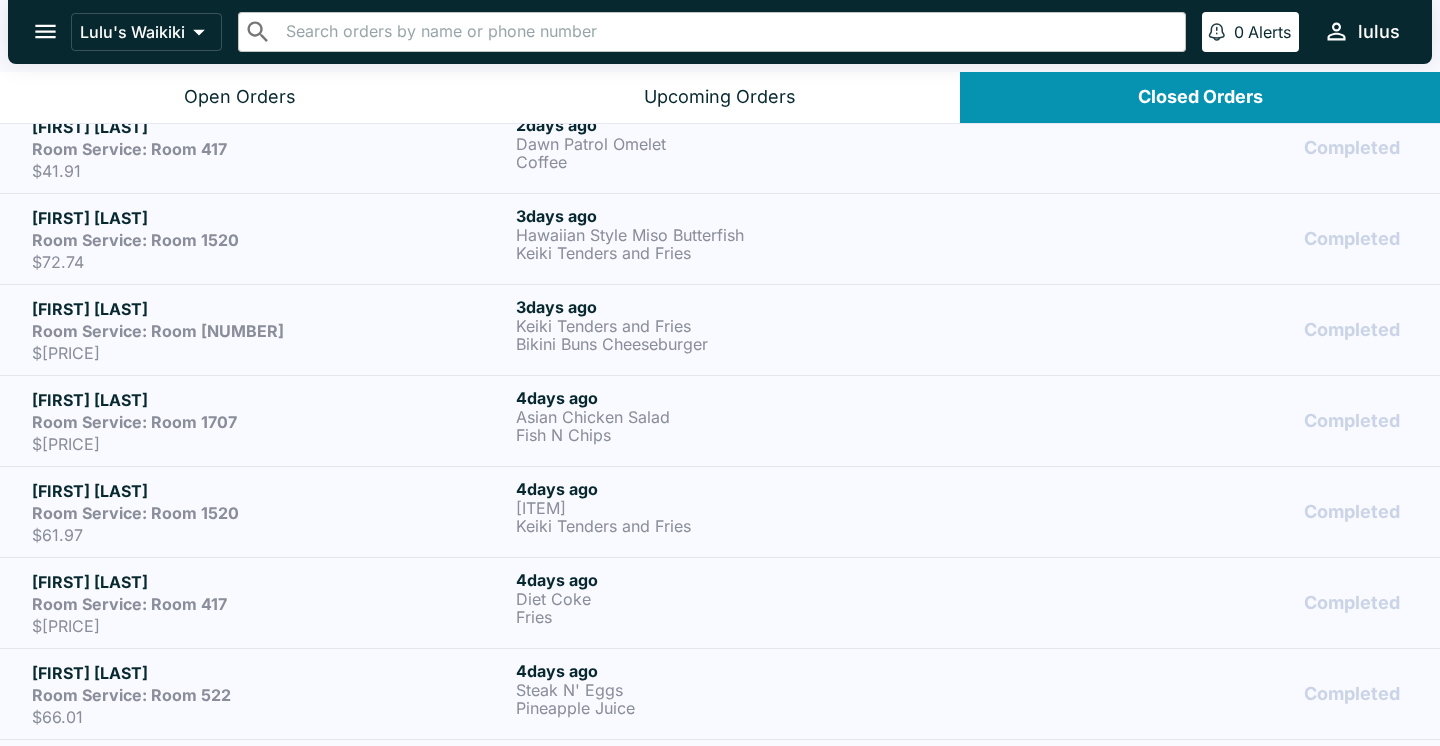 scroll, scrollTop: 930, scrollLeft: 0, axis: vertical 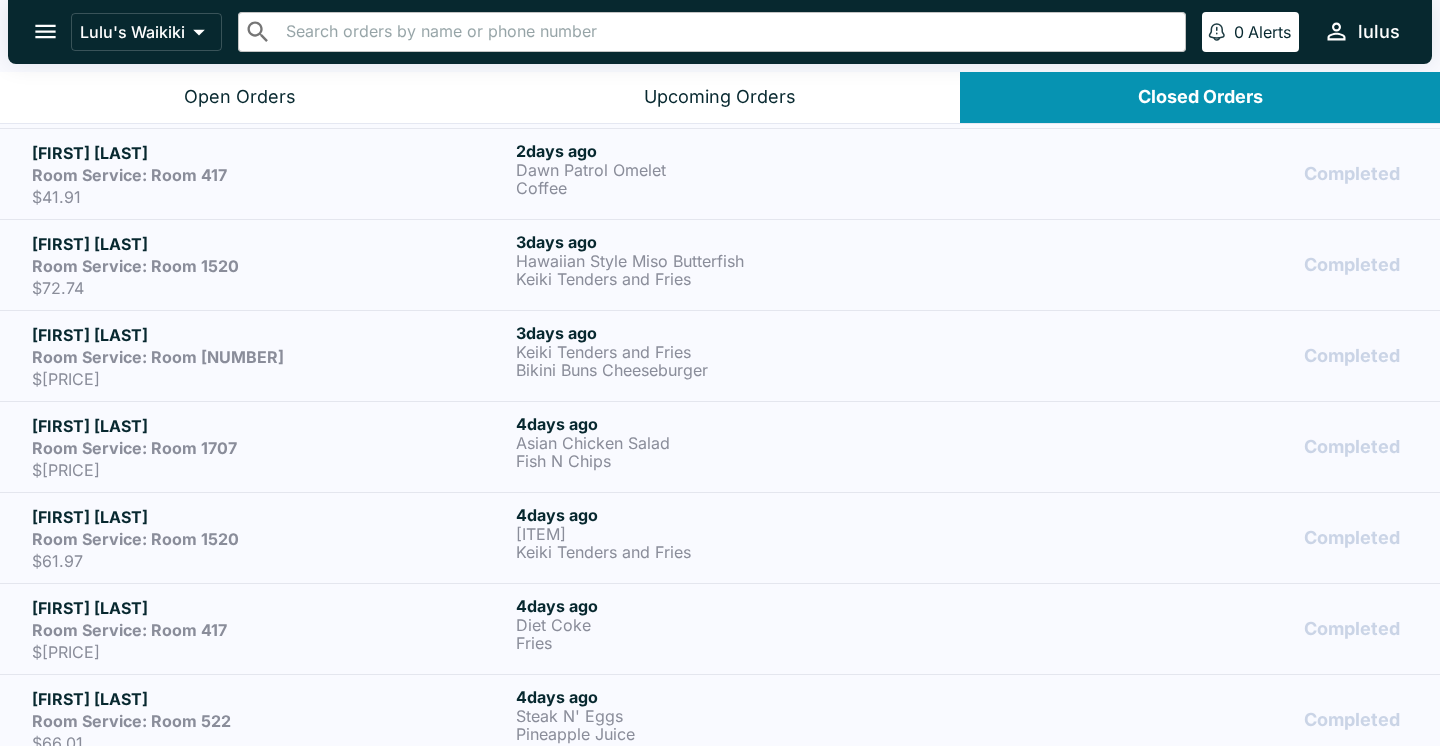 click on "Room Service: Room 1707" at bounding box center [270, 448] 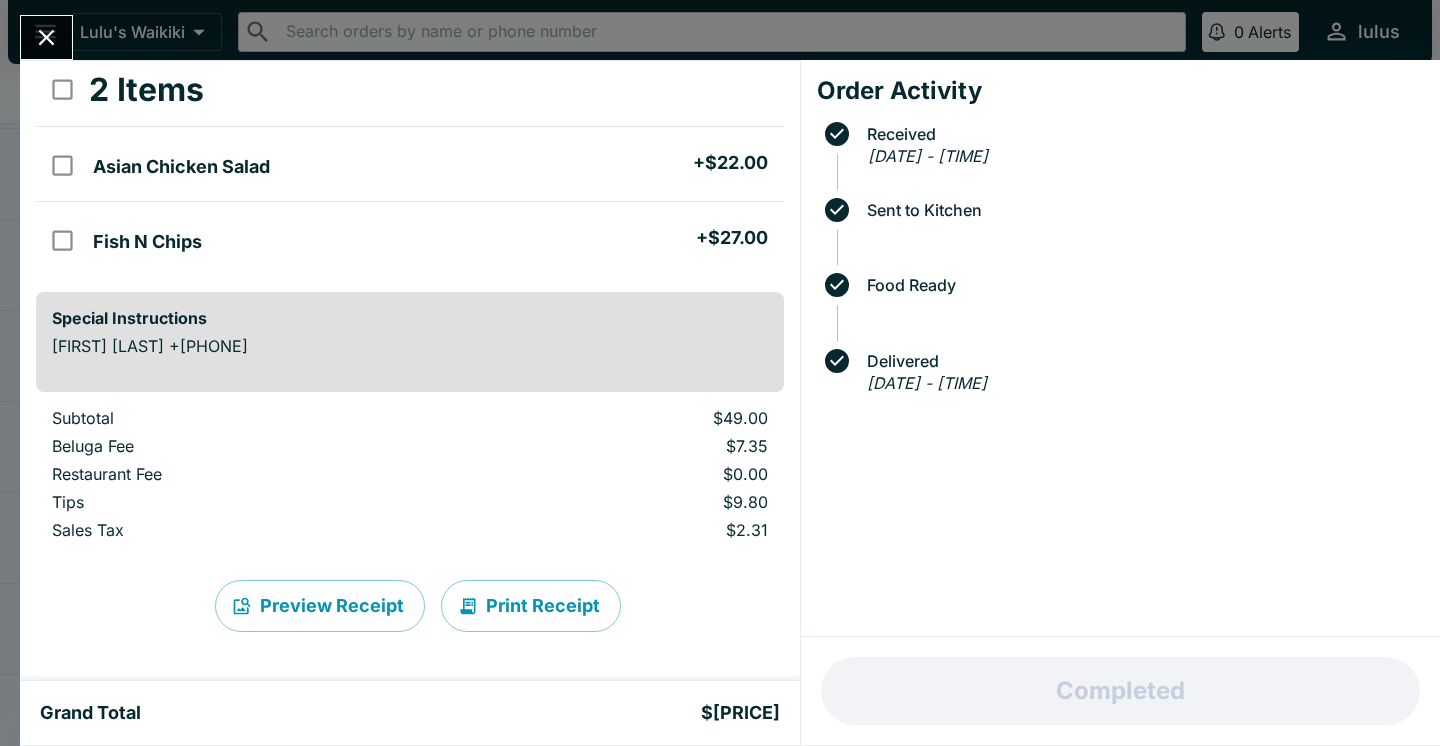 scroll, scrollTop: 107, scrollLeft: 0, axis: vertical 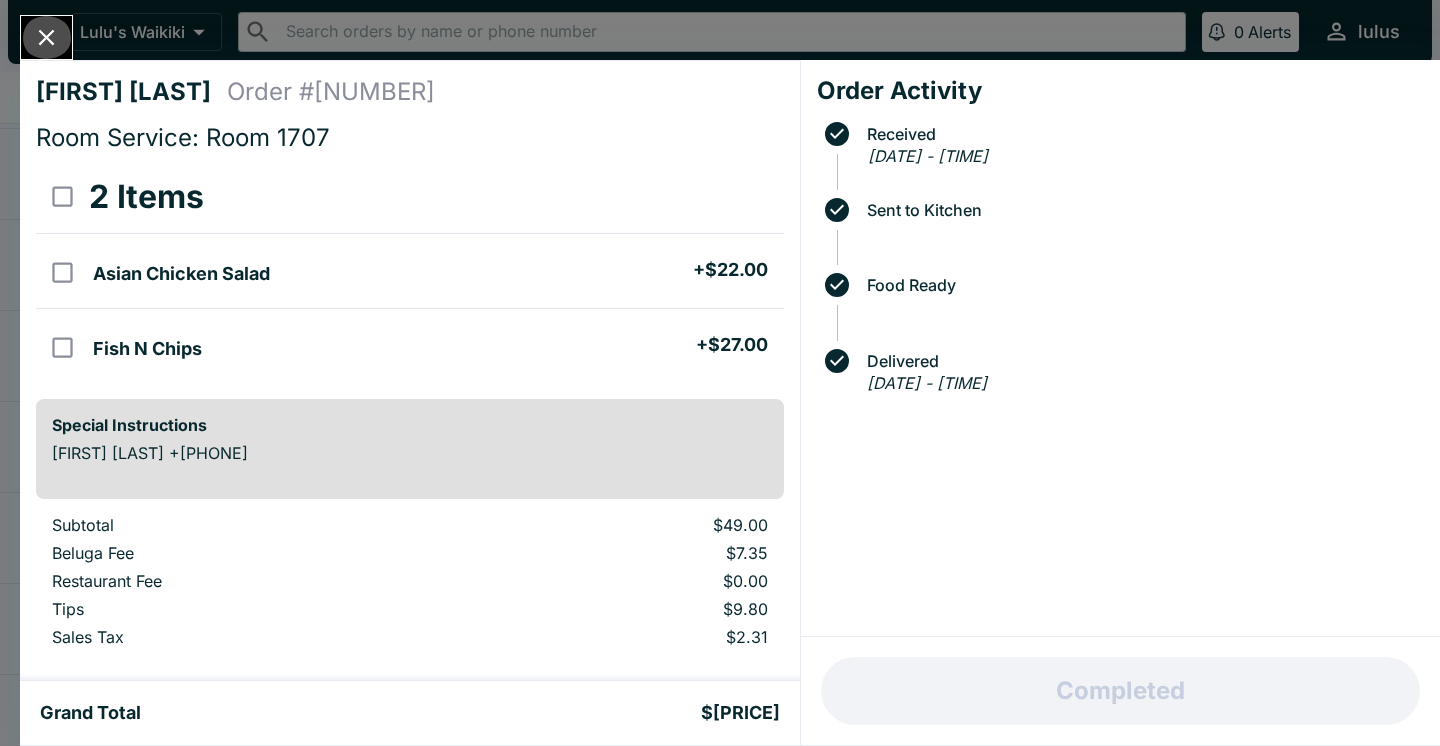 click 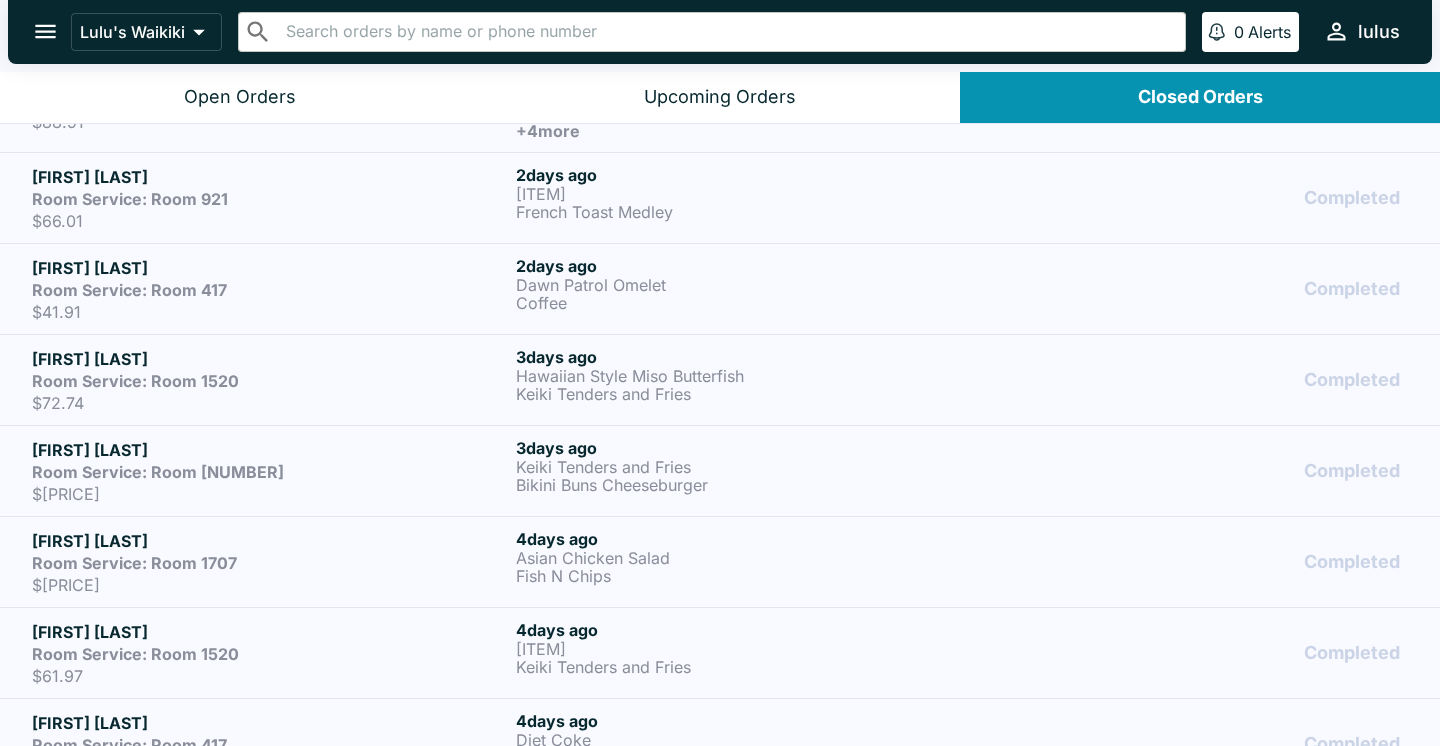 scroll, scrollTop: 796, scrollLeft: 0, axis: vertical 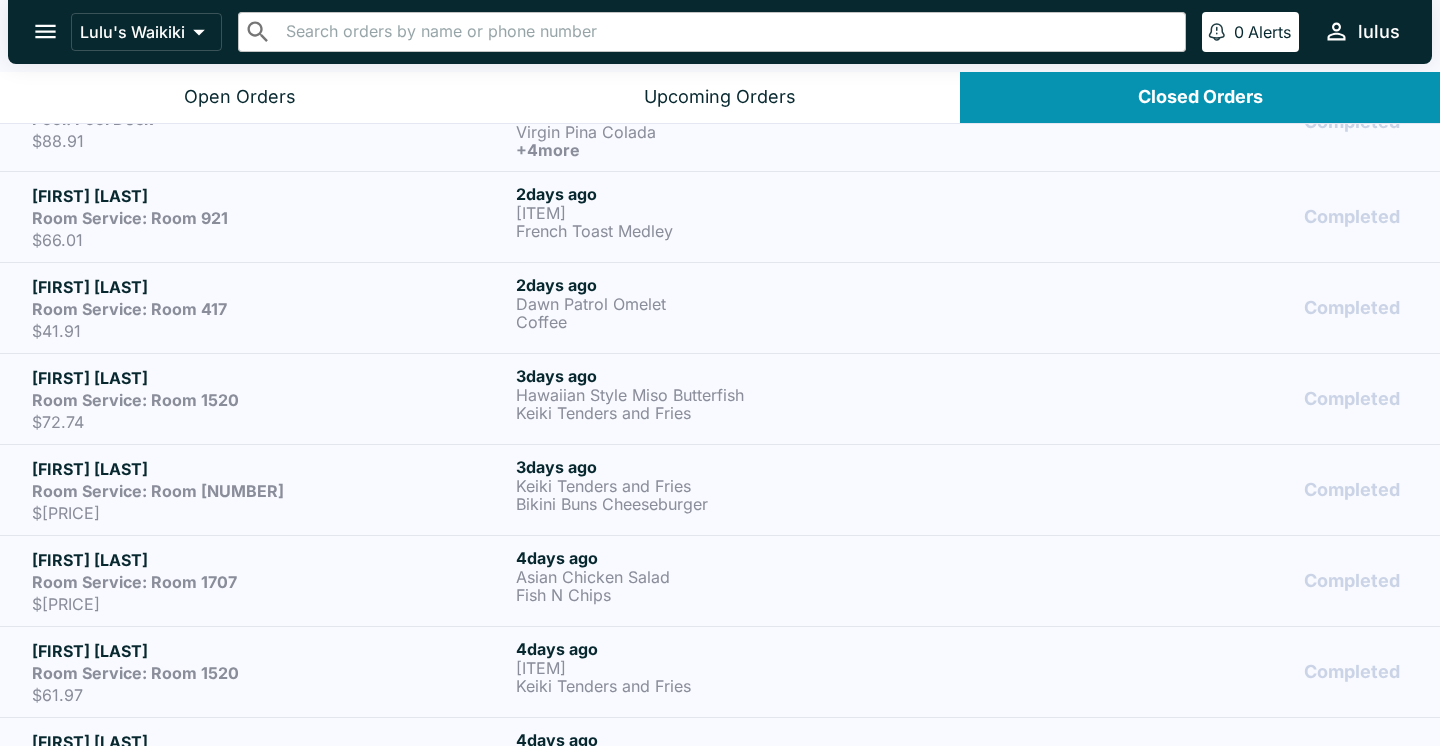 click on "[FIRST] [LAST]" at bounding box center [270, 469] 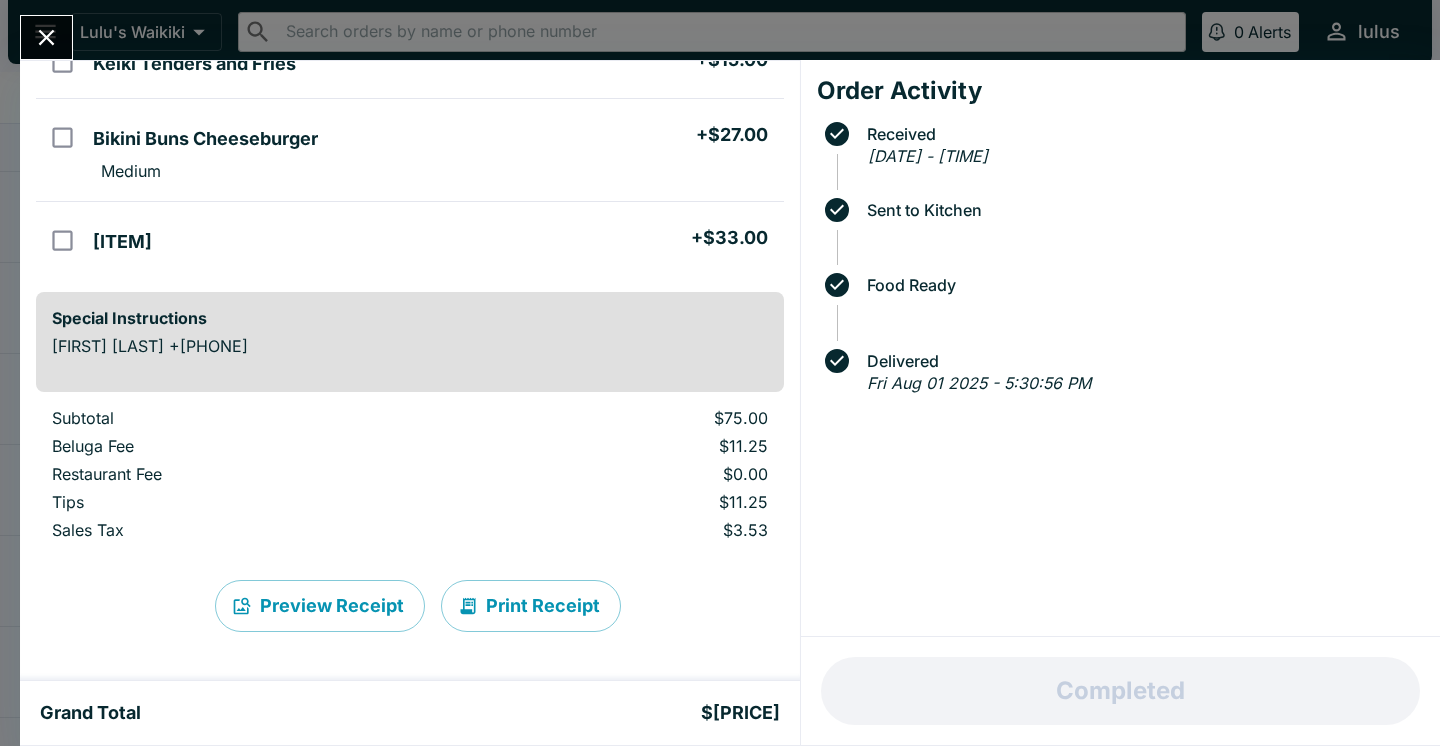scroll, scrollTop: 210, scrollLeft: 0, axis: vertical 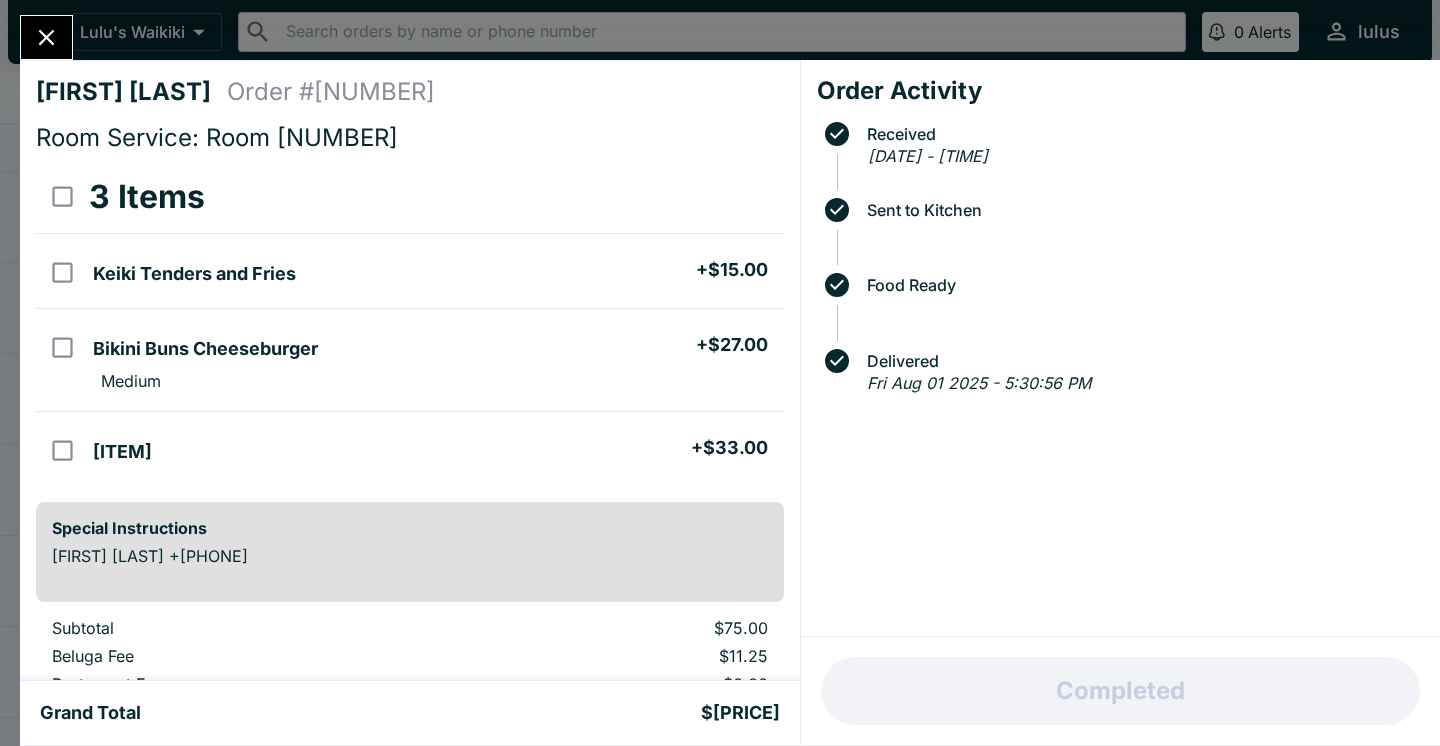 click 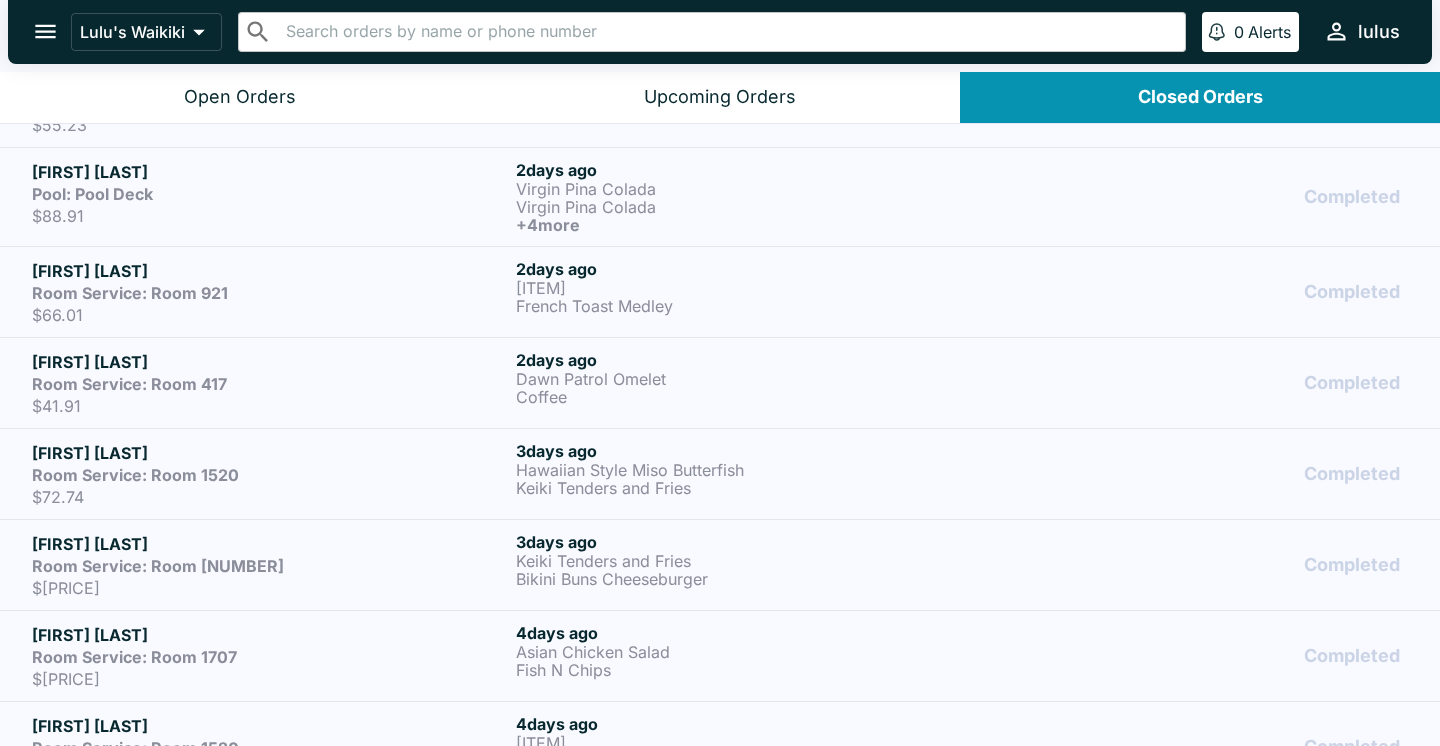 scroll, scrollTop: 706, scrollLeft: 0, axis: vertical 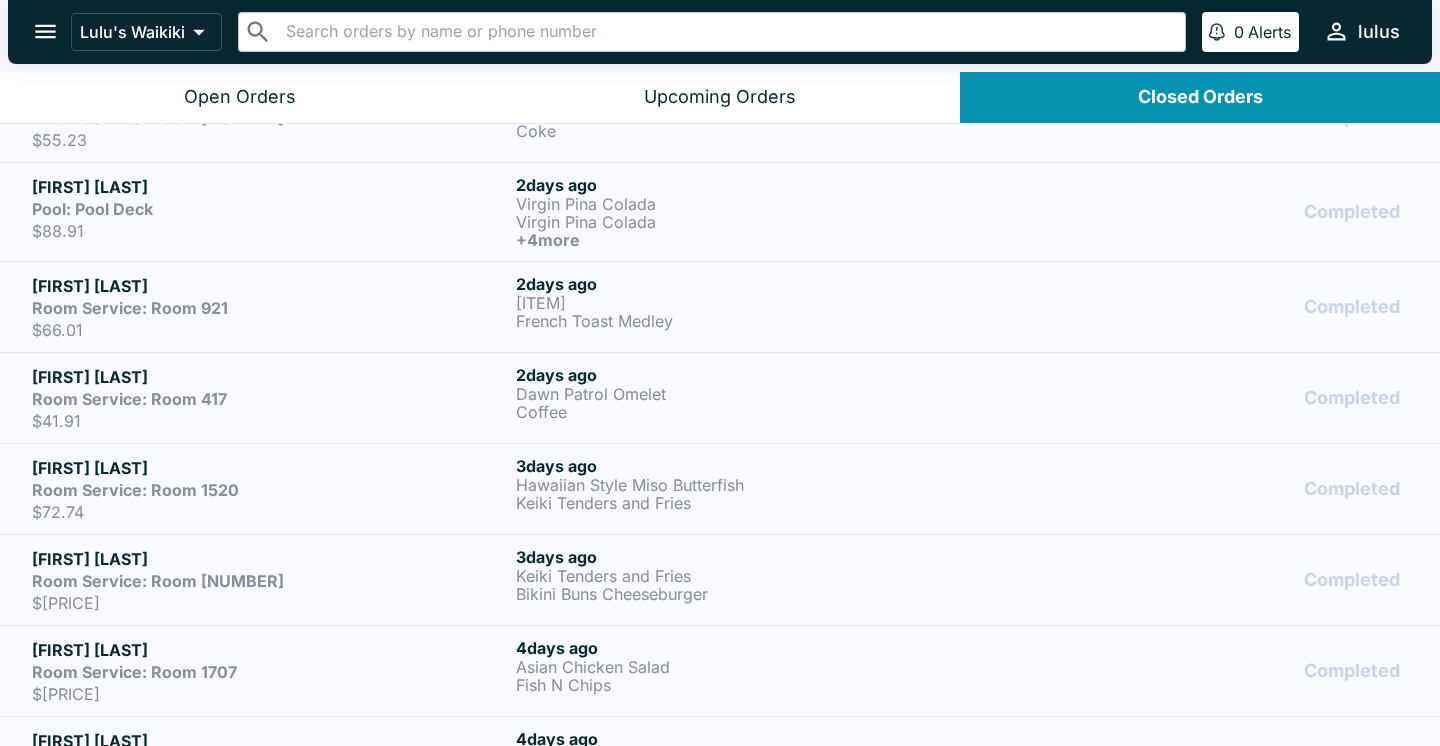 click on "$72.74" at bounding box center [270, 512] 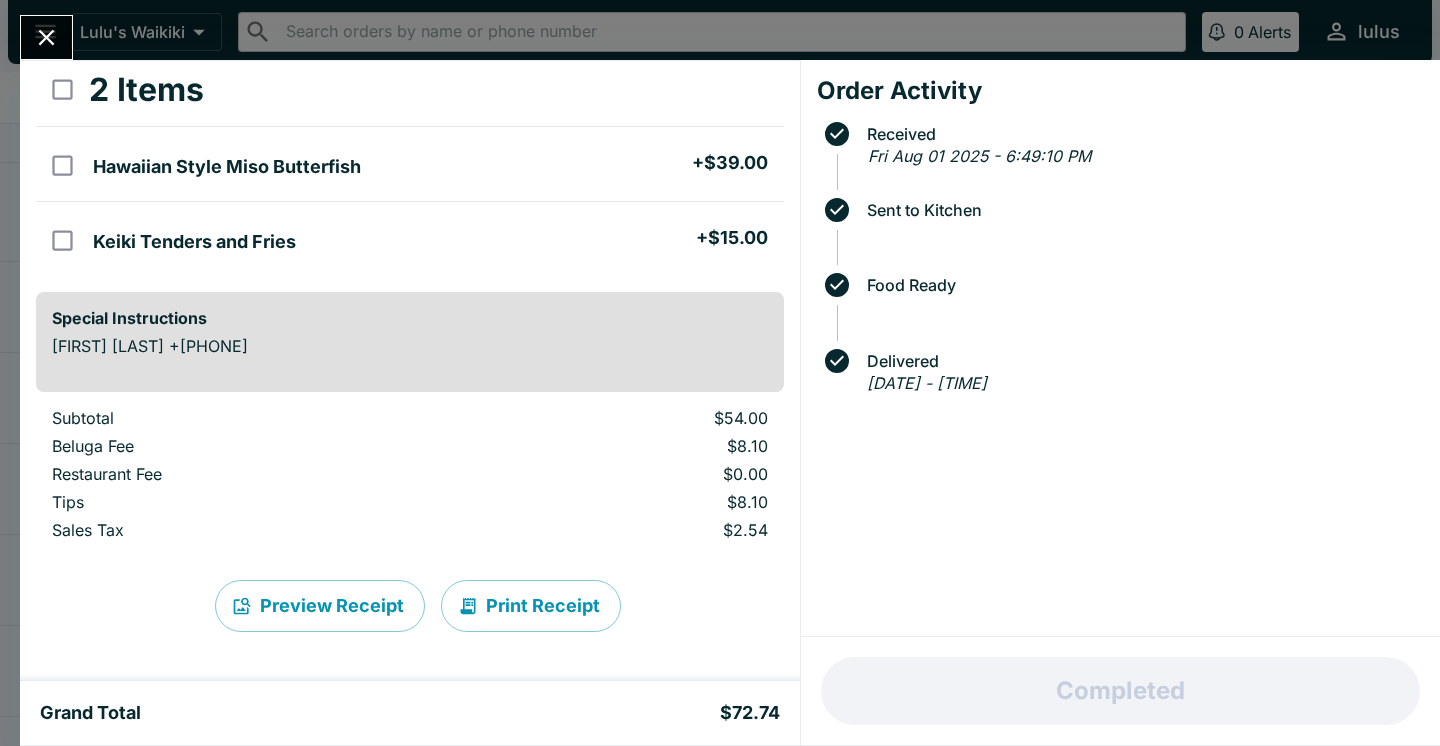 scroll, scrollTop: 107, scrollLeft: 0, axis: vertical 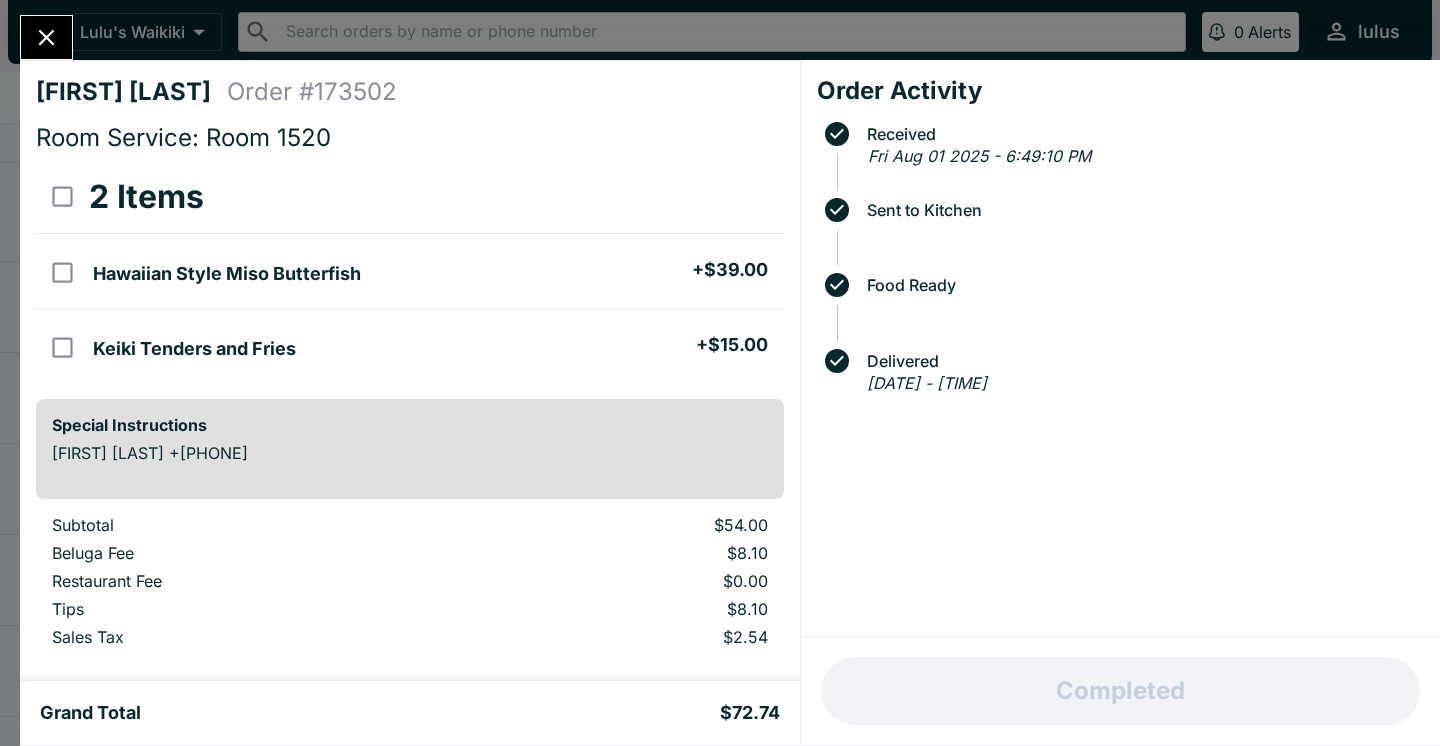 click 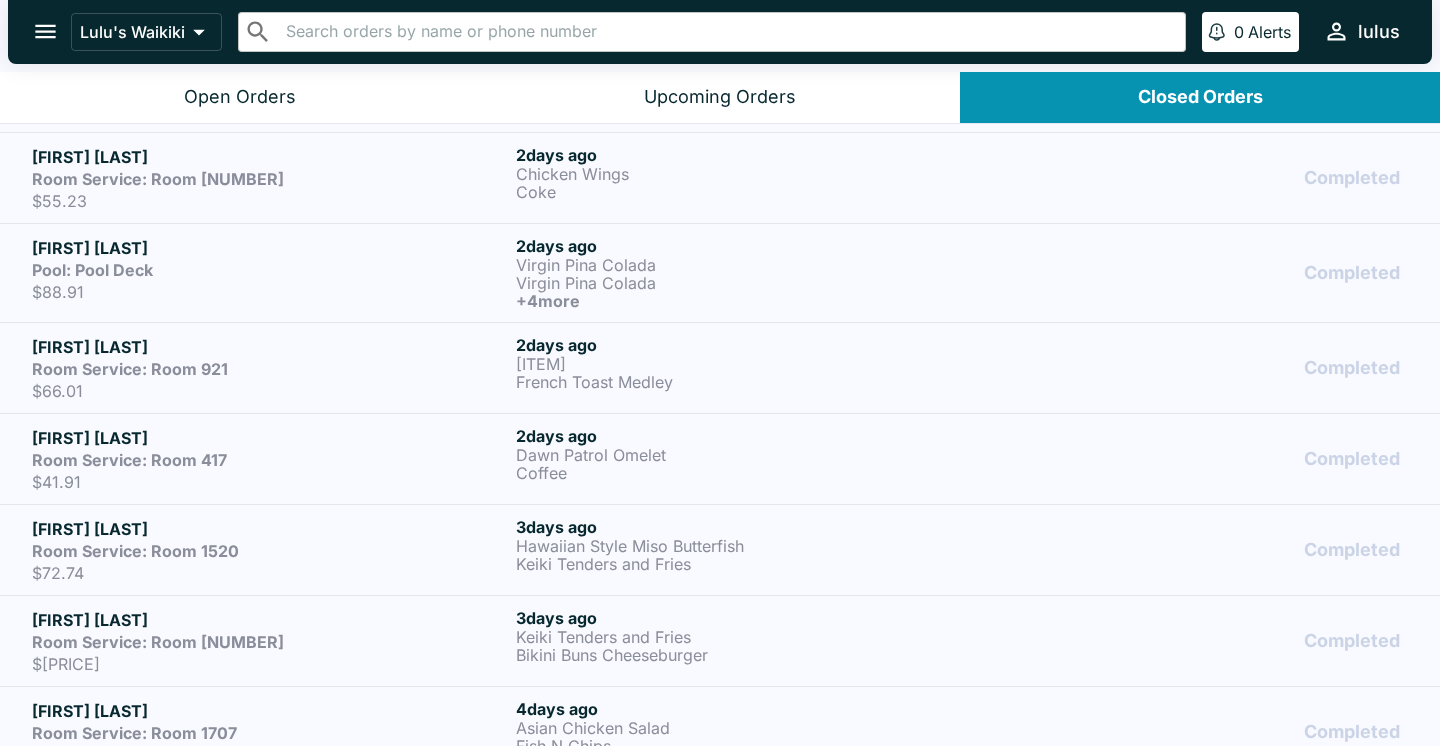 scroll, scrollTop: 623, scrollLeft: 0, axis: vertical 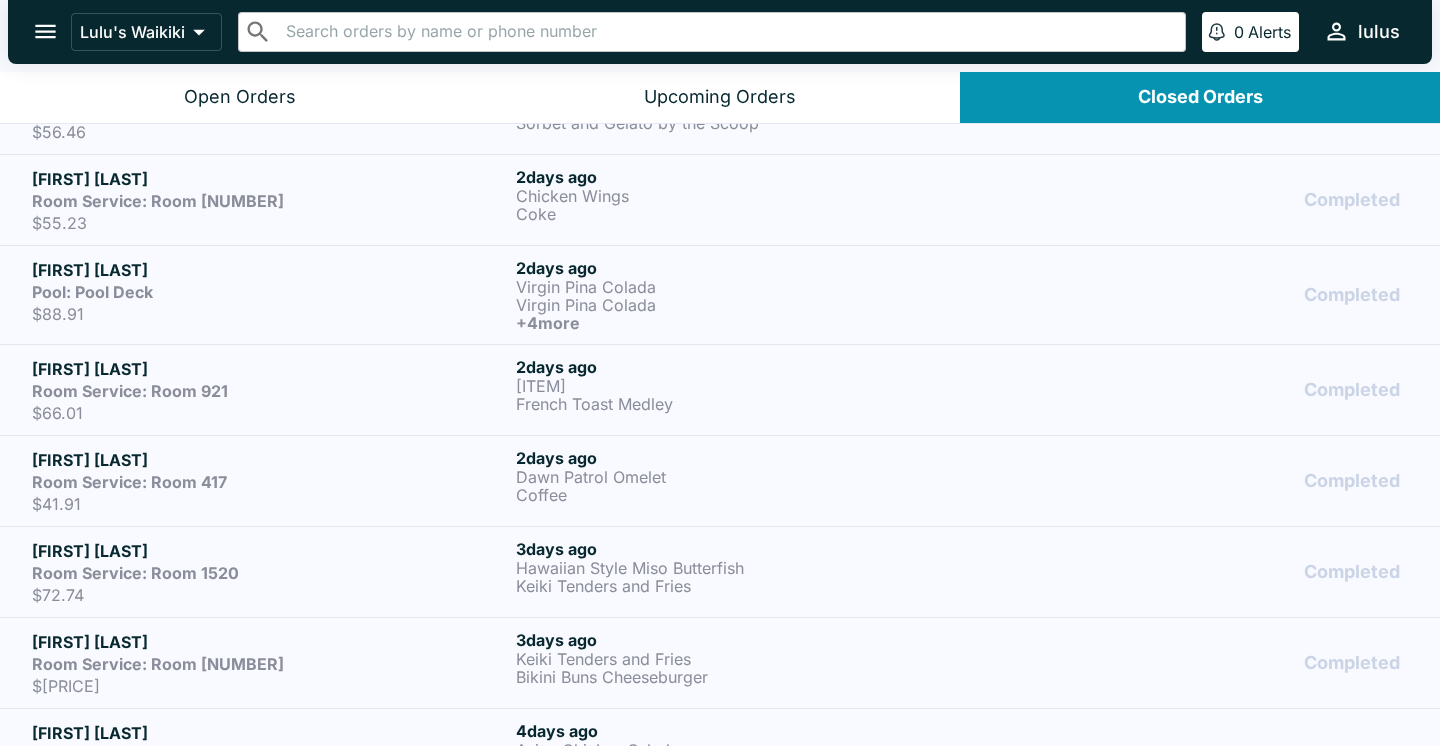 click on "$41.91" at bounding box center [270, 504] 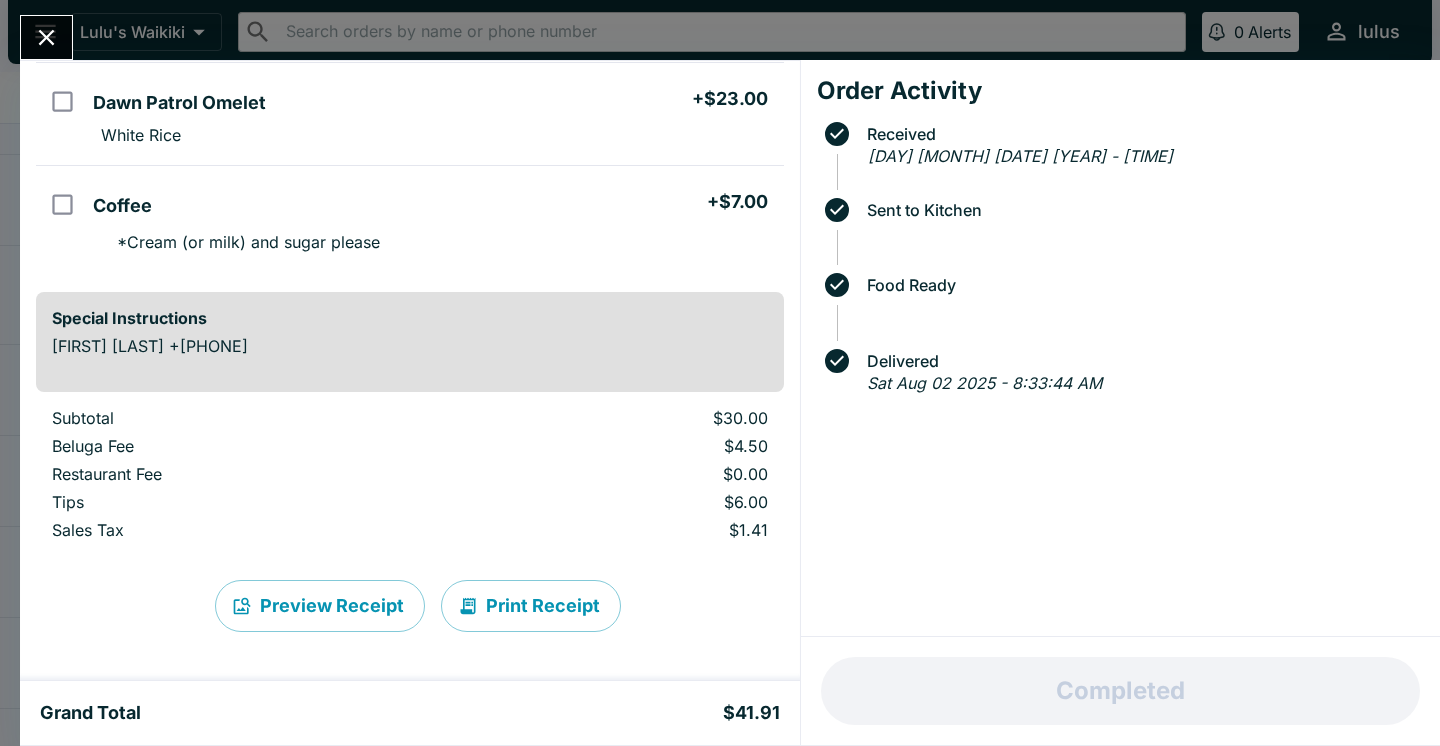 scroll, scrollTop: 171, scrollLeft: 0, axis: vertical 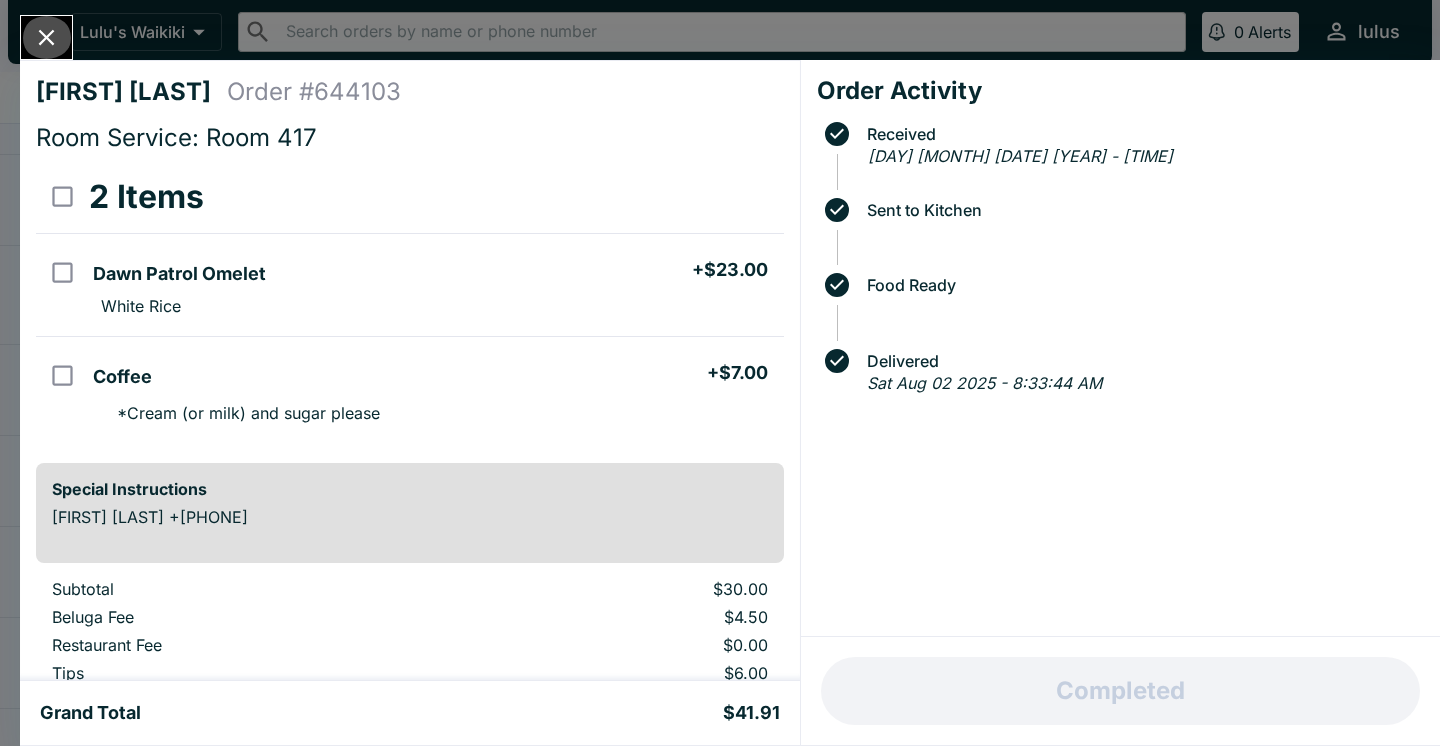 click at bounding box center (46, 37) 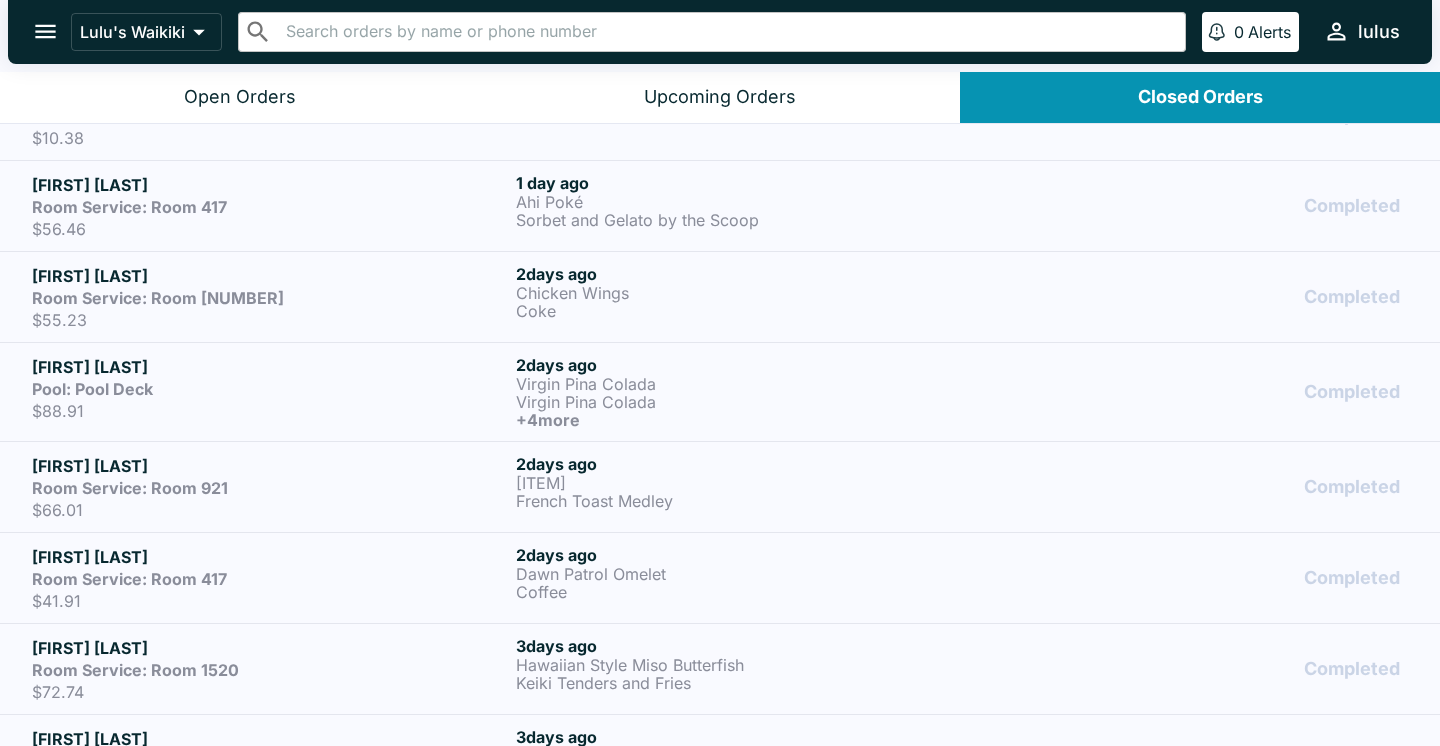 scroll, scrollTop: 514, scrollLeft: 0, axis: vertical 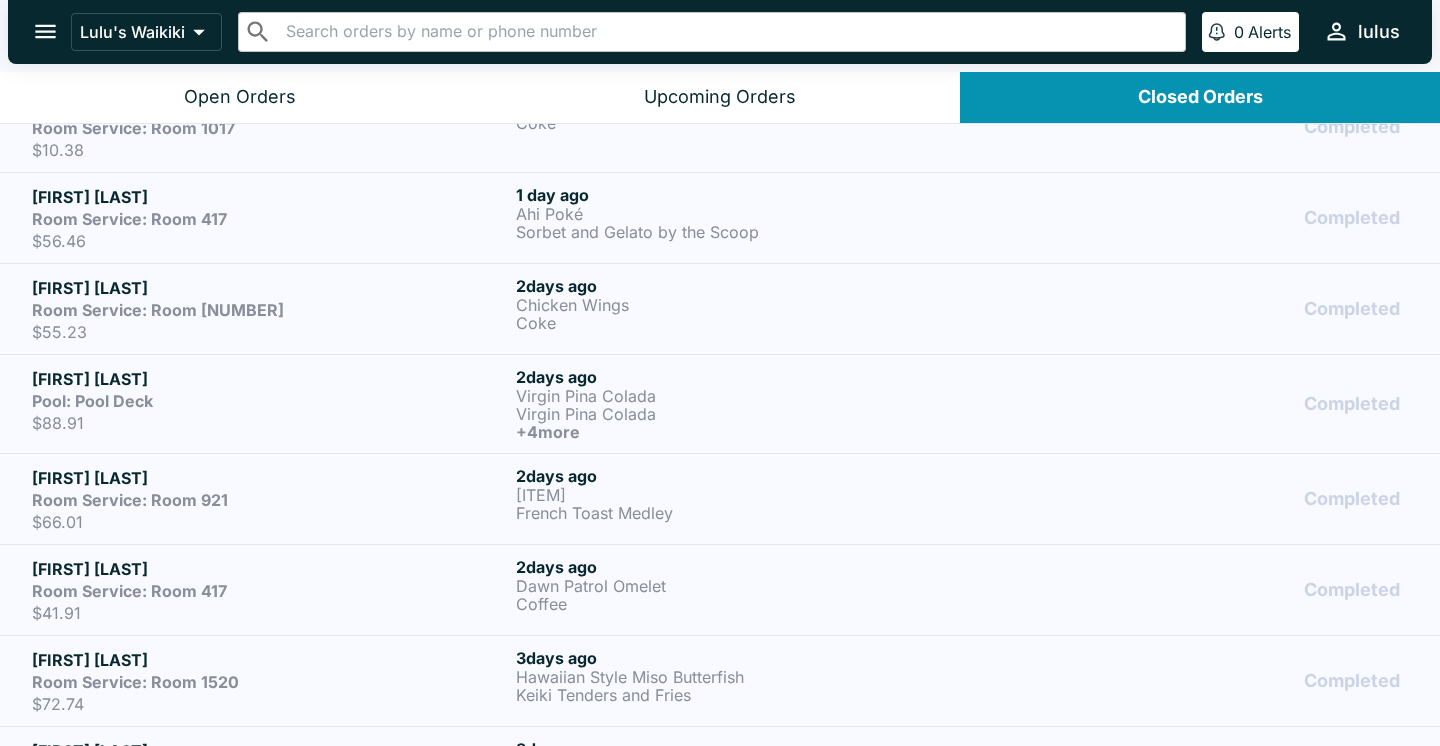 click on "$66.01" at bounding box center (270, 522) 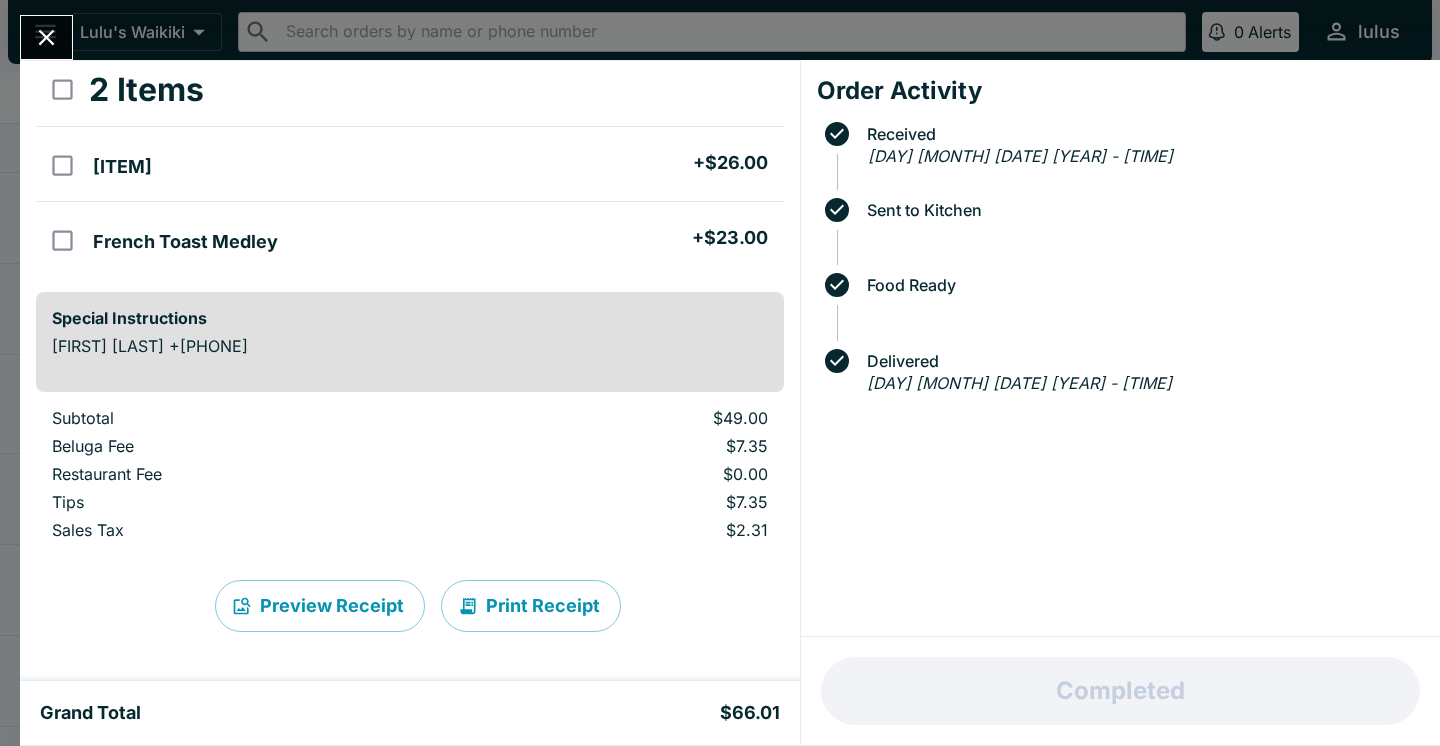 scroll, scrollTop: 107, scrollLeft: 0, axis: vertical 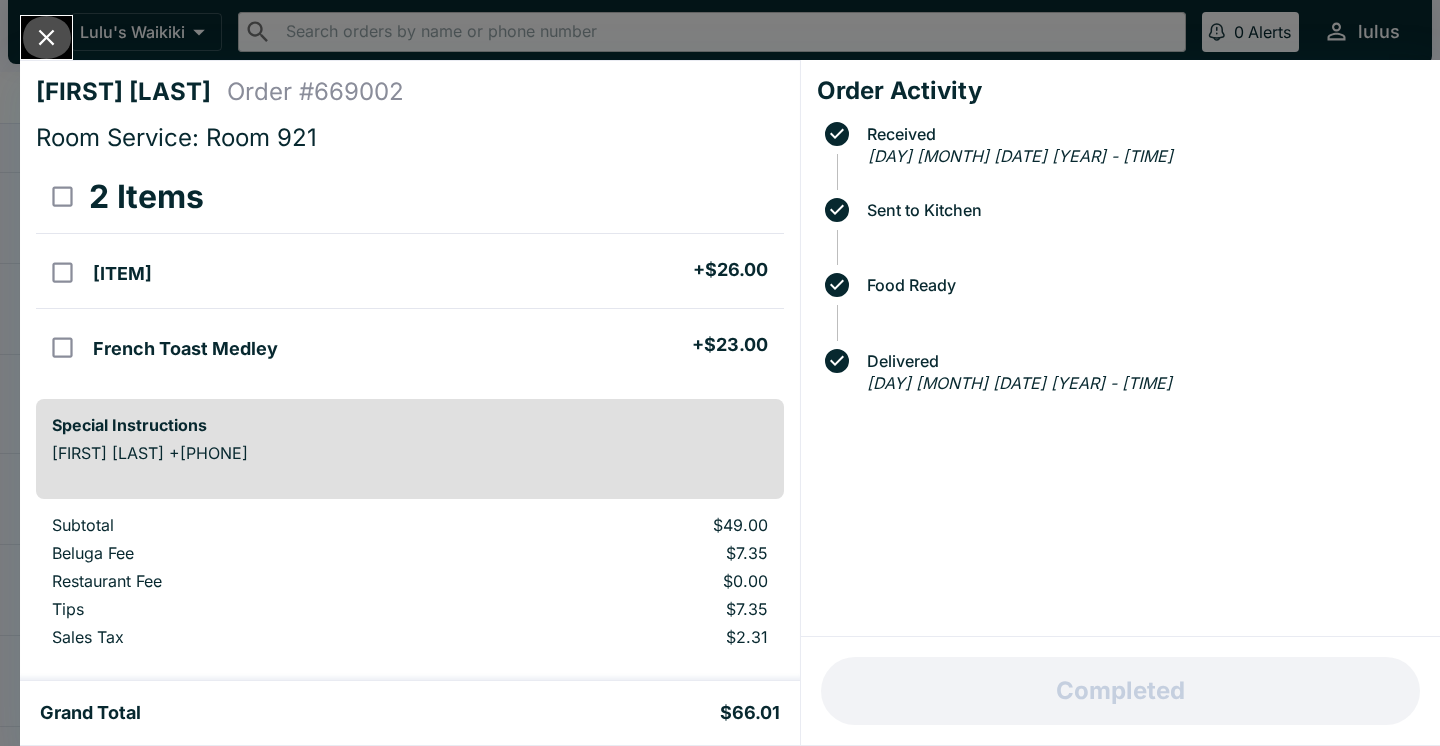 click 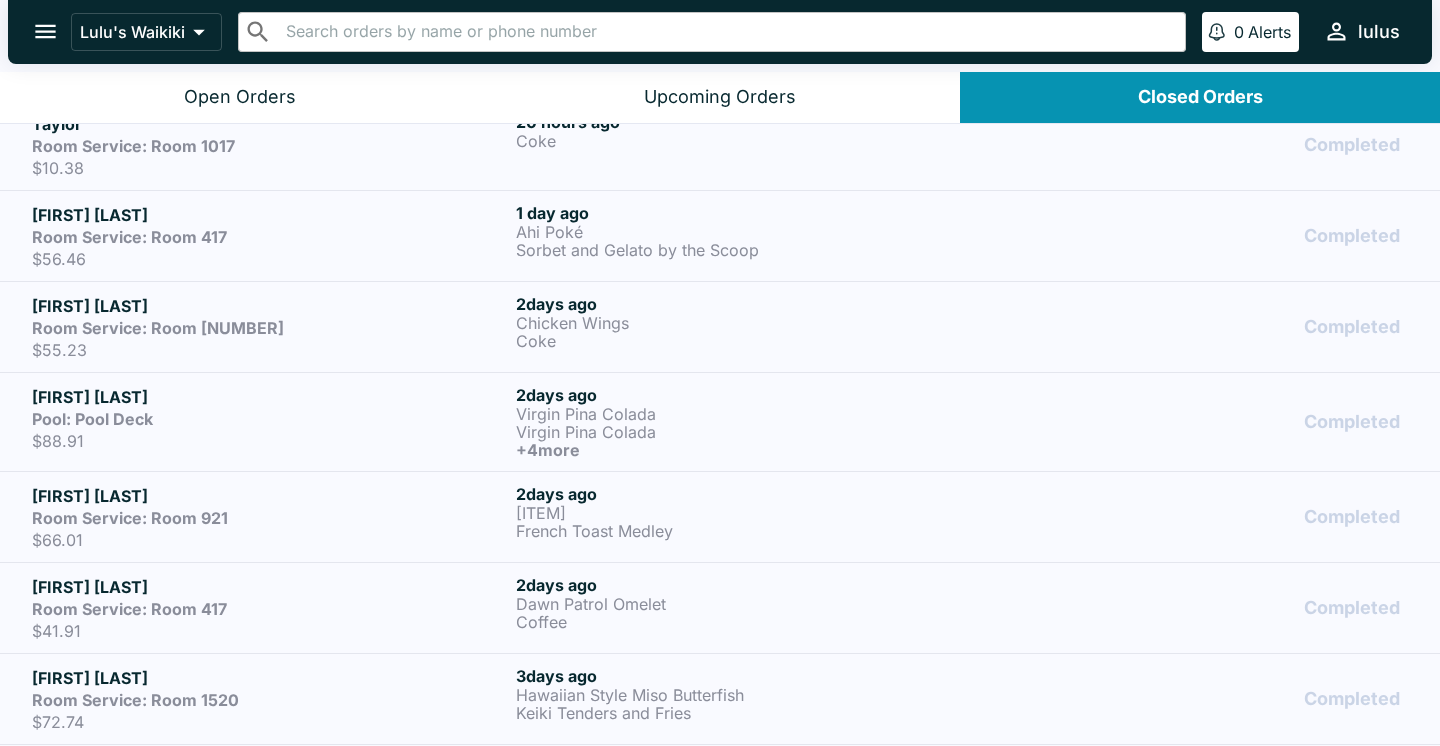 scroll, scrollTop: 469, scrollLeft: 0, axis: vertical 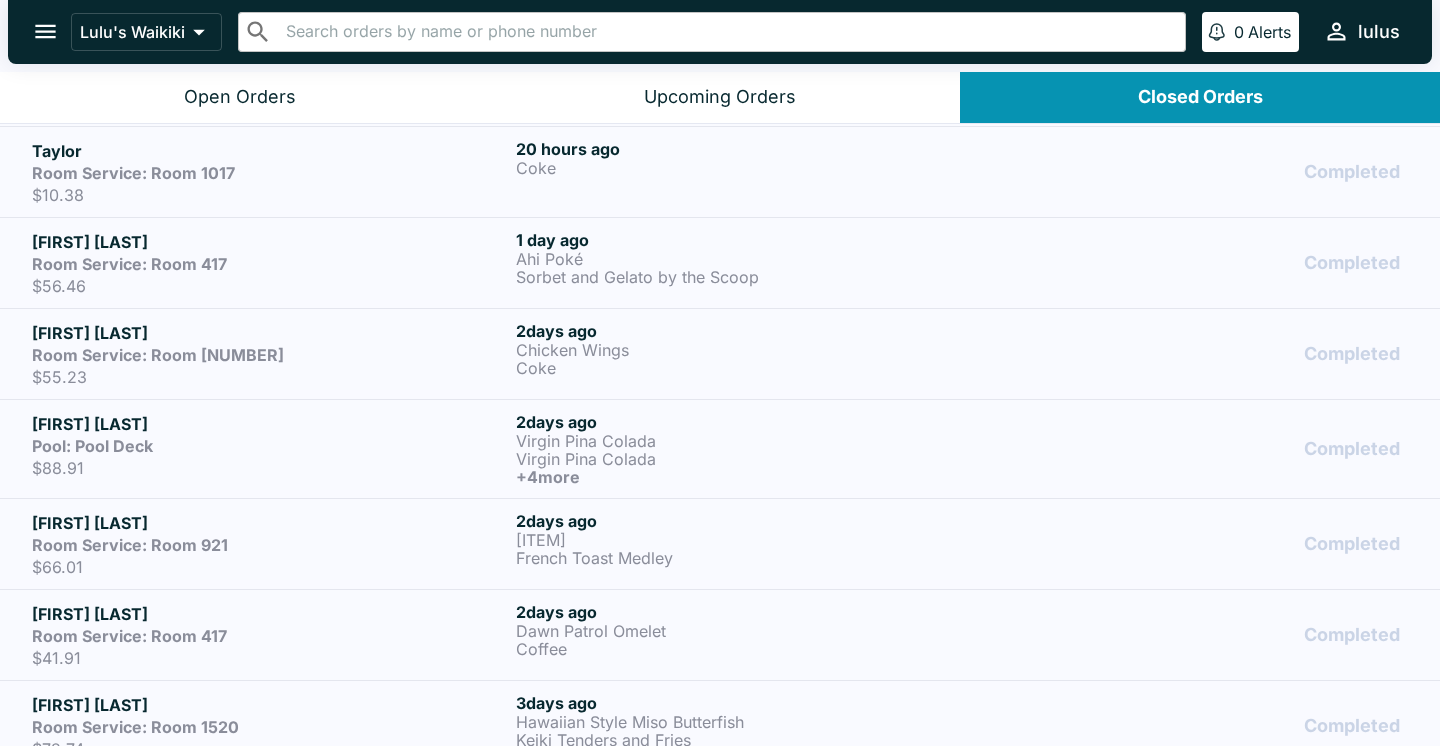 click on "Pool: Pool Deck" at bounding box center (270, 446) 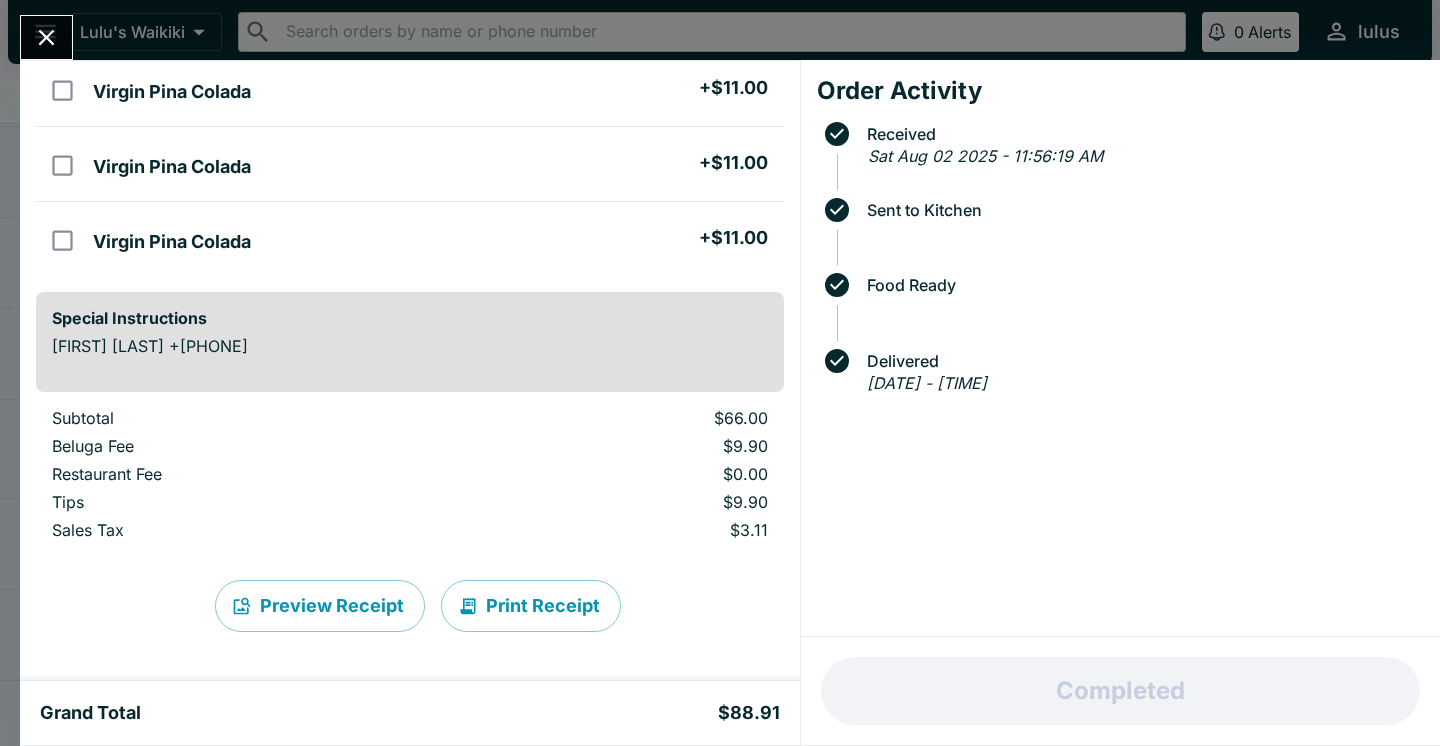 scroll, scrollTop: 407, scrollLeft: 0, axis: vertical 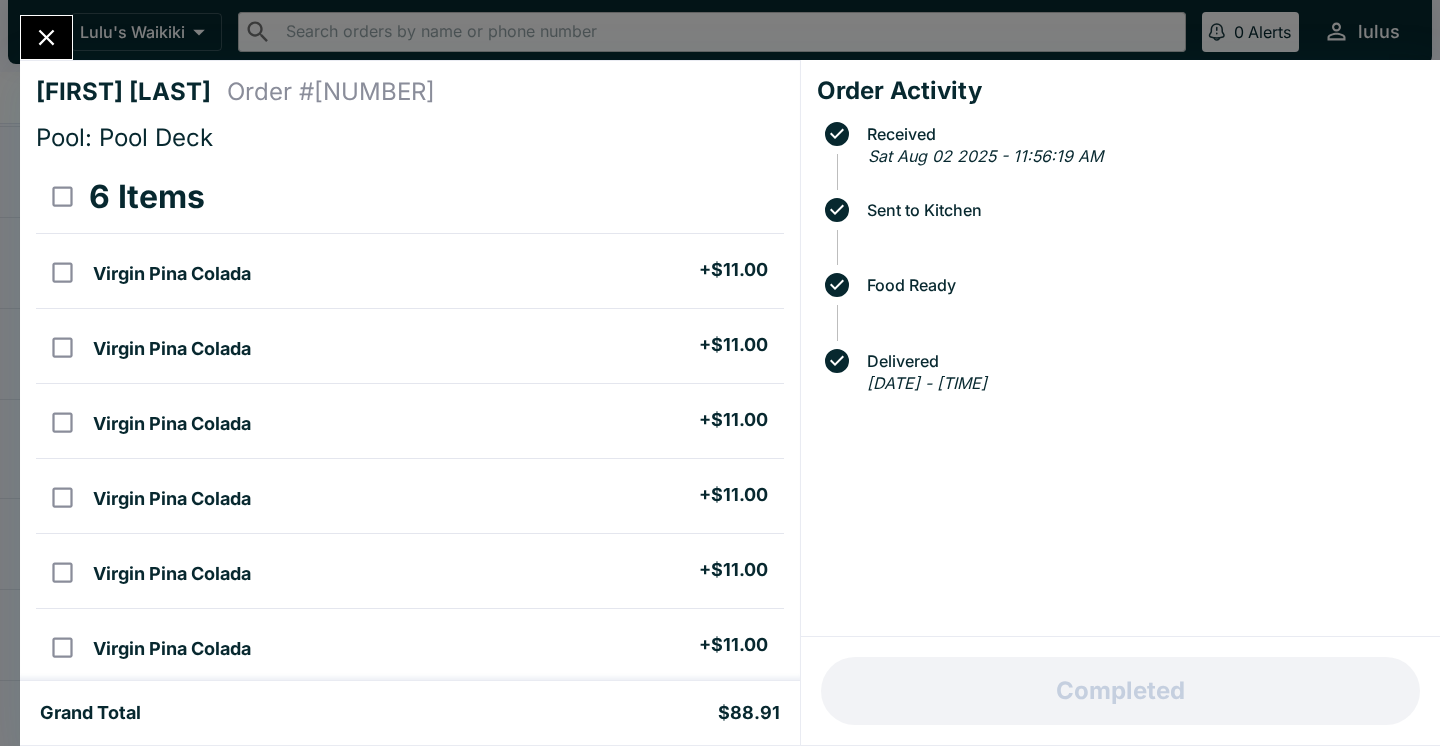 click 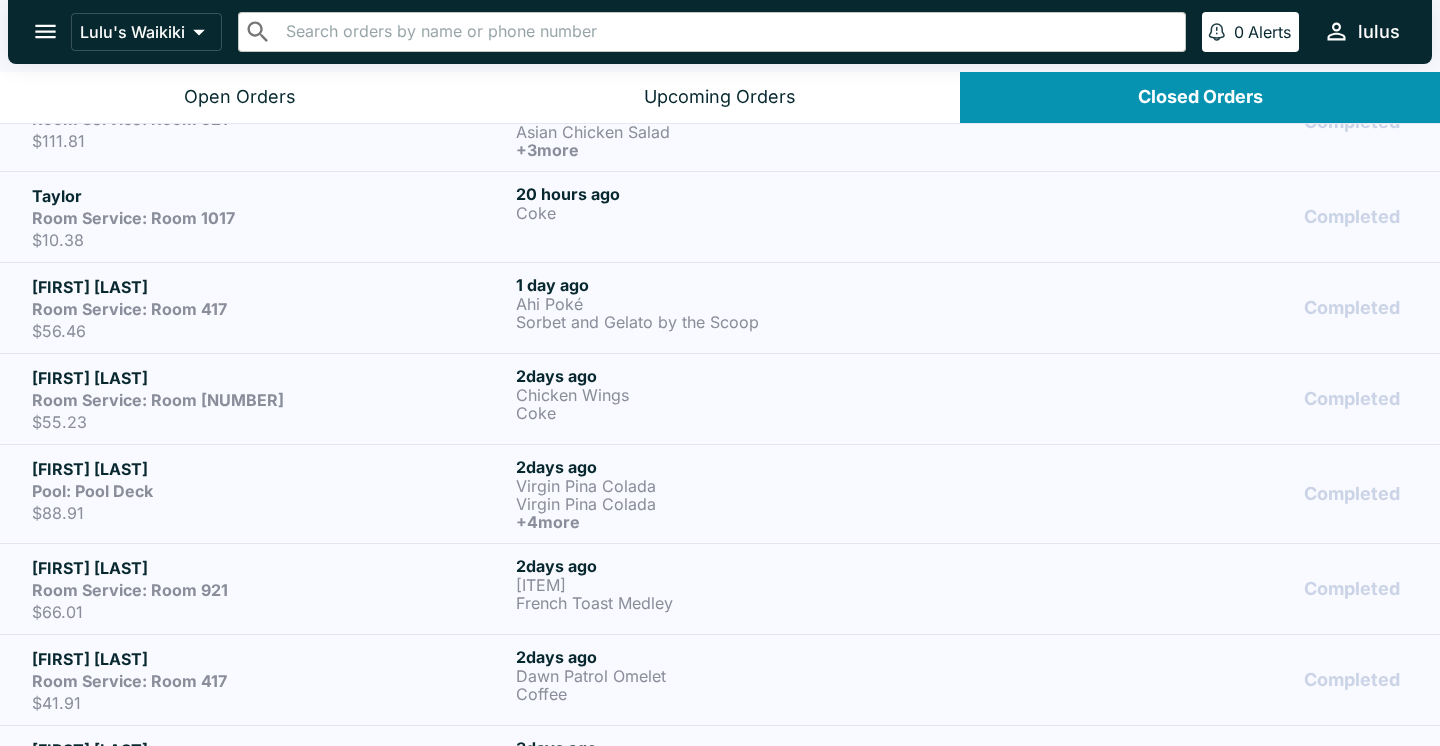 scroll, scrollTop: 410, scrollLeft: 0, axis: vertical 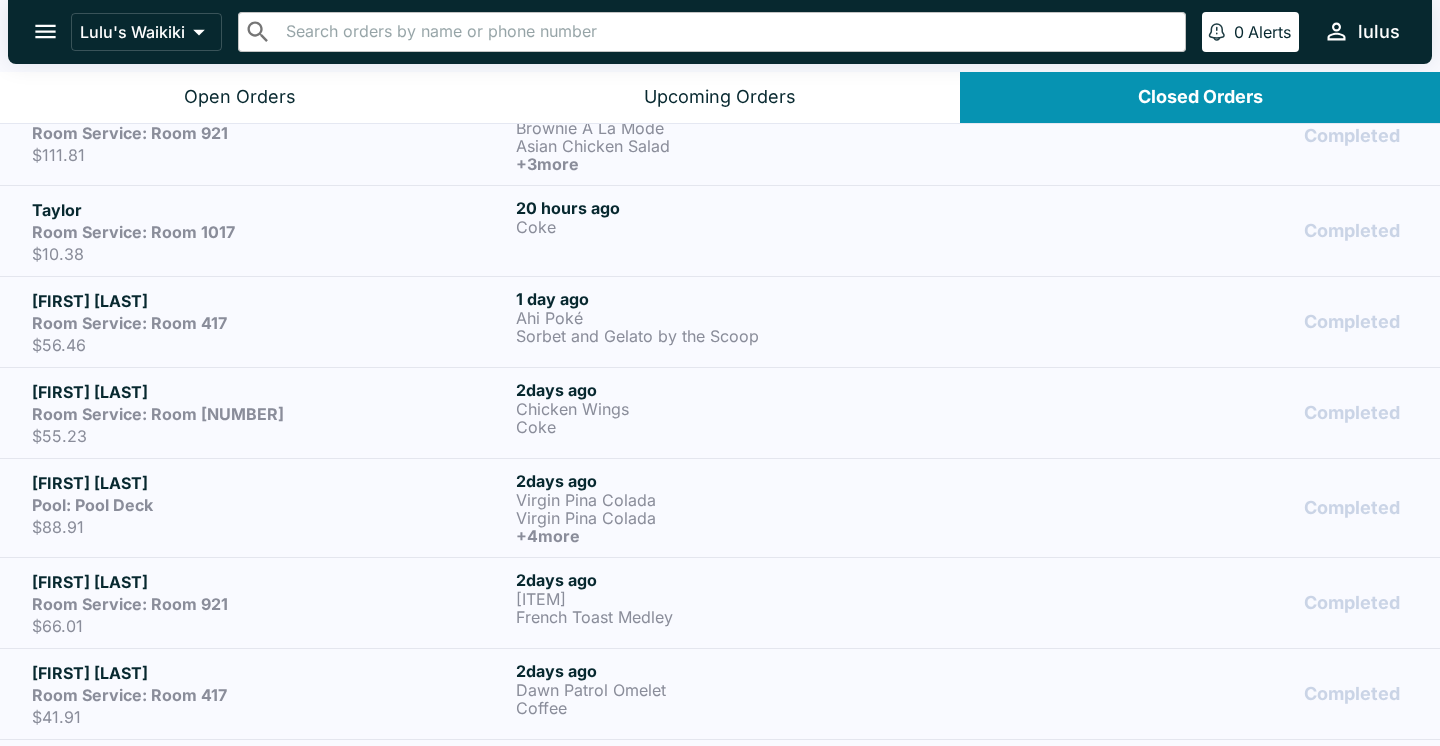 click on "Room Service: Room [NUMBER]" at bounding box center [270, 414] 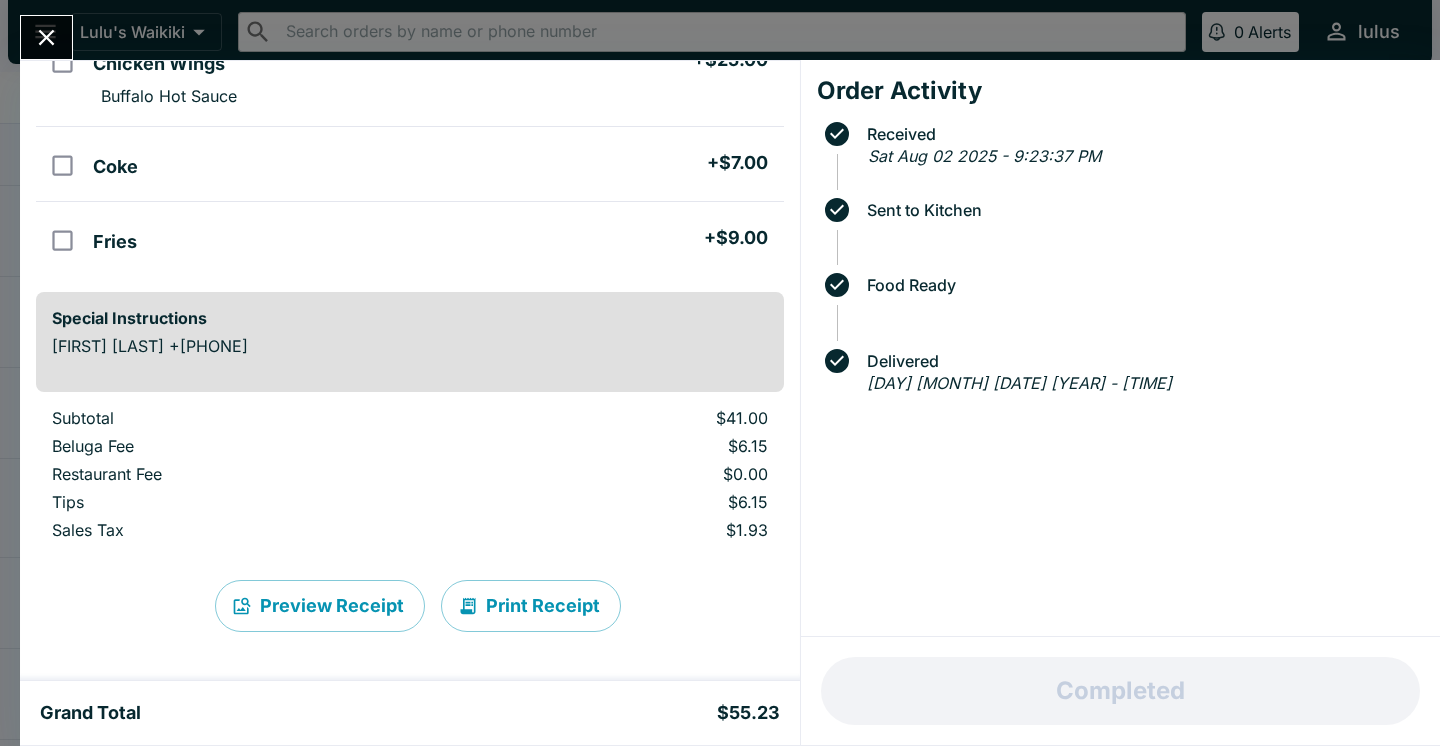 scroll, scrollTop: 210, scrollLeft: 0, axis: vertical 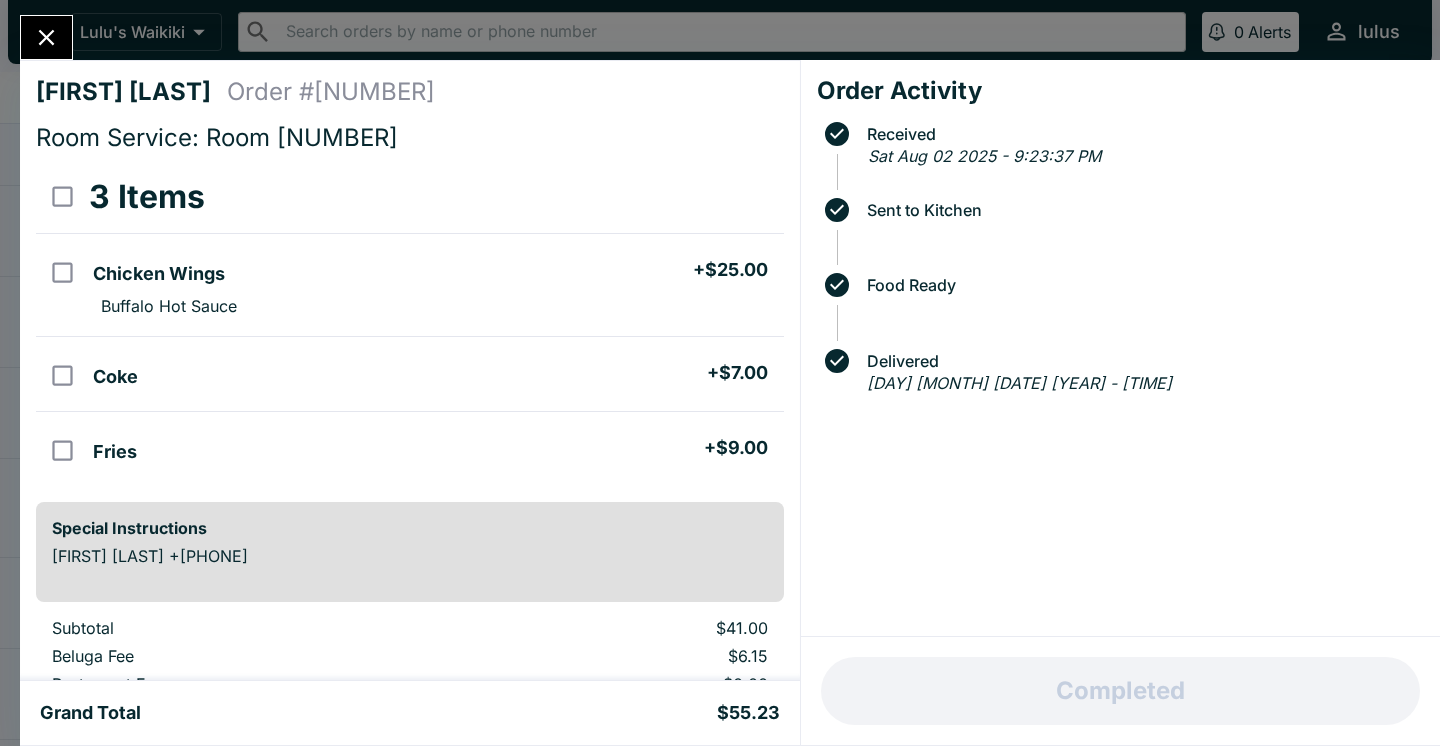 click 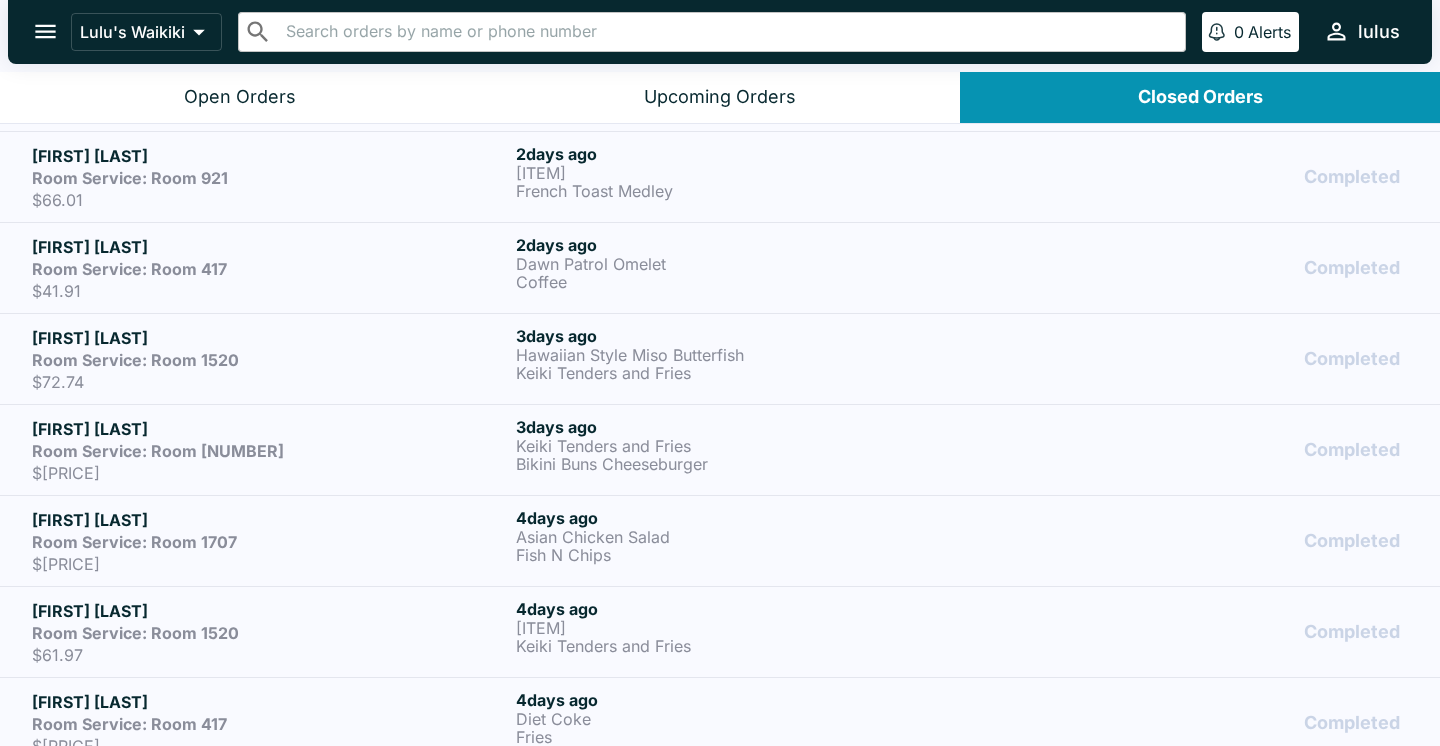 scroll, scrollTop: 840, scrollLeft: 0, axis: vertical 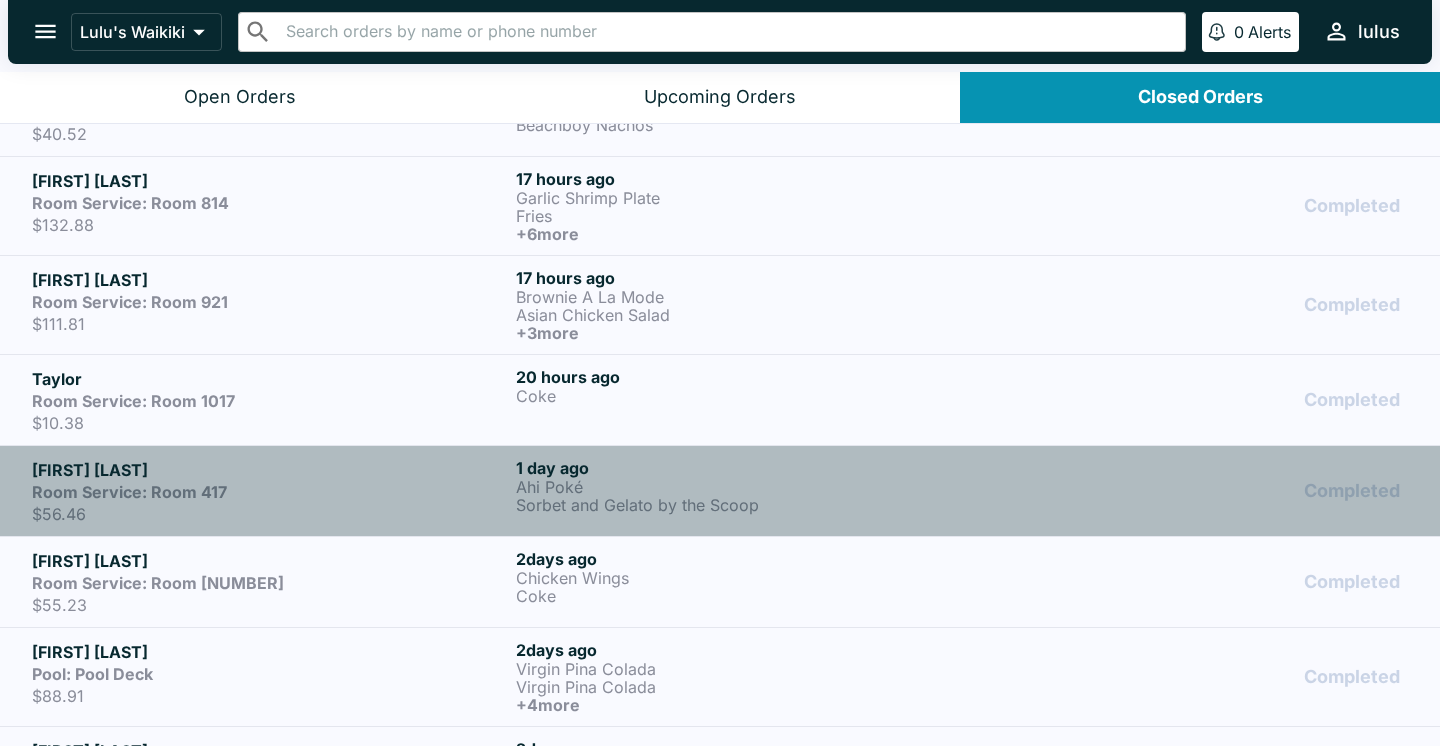 click on "$56.46" at bounding box center [270, 514] 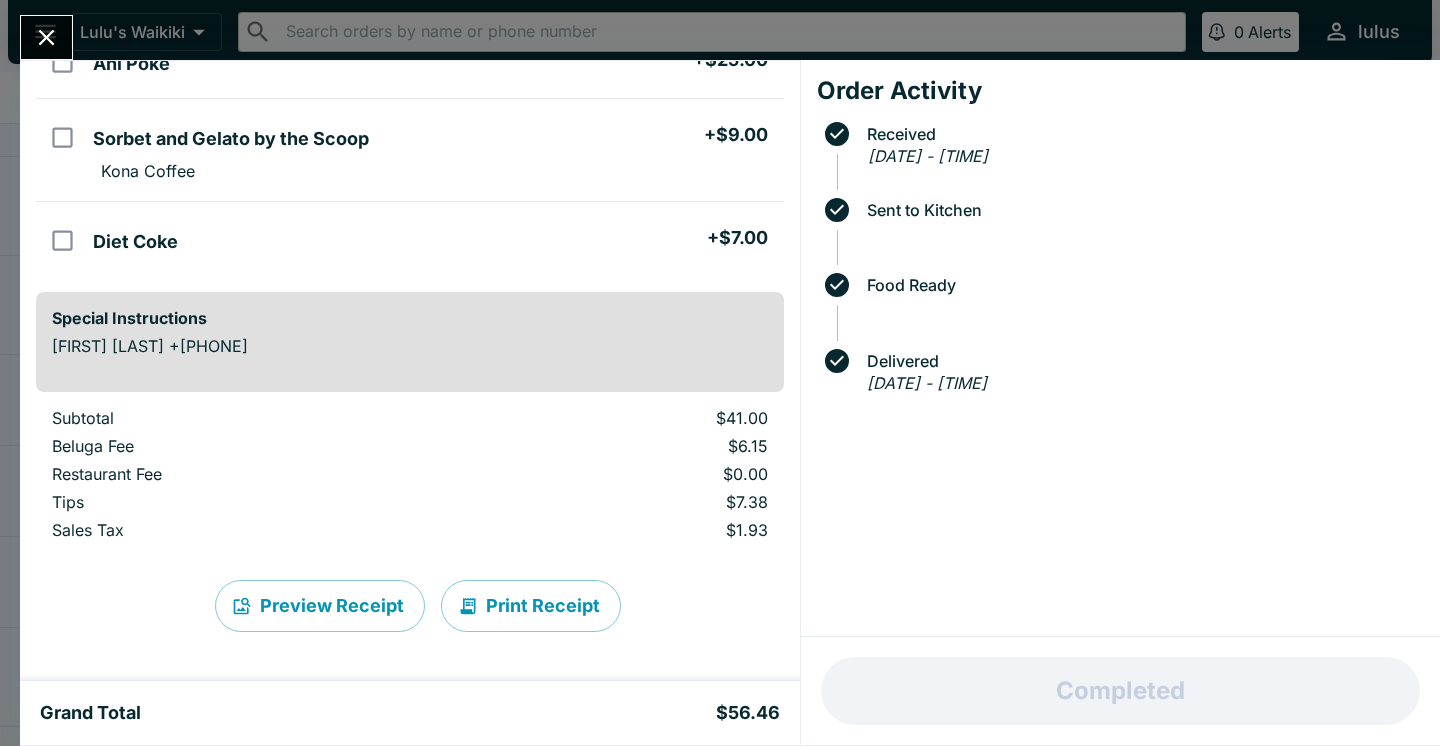scroll, scrollTop: 210, scrollLeft: 0, axis: vertical 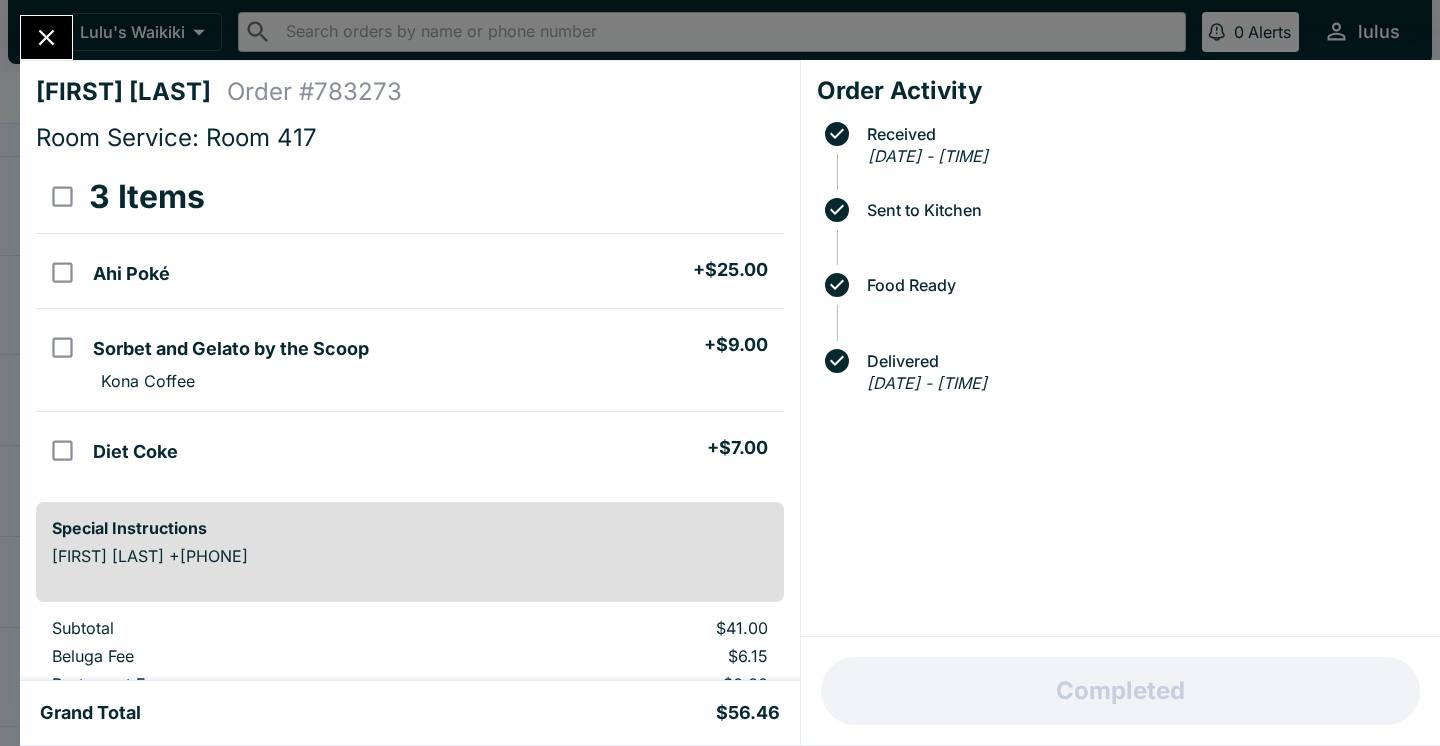 click 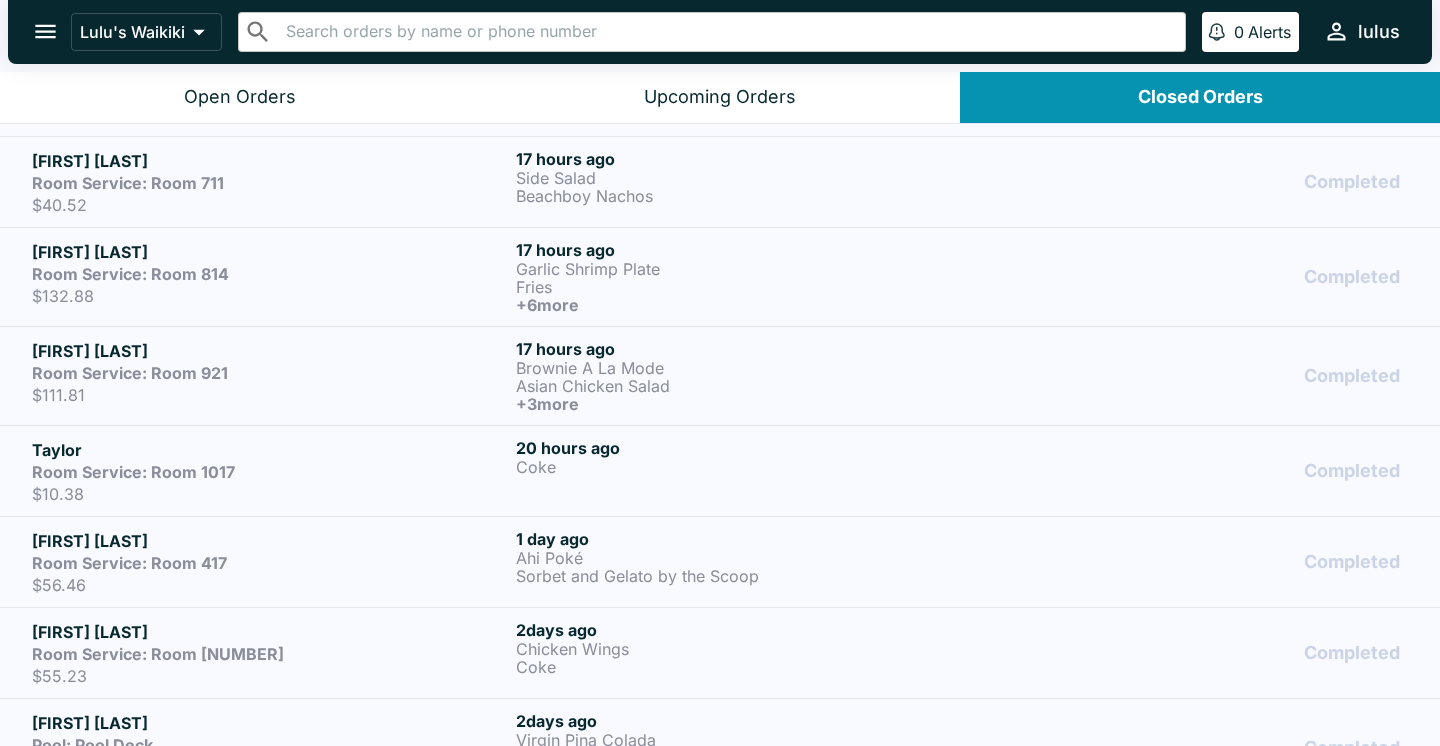 scroll, scrollTop: 141, scrollLeft: 0, axis: vertical 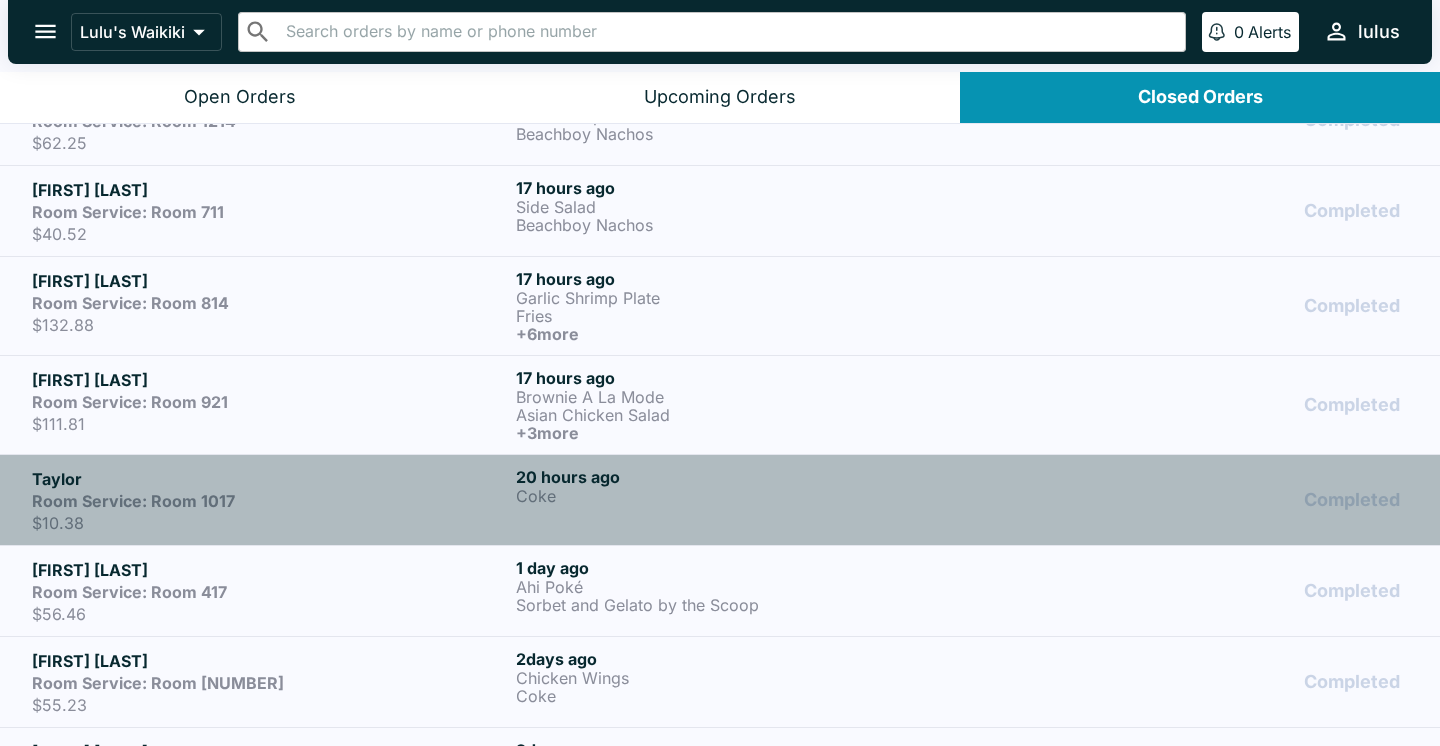 click on "Room Service: Room 1017" at bounding box center (270, 501) 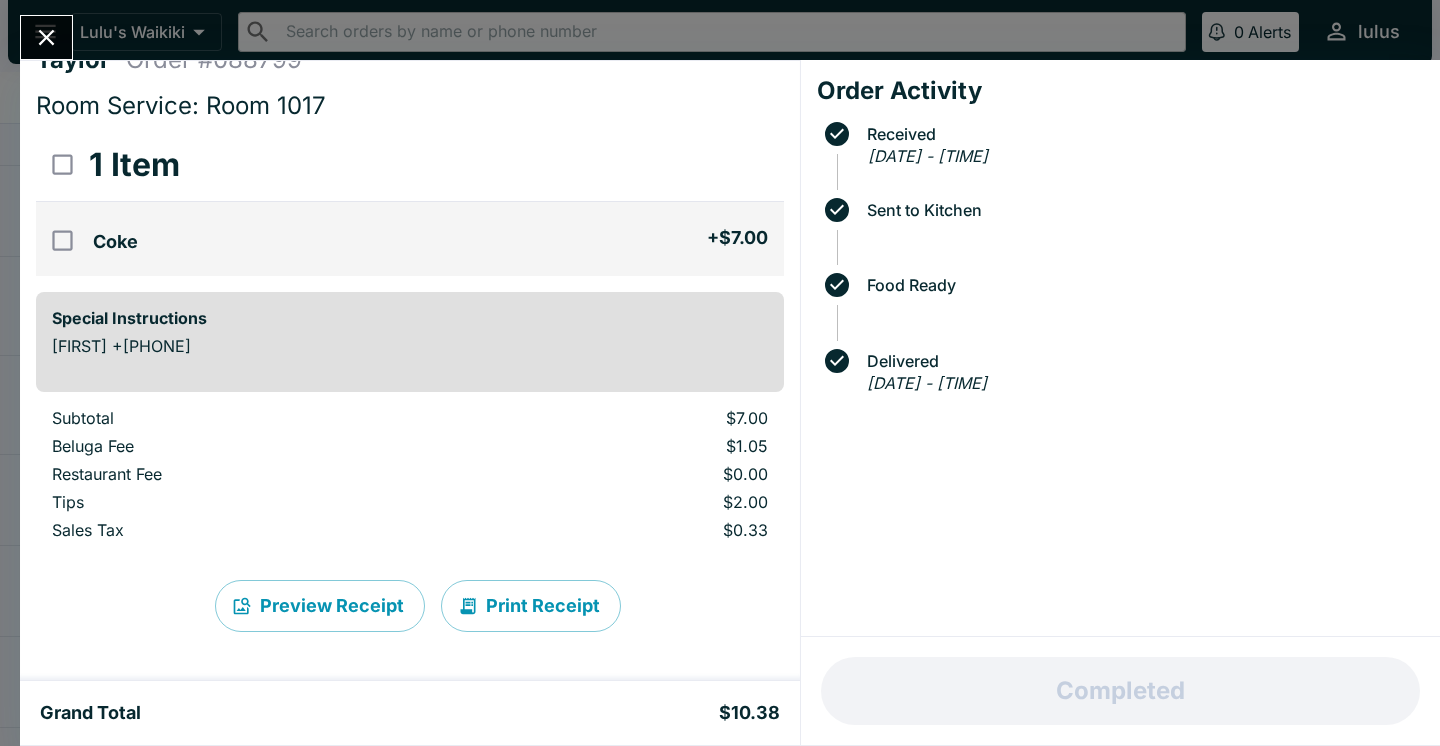 scroll, scrollTop: 32, scrollLeft: 0, axis: vertical 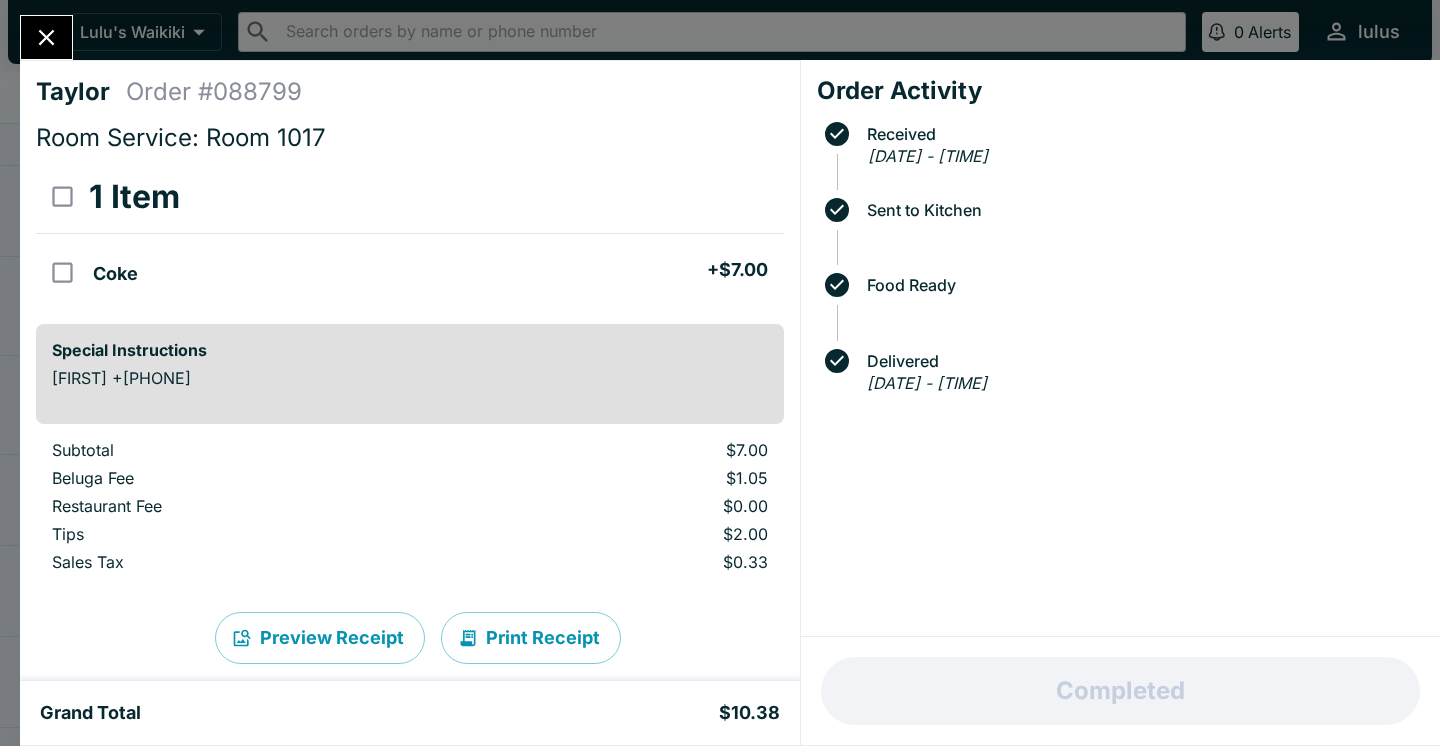 click 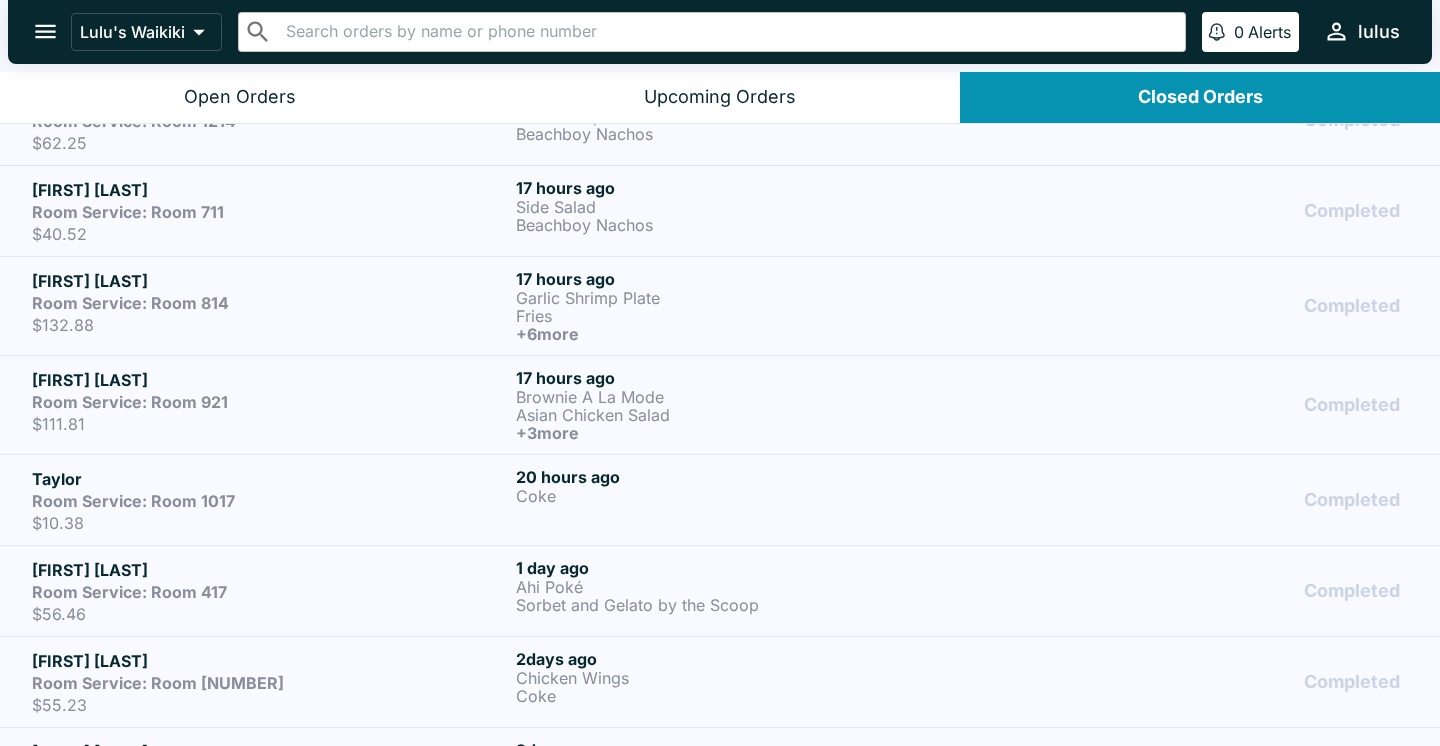 scroll, scrollTop: 106, scrollLeft: 0, axis: vertical 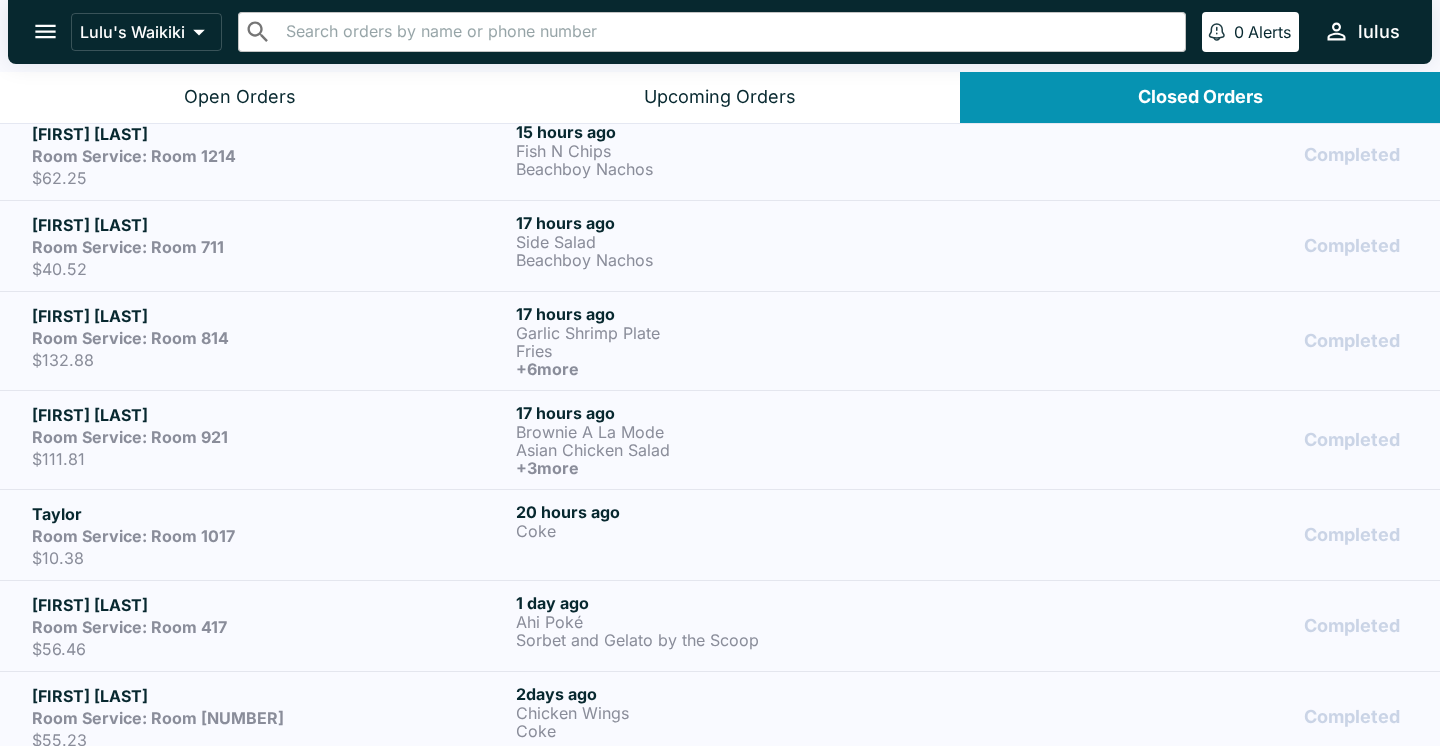 click on "$111.81" at bounding box center (270, 459) 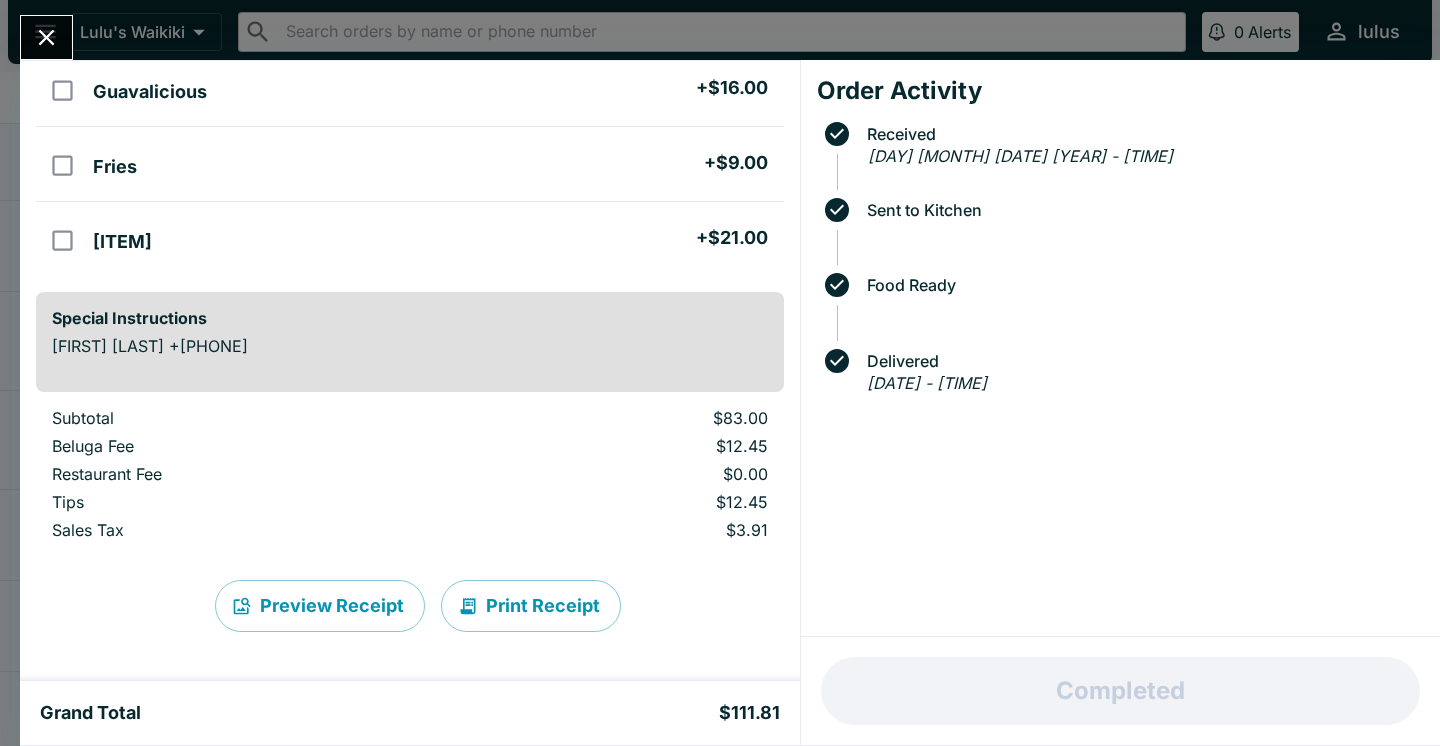 scroll, scrollTop: 332, scrollLeft: 0, axis: vertical 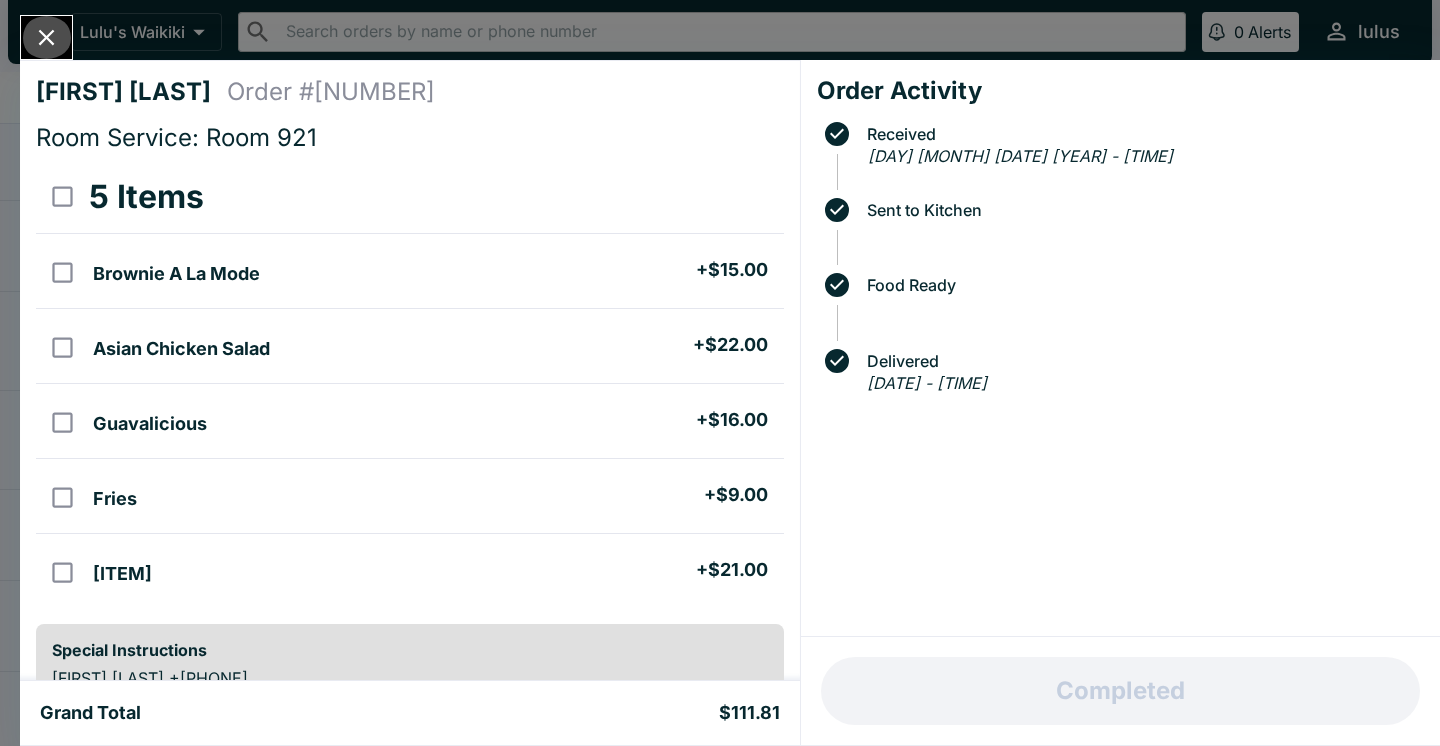 click 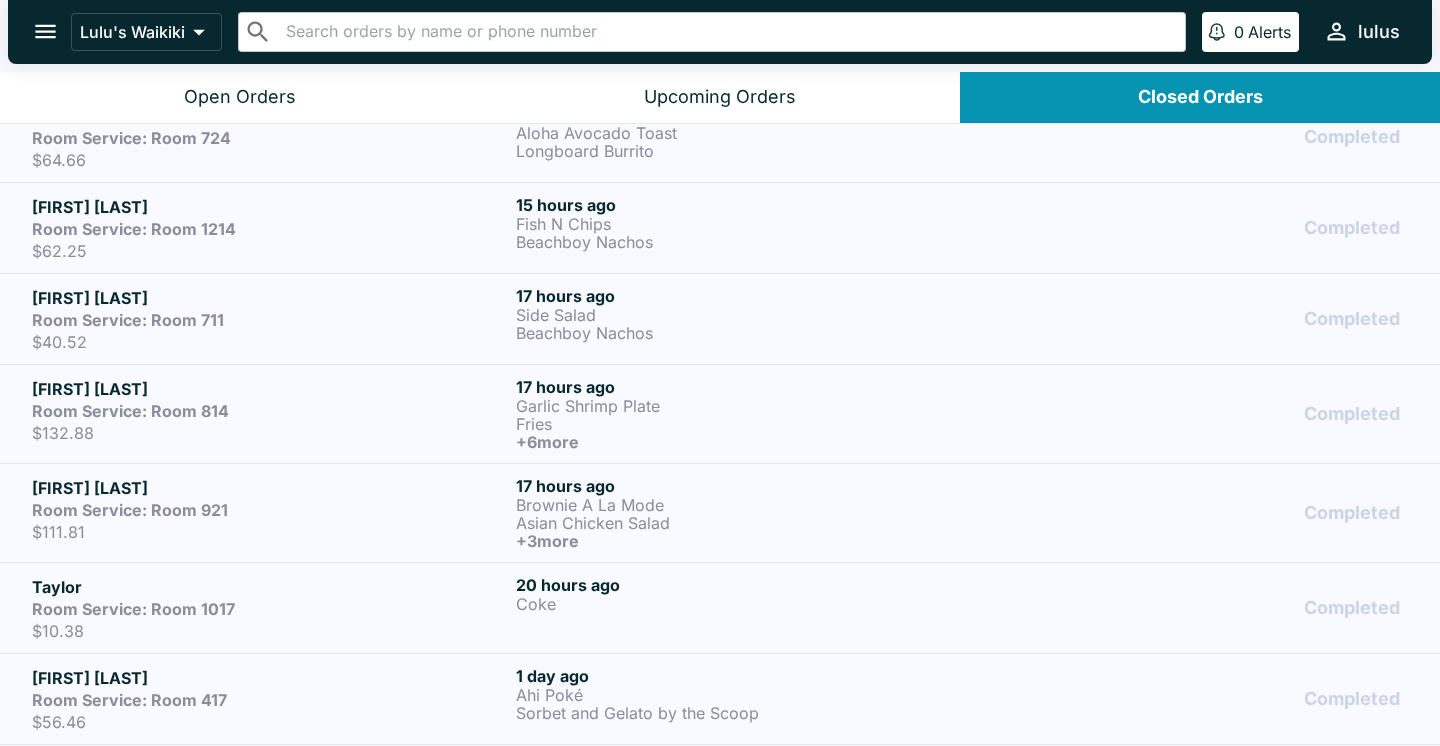 scroll, scrollTop: 0, scrollLeft: 0, axis: both 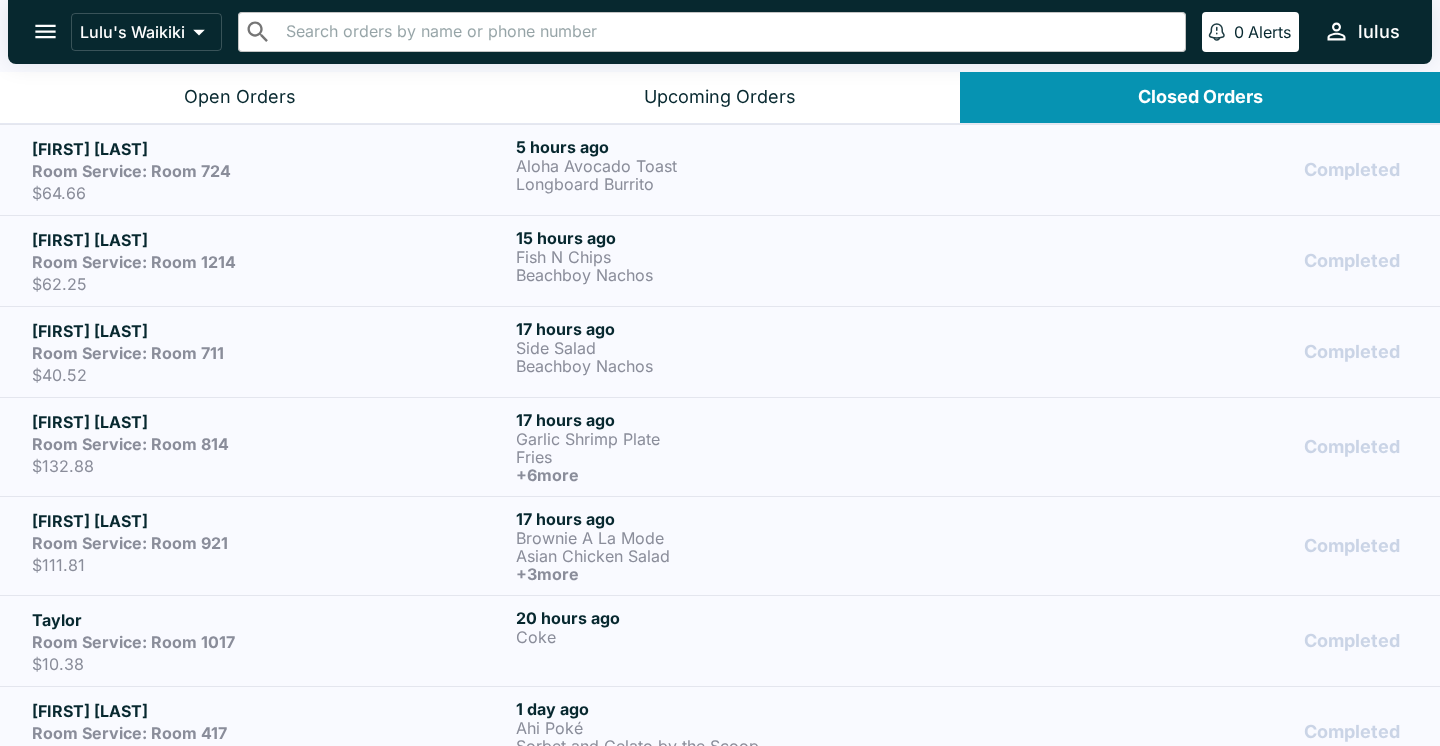 click on "Room Service: Room 814" at bounding box center (270, 444) 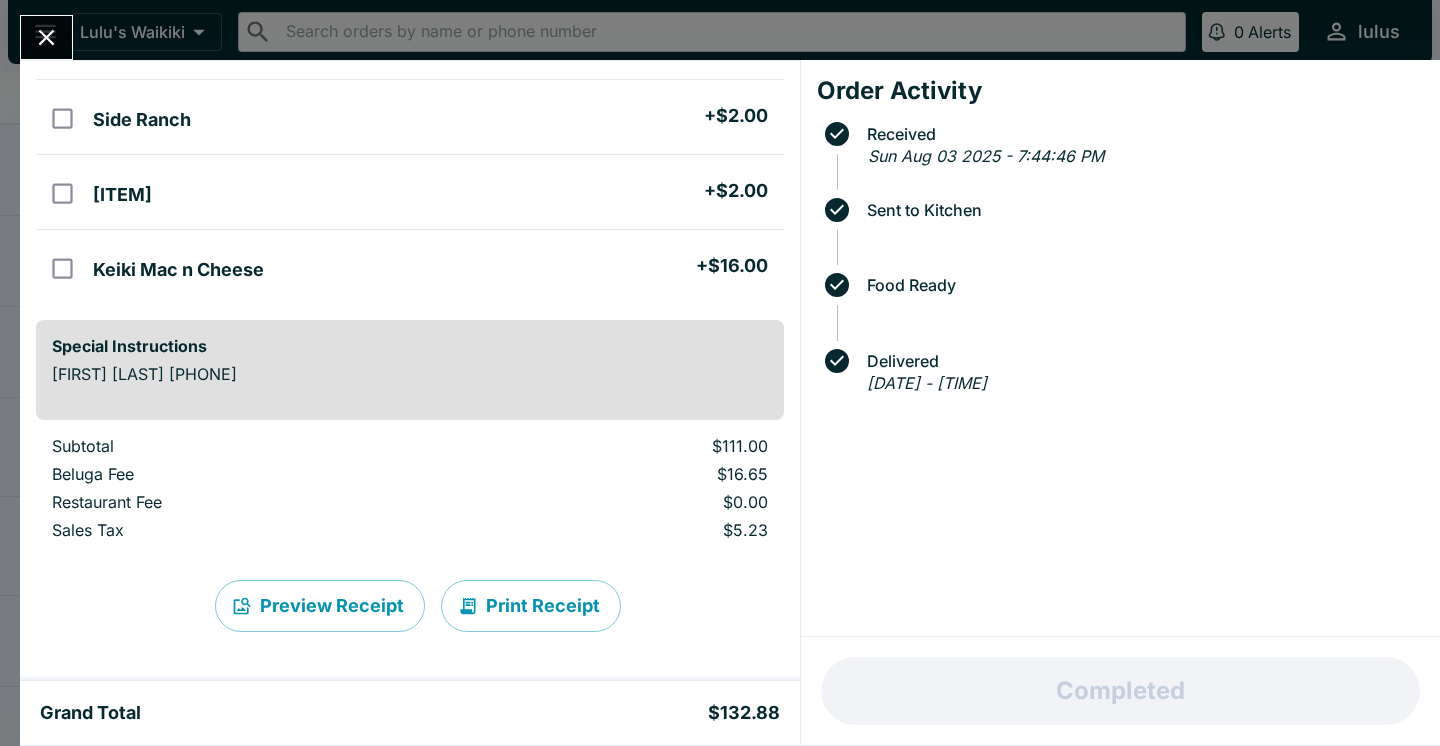 scroll, scrollTop: 557, scrollLeft: 0, axis: vertical 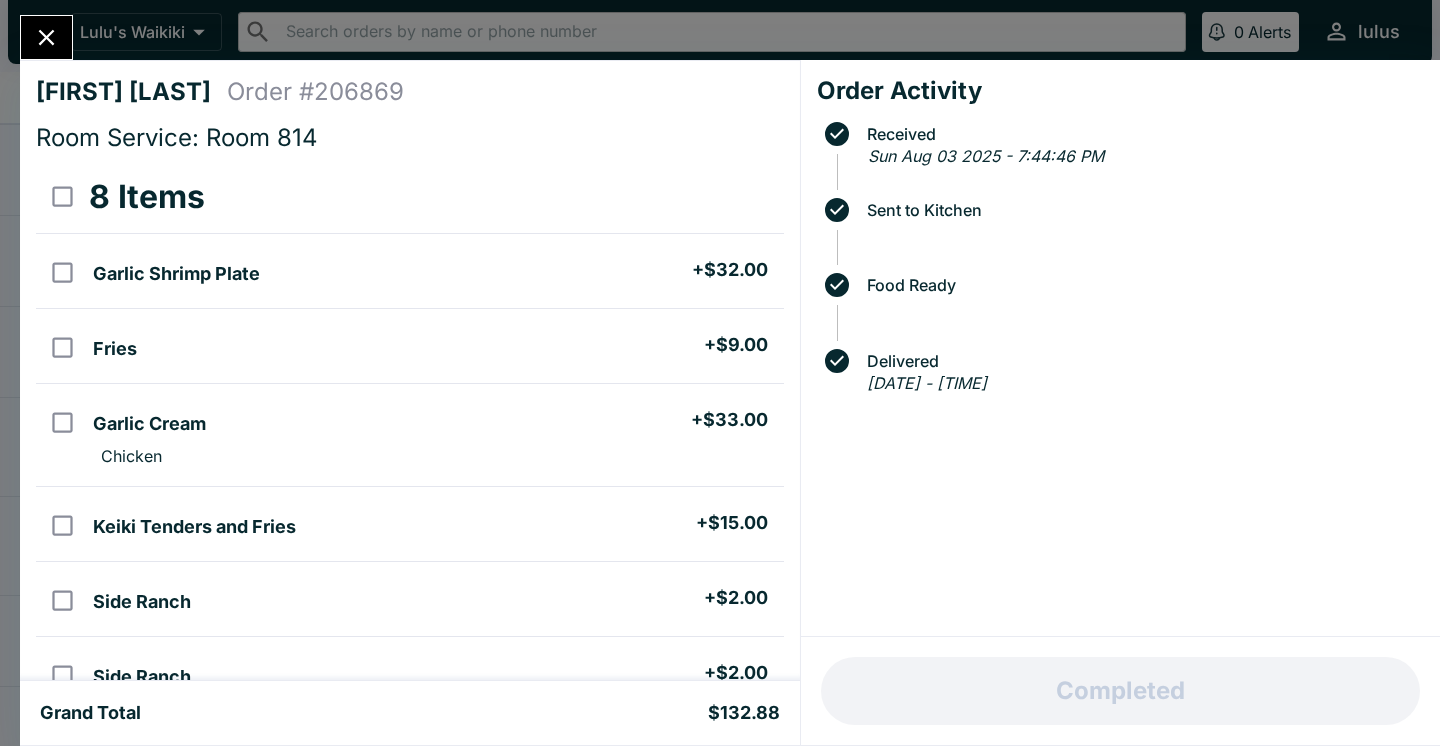 click 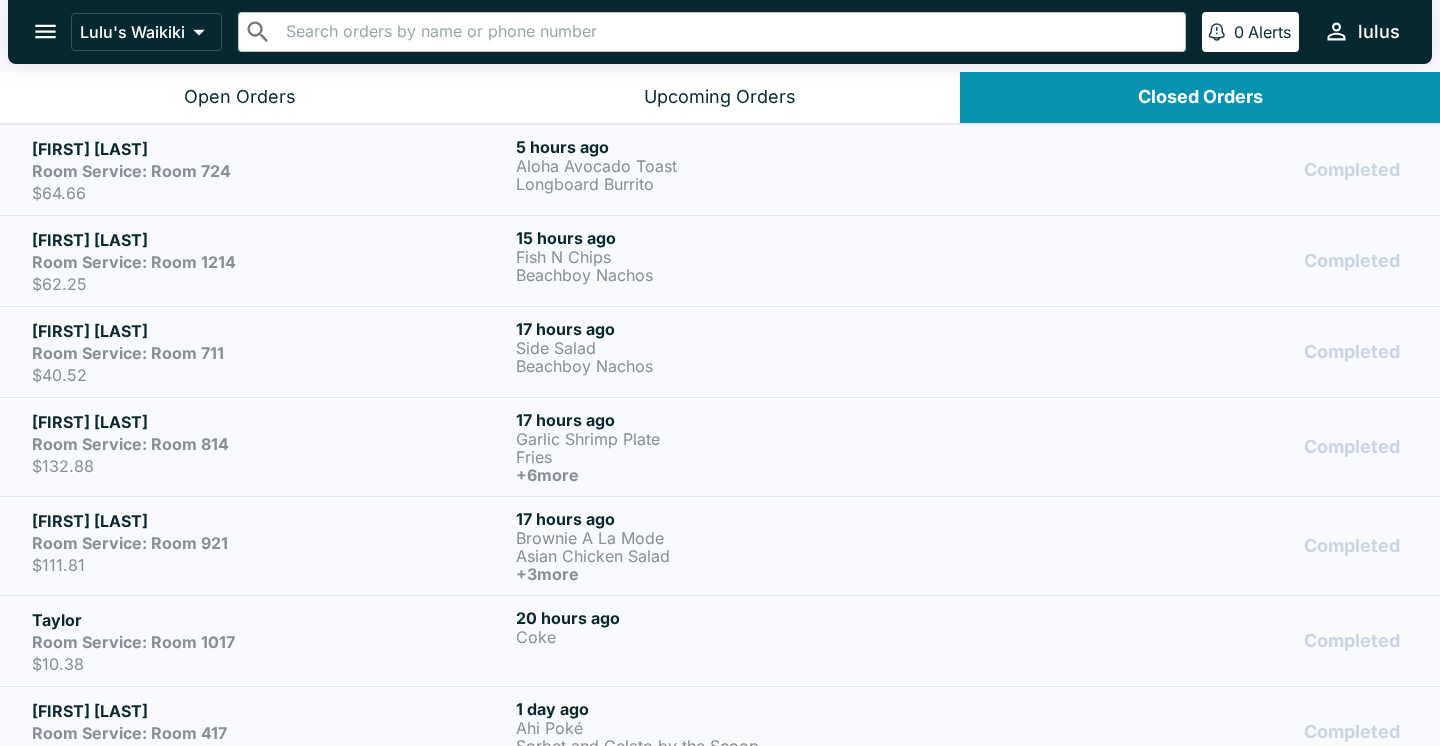 scroll, scrollTop: 0, scrollLeft: 0, axis: both 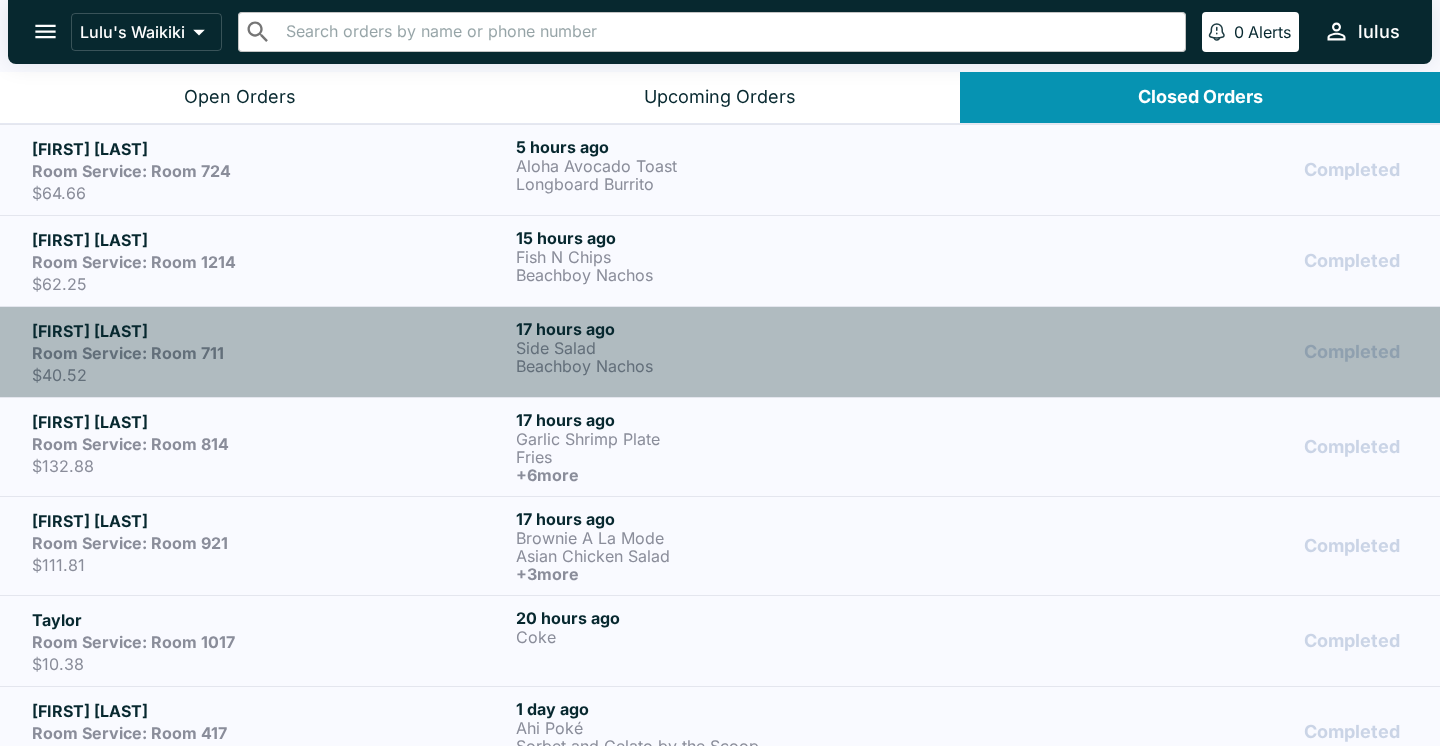 click on "$40.52" at bounding box center (270, 375) 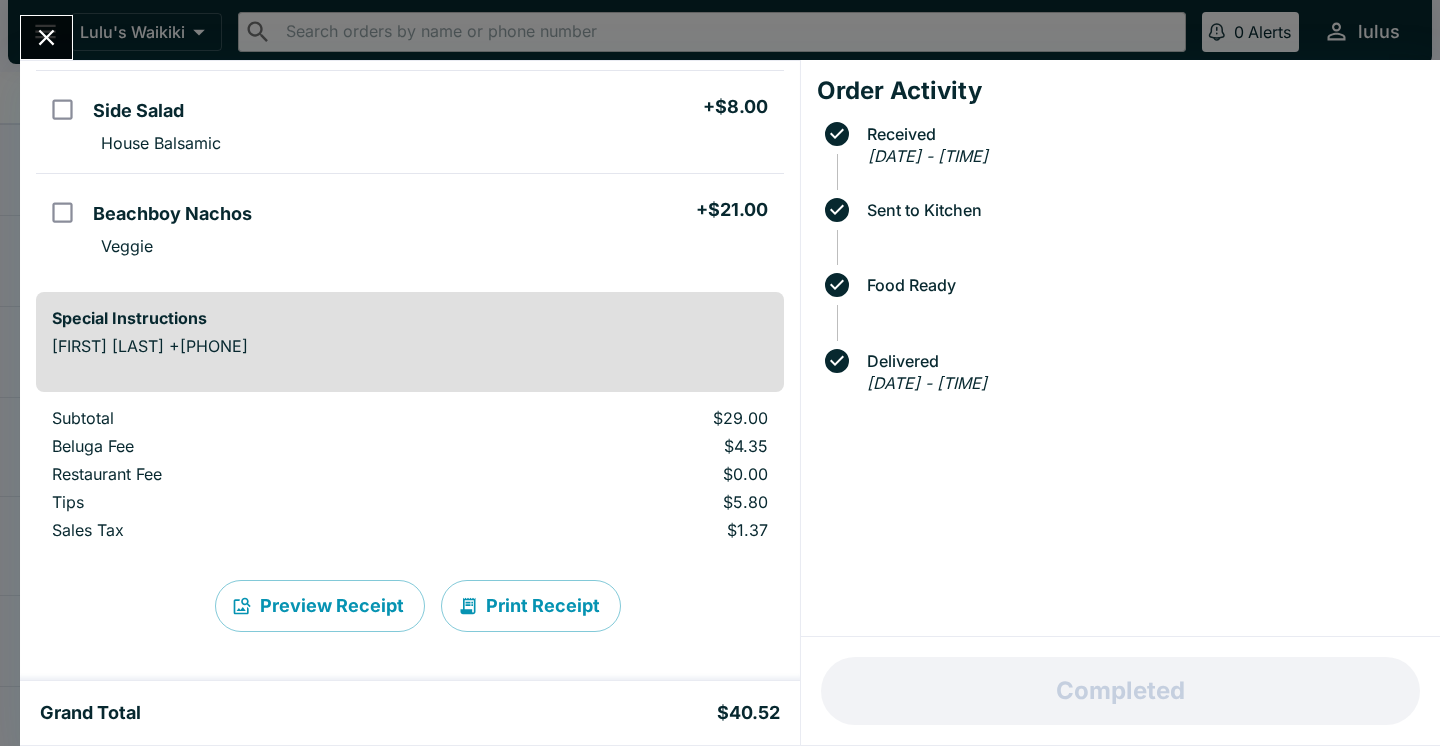 scroll, scrollTop: 163, scrollLeft: 0, axis: vertical 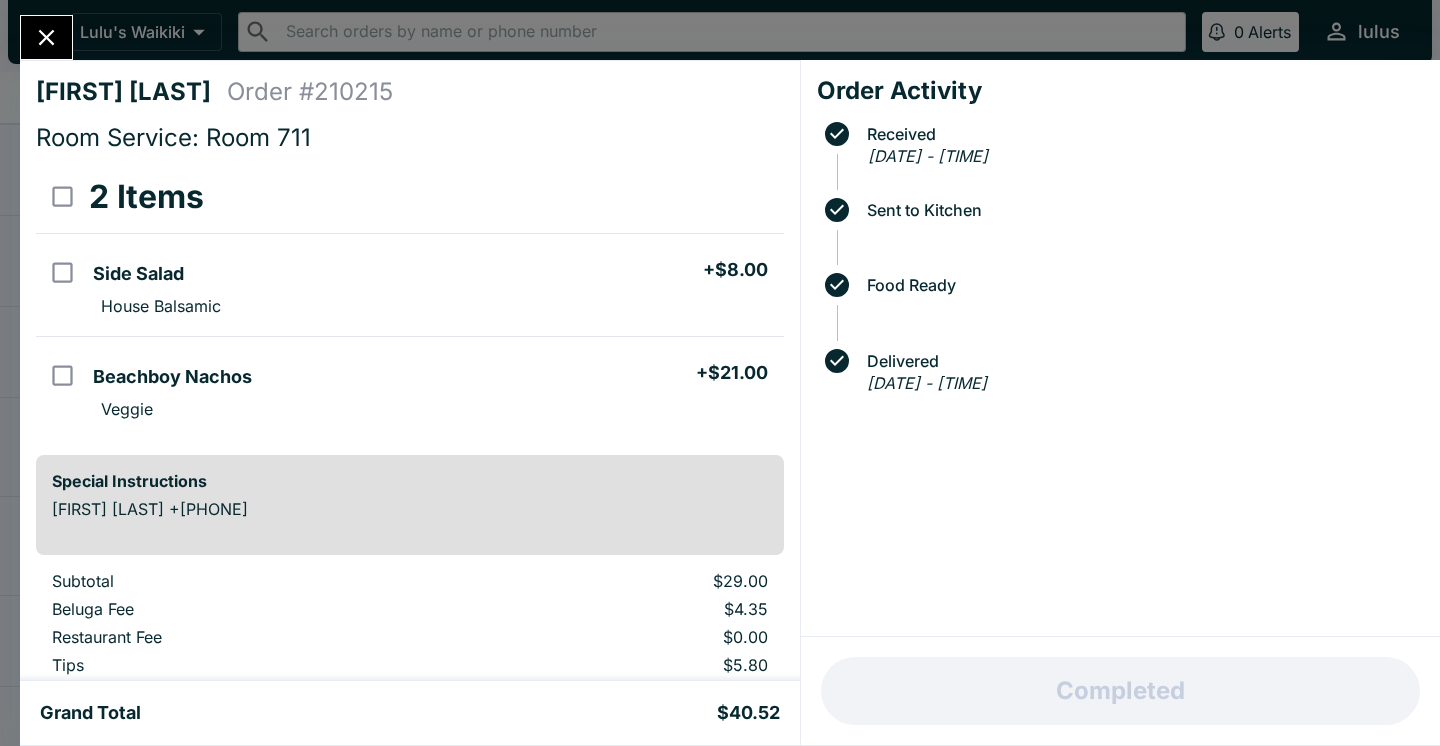 click 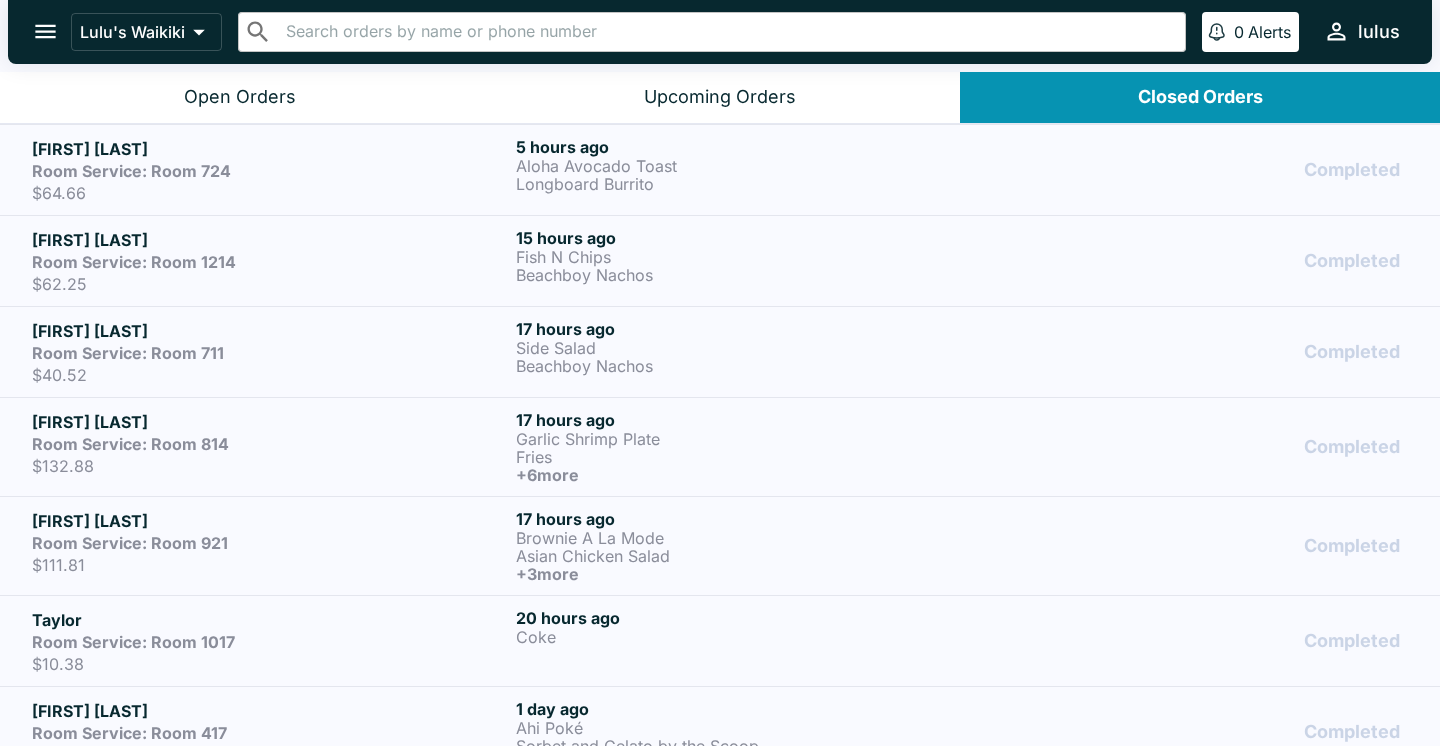 scroll, scrollTop: 0, scrollLeft: 0, axis: both 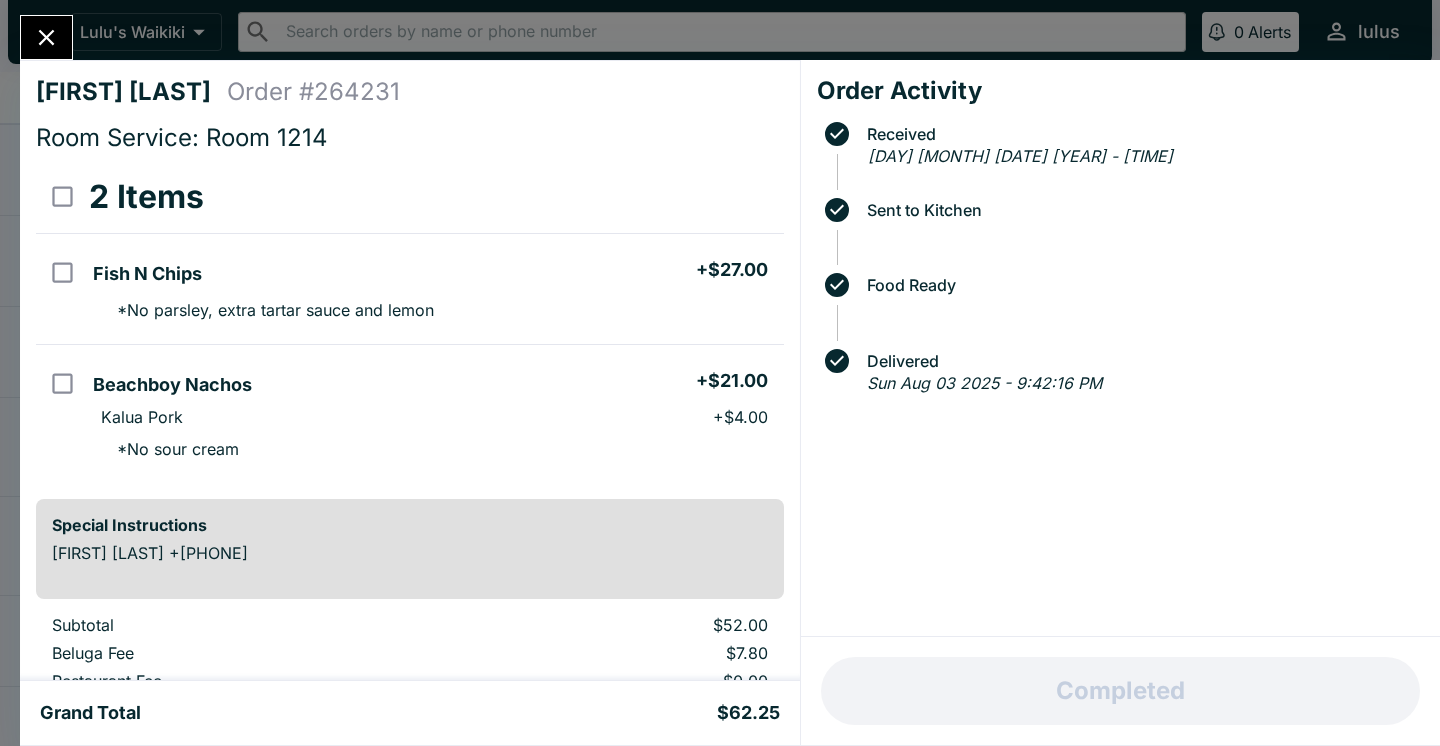 click 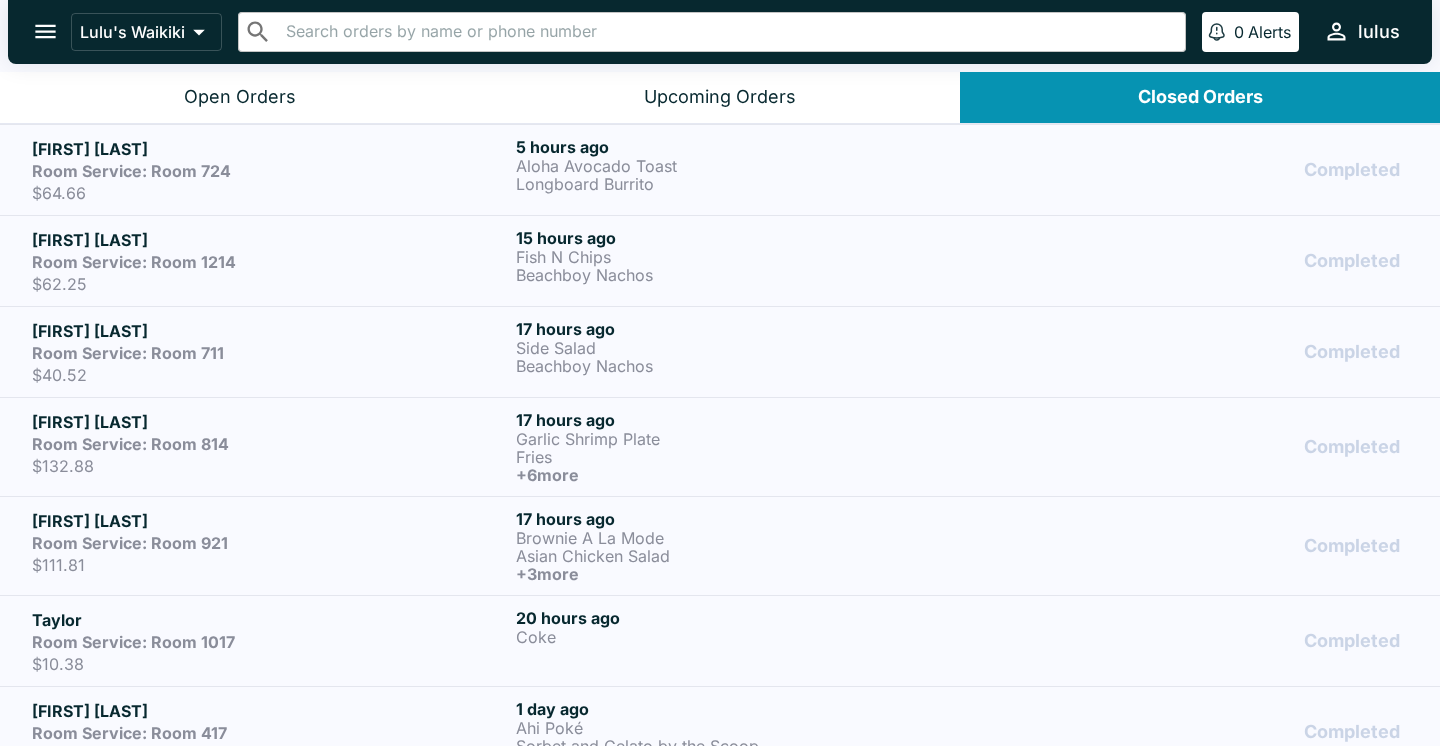 scroll, scrollTop: 0, scrollLeft: 0, axis: both 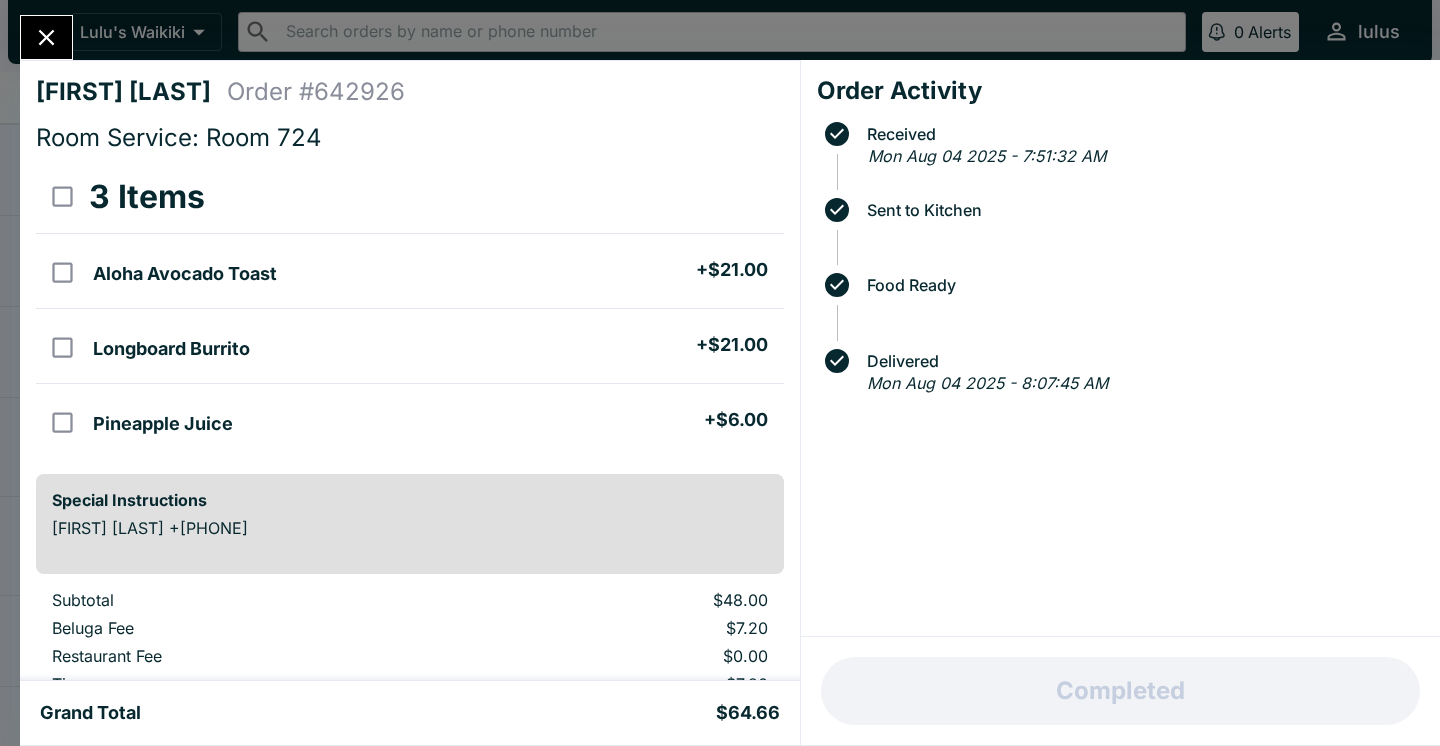 click 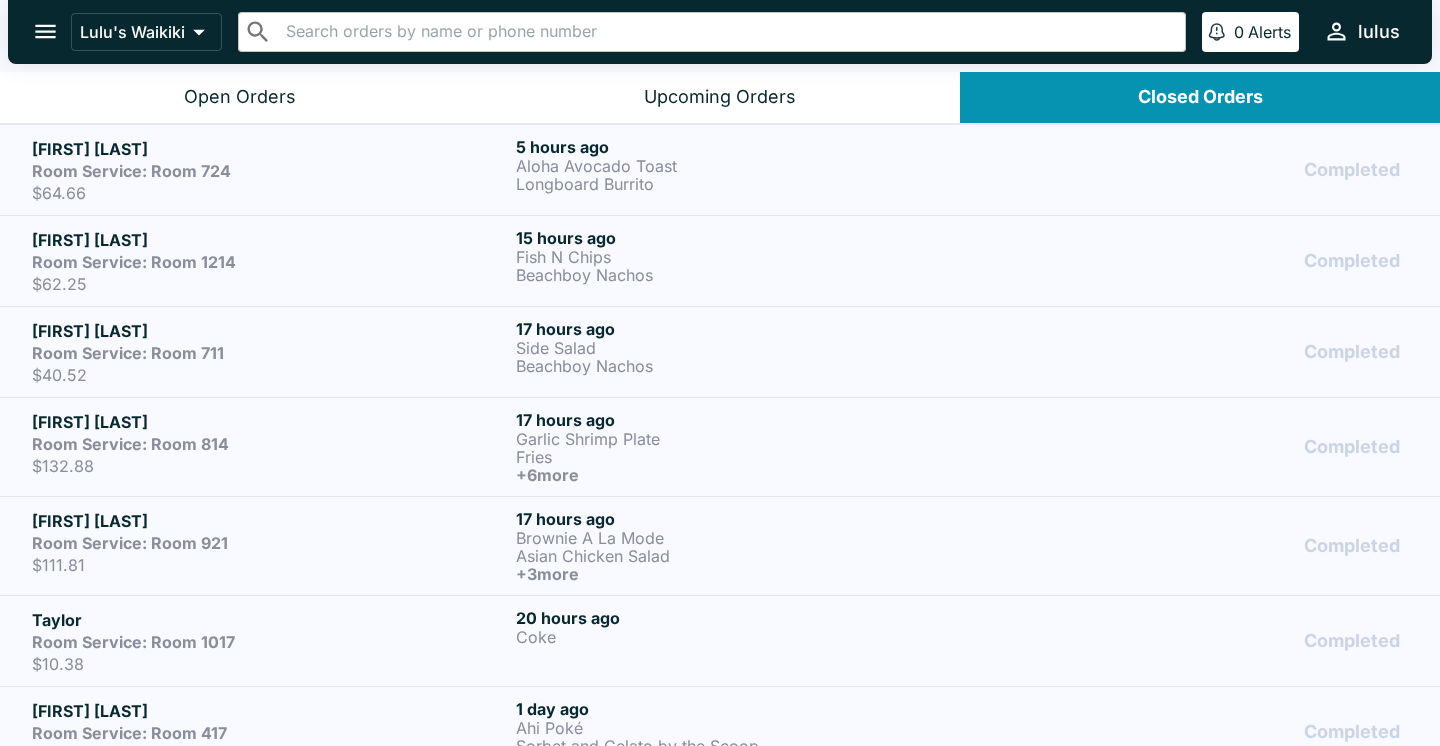 scroll, scrollTop: 0, scrollLeft: 0, axis: both 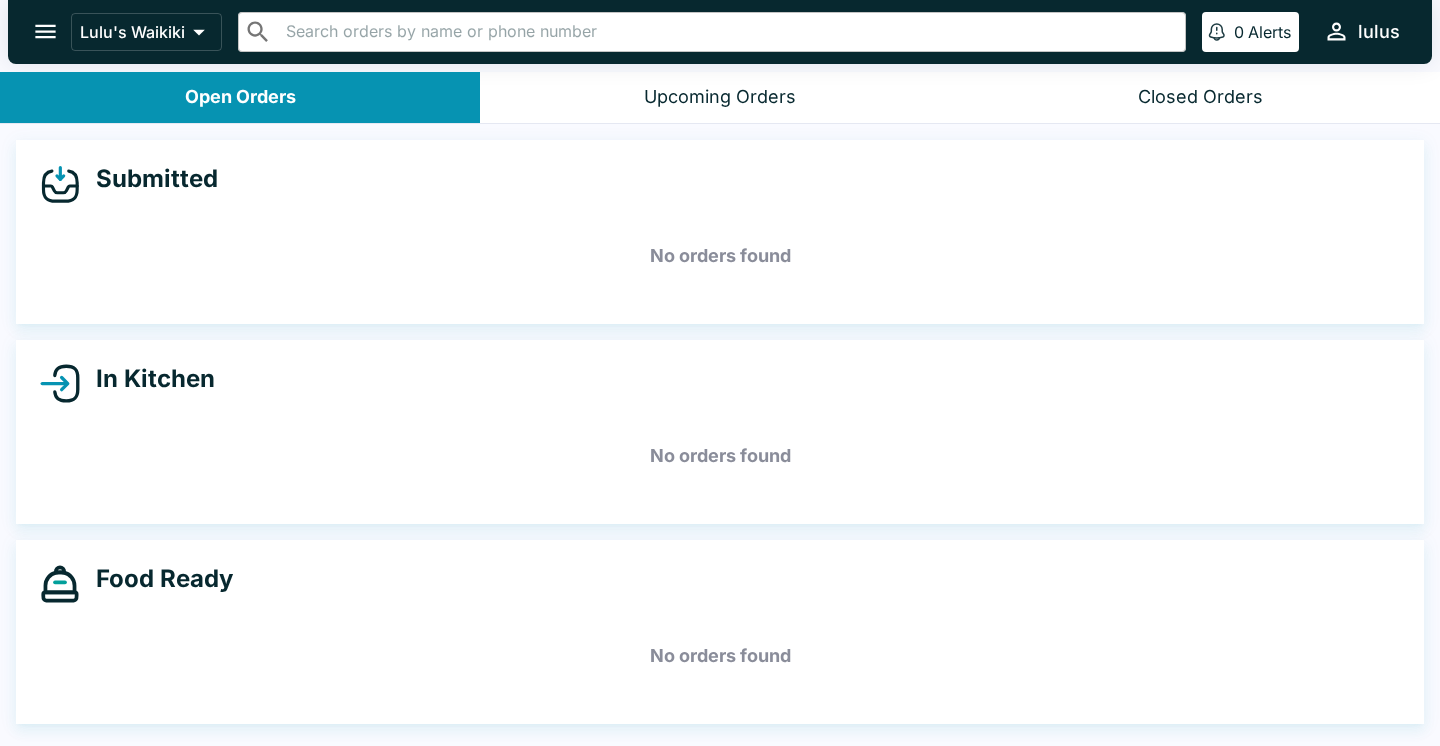 click on "Closed Orders" at bounding box center [1200, 97] 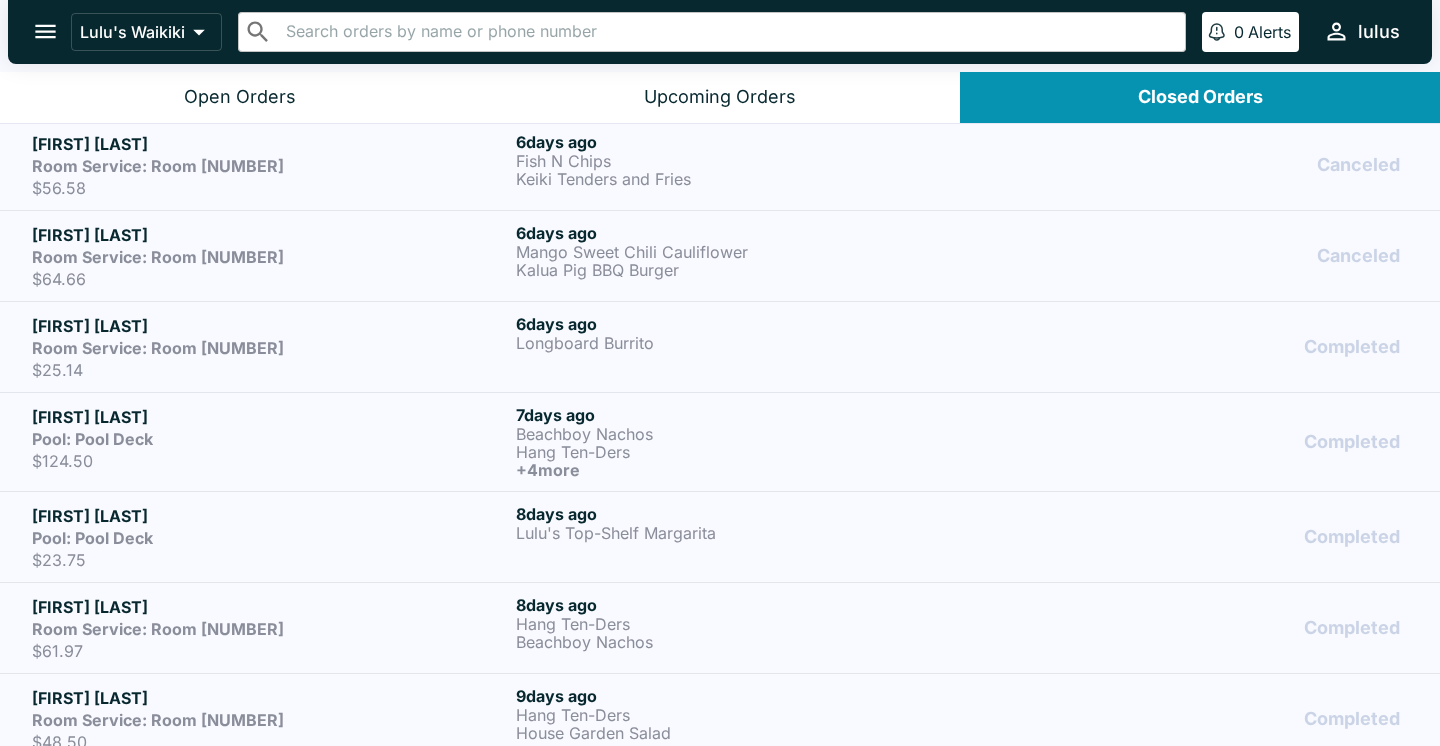 scroll, scrollTop: 2132, scrollLeft: 0, axis: vertical 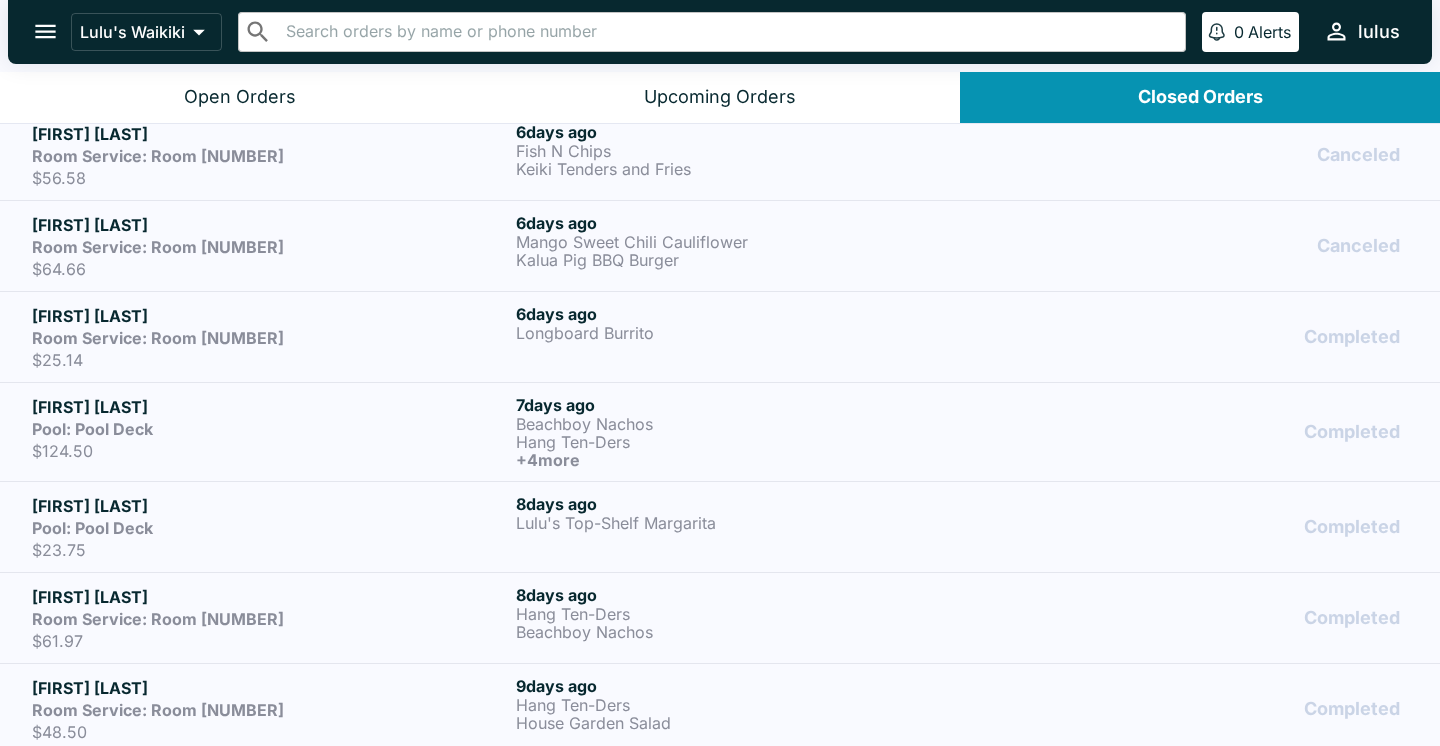 click on "+ 4  more" at bounding box center (754, 460) 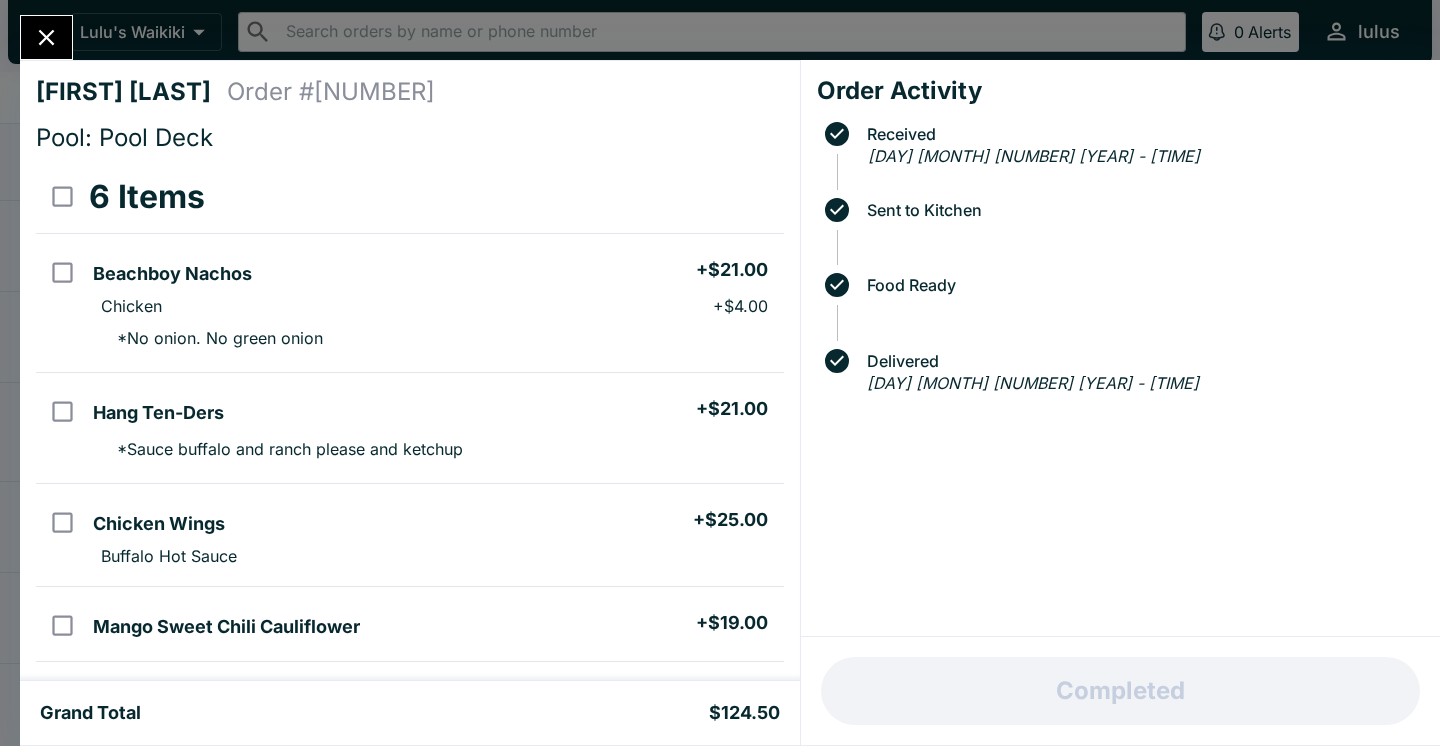 click 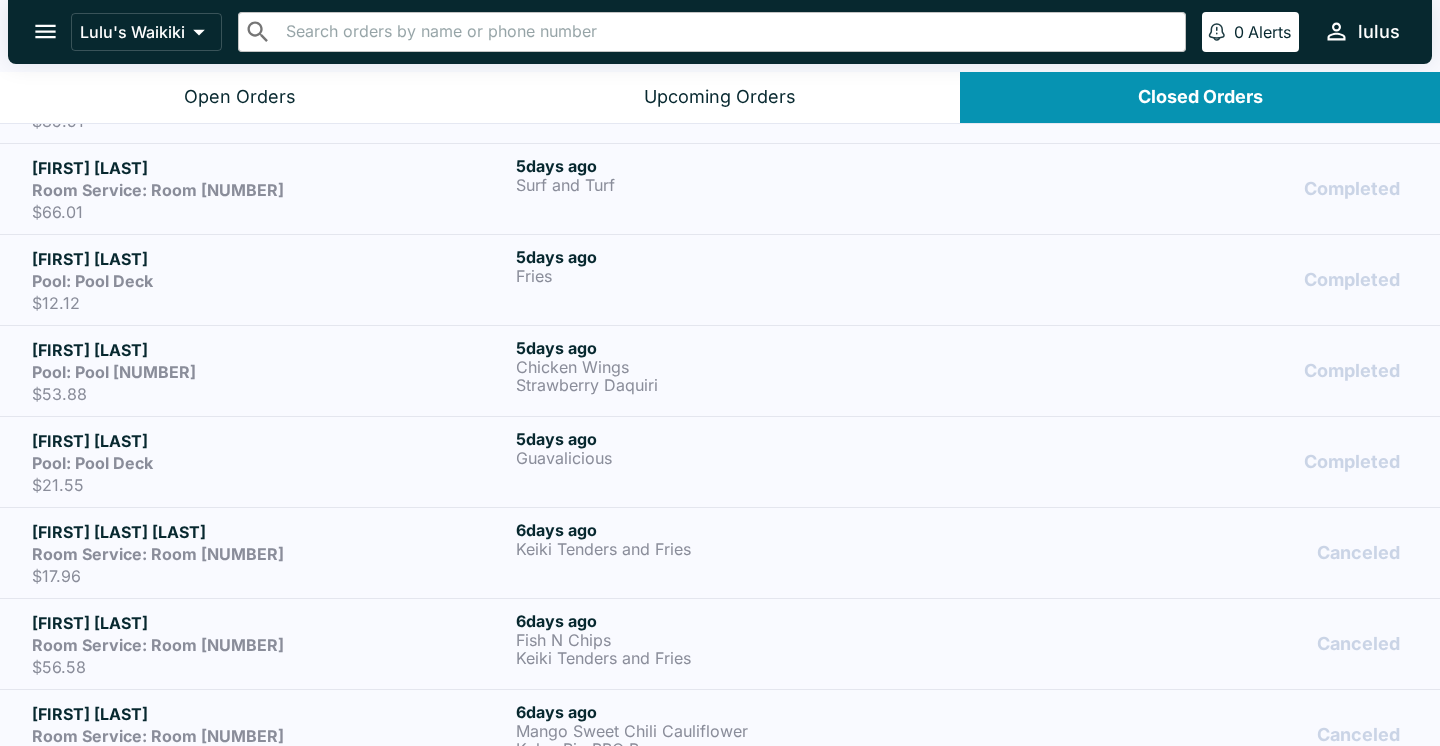 scroll, scrollTop: 1596, scrollLeft: 0, axis: vertical 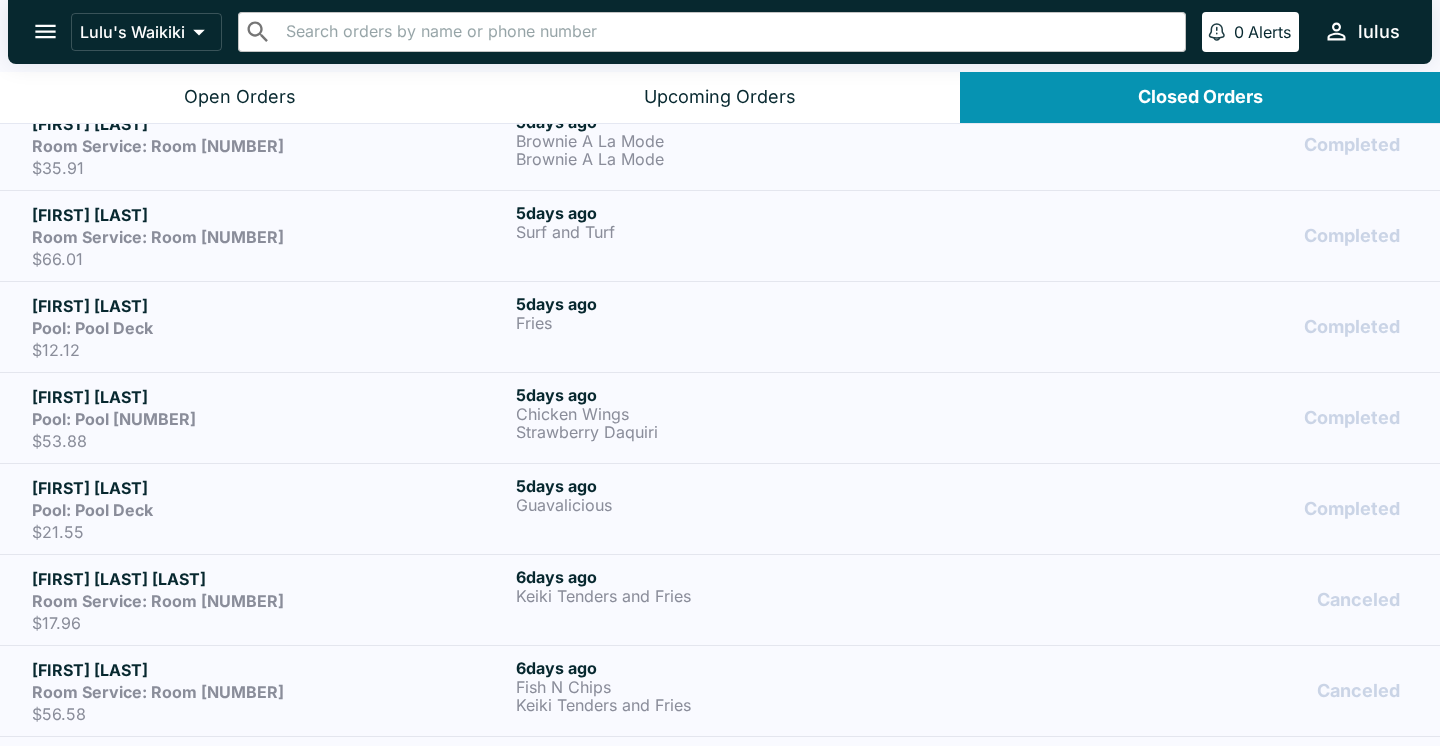 click on "Pool: Pool [NUMBER]" at bounding box center (270, 419) 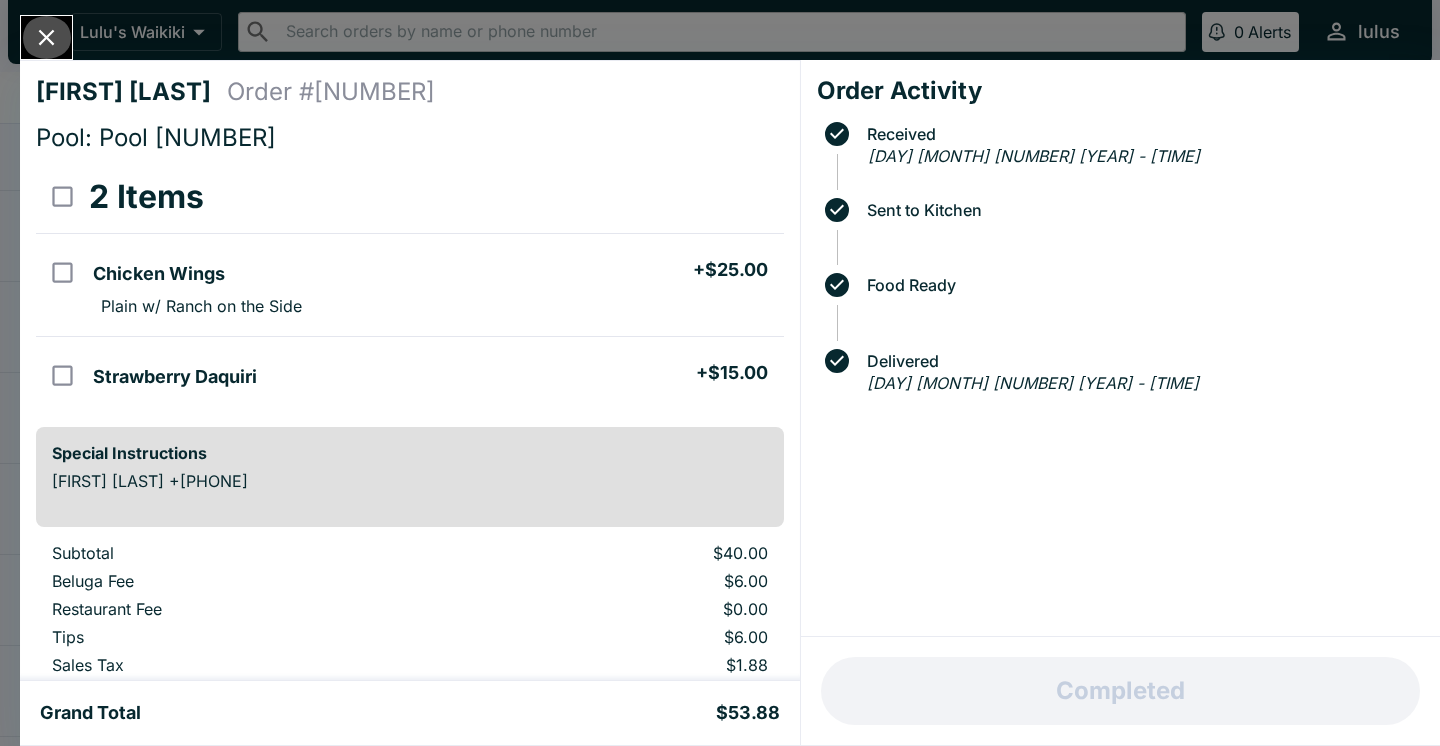 click 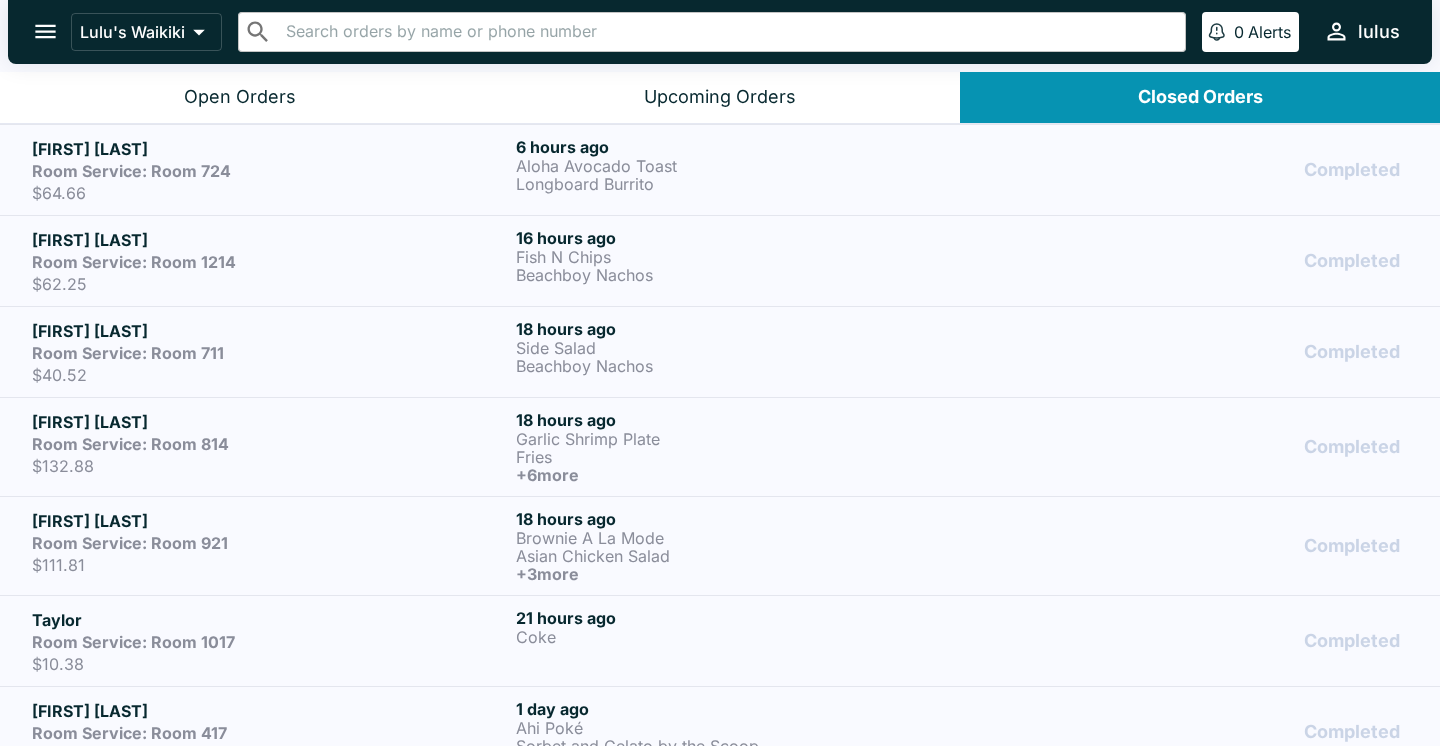 scroll, scrollTop: 0, scrollLeft: 0, axis: both 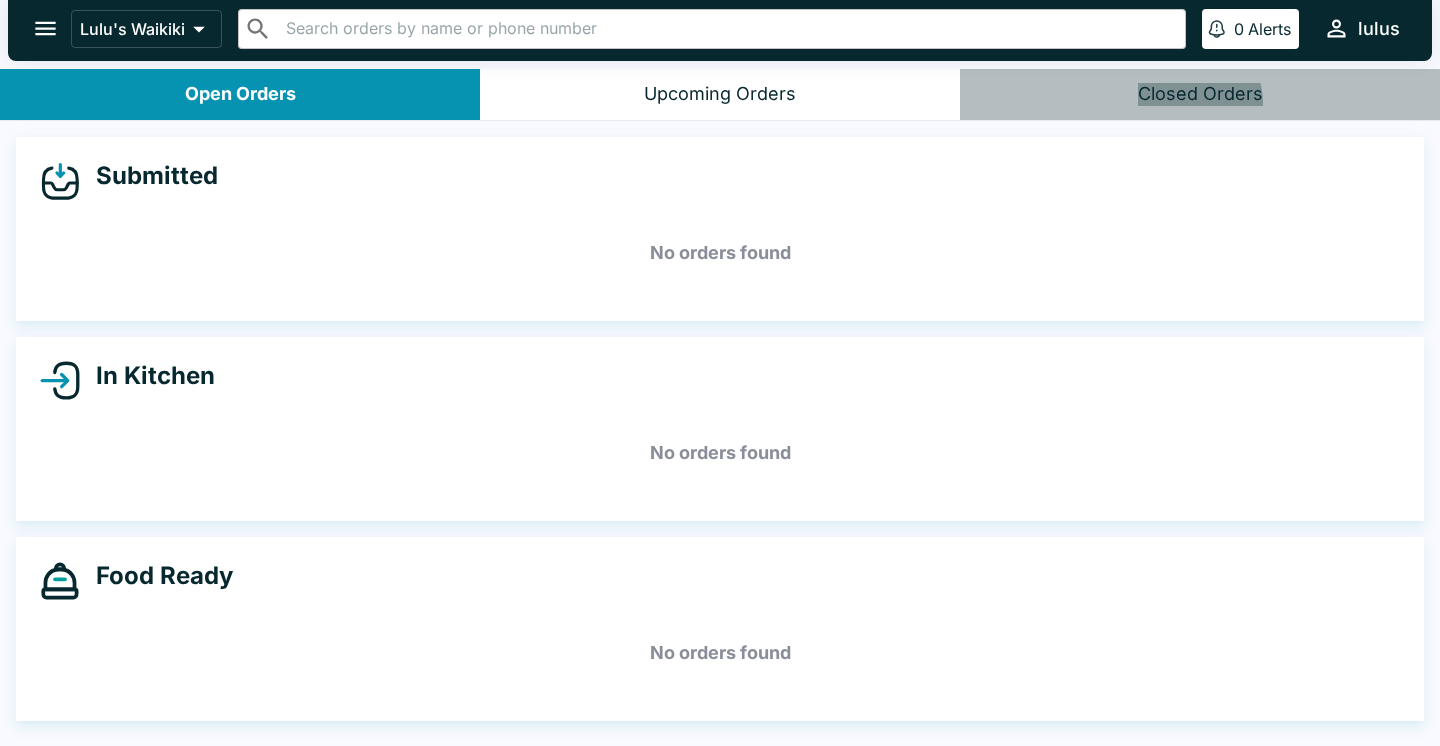 click on "Closed Orders" at bounding box center [1200, 94] 